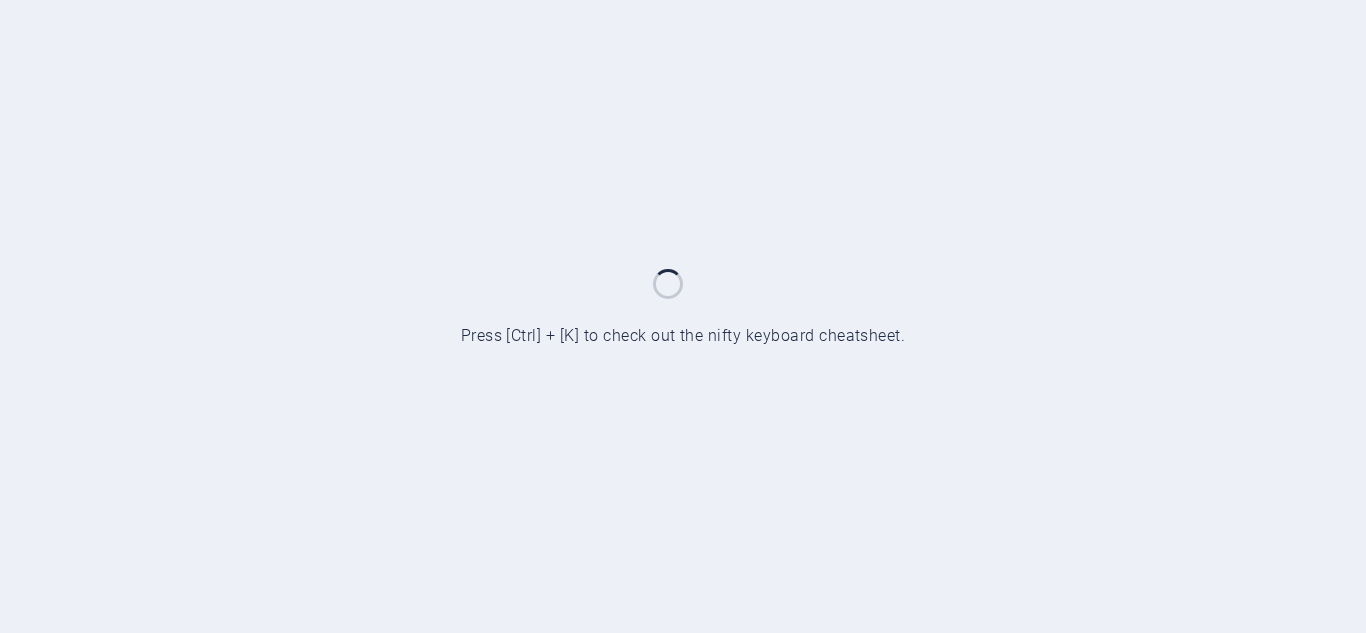 scroll, scrollTop: 0, scrollLeft: 0, axis: both 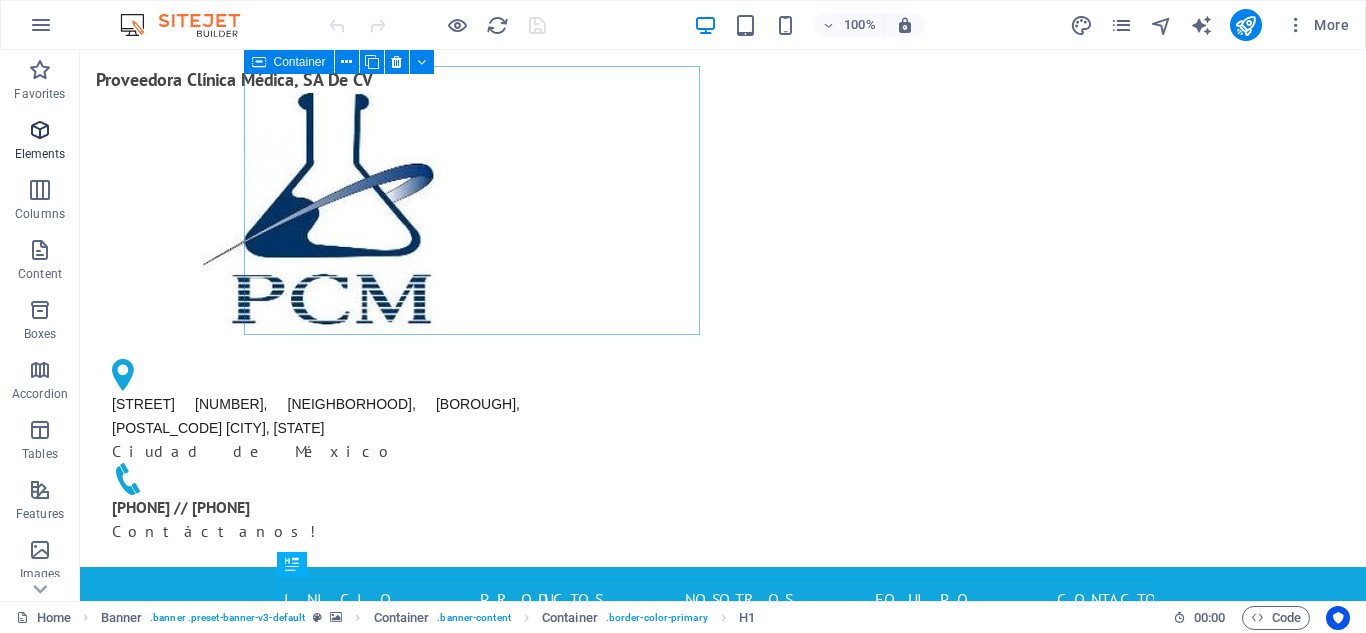 click at bounding box center (40, 130) 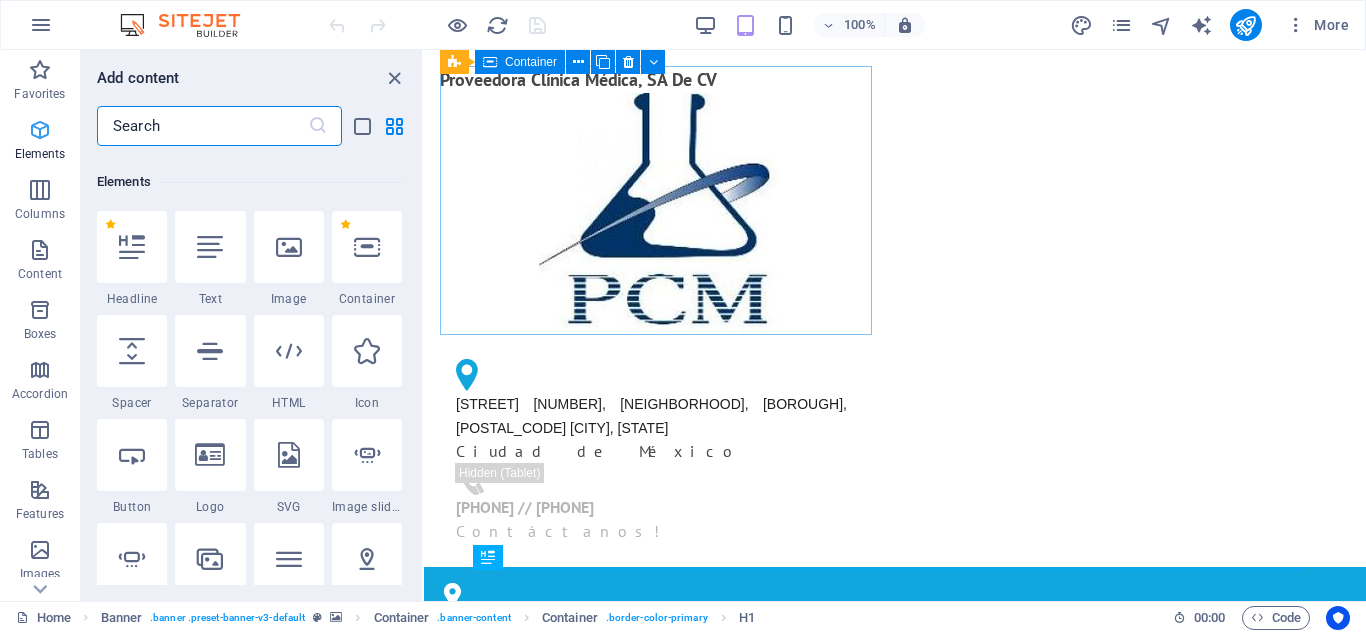 scroll, scrollTop: 213, scrollLeft: 0, axis: vertical 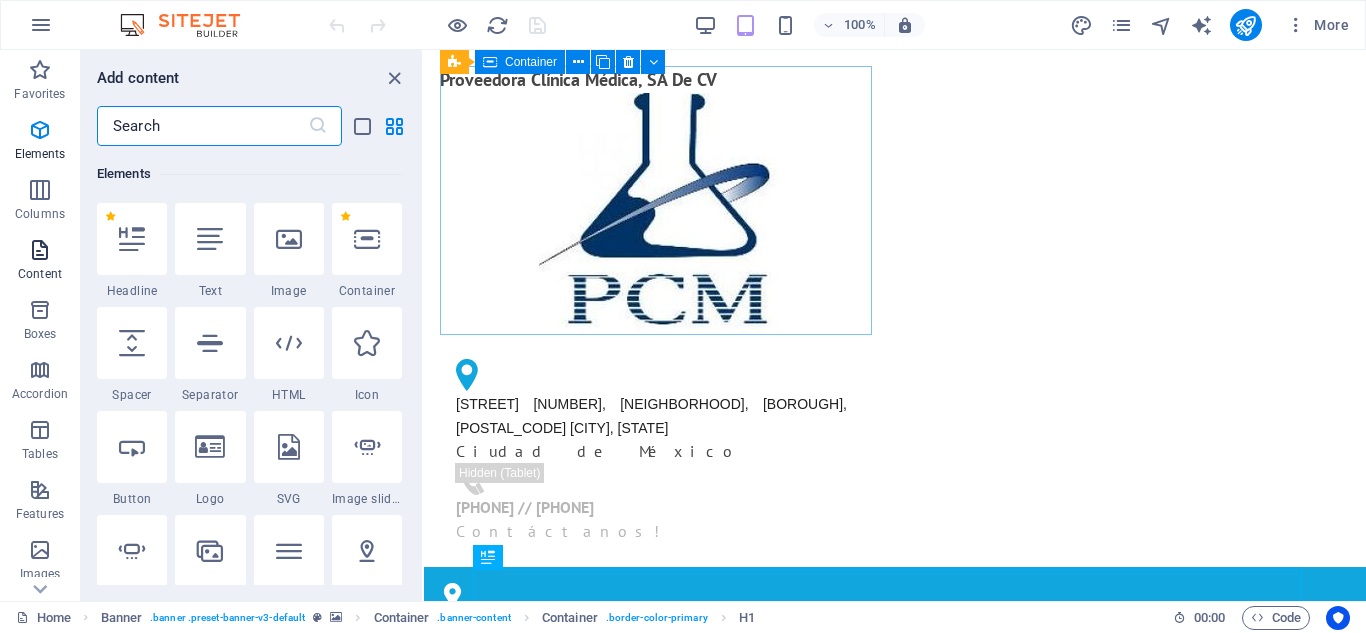click at bounding box center (40, 250) 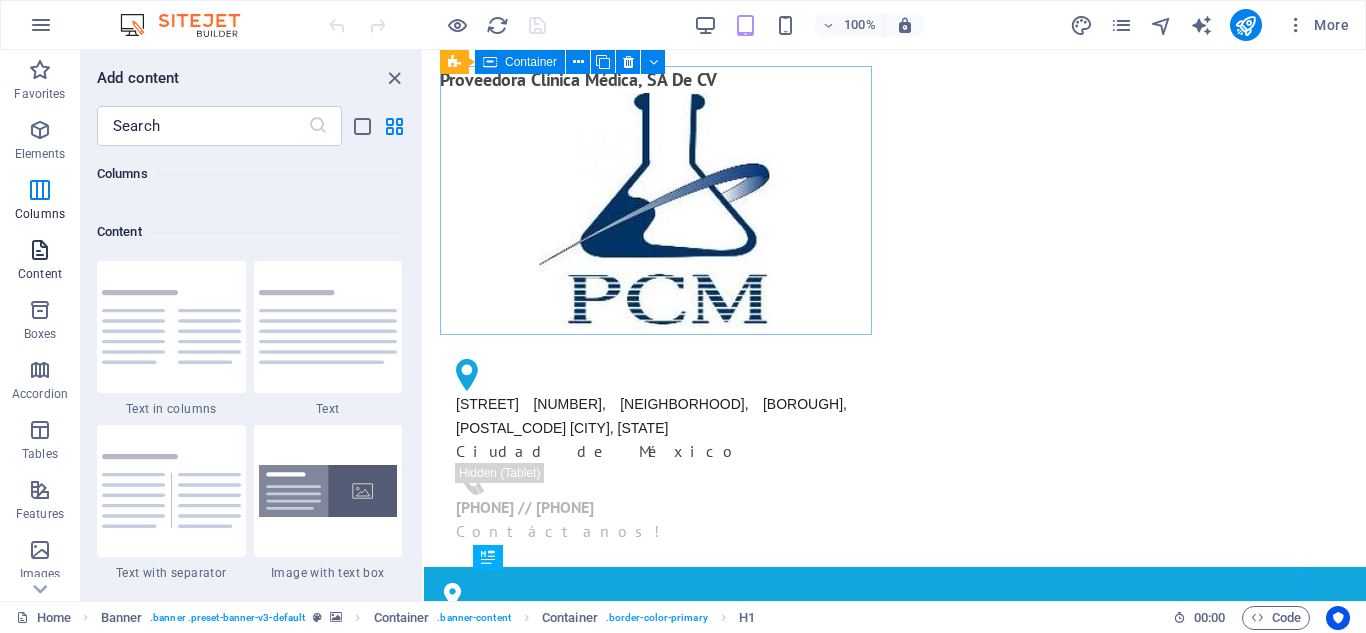 scroll, scrollTop: 3499, scrollLeft: 0, axis: vertical 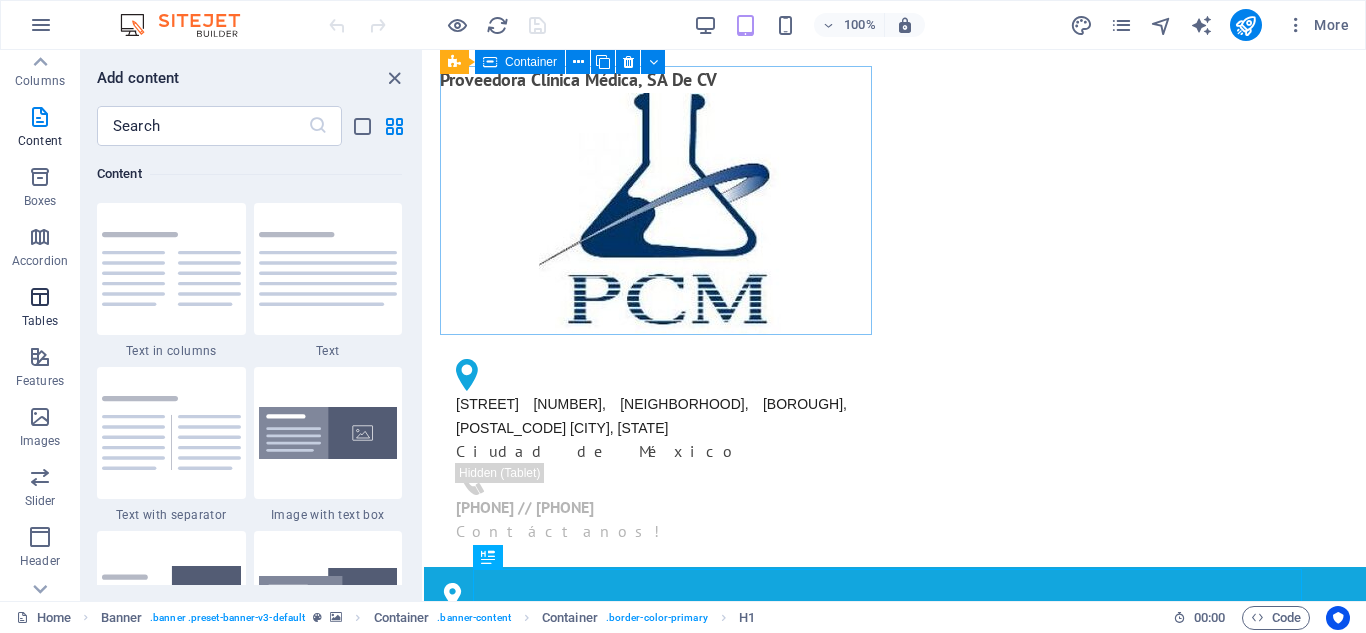 click at bounding box center (40, 297) 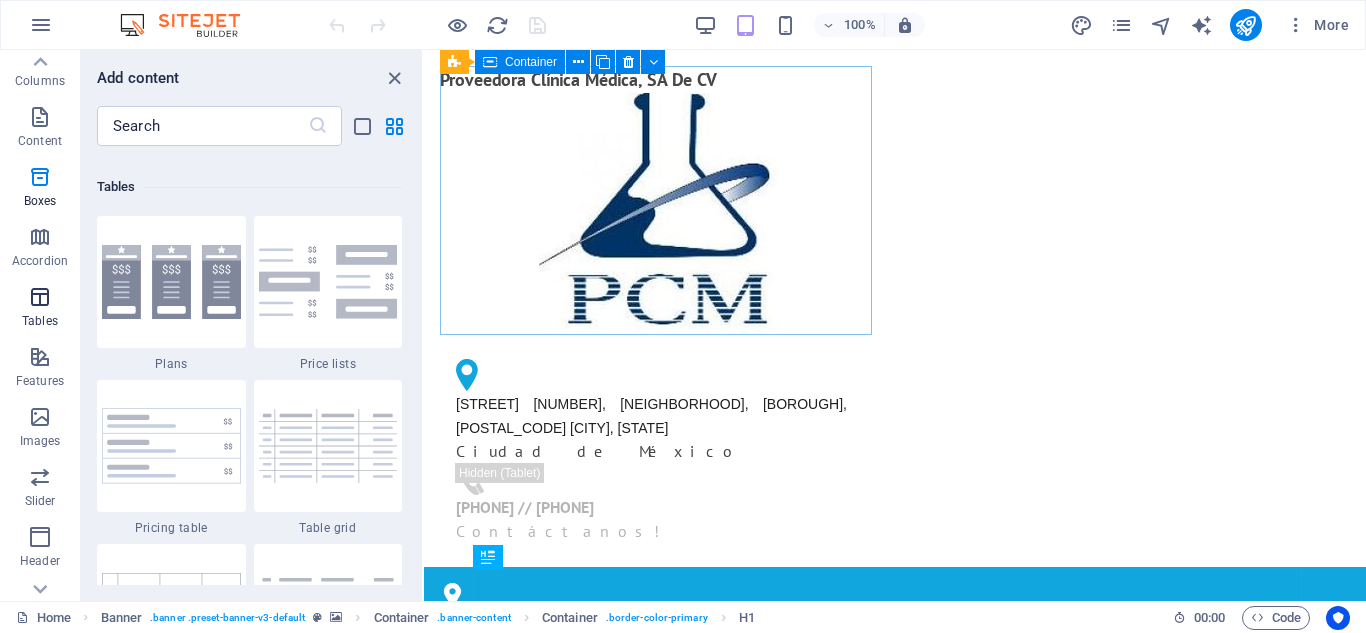 scroll, scrollTop: 6926, scrollLeft: 0, axis: vertical 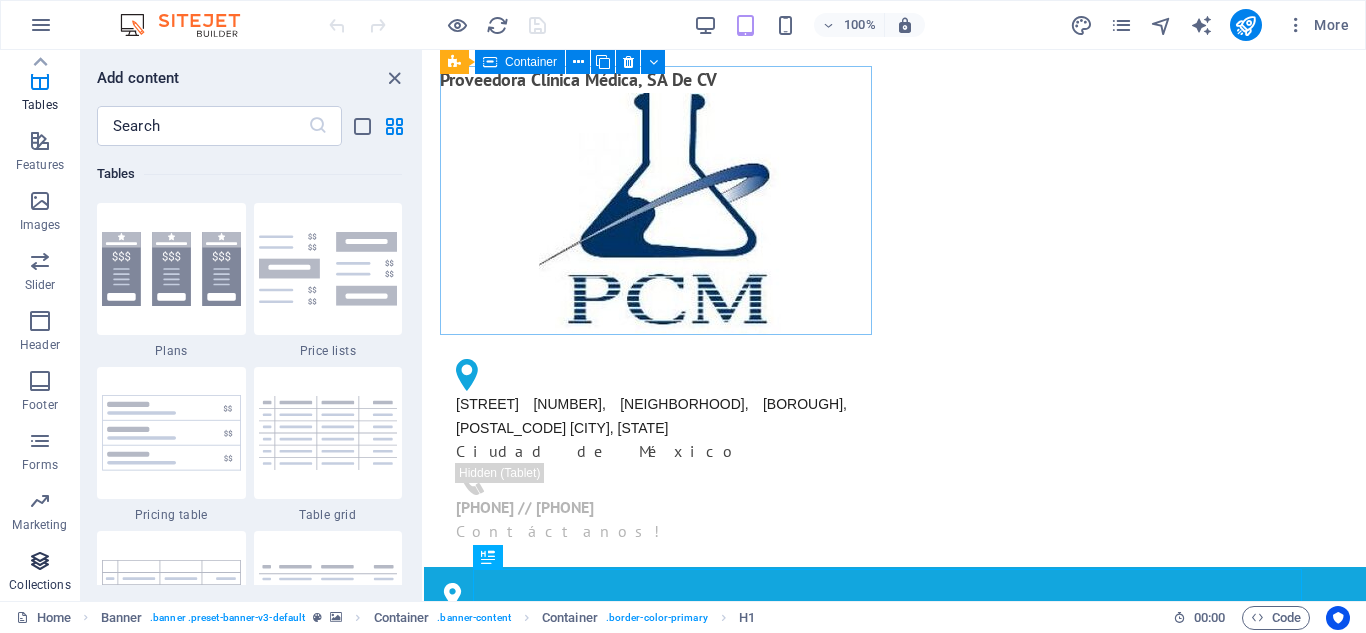 click at bounding box center [40, 561] 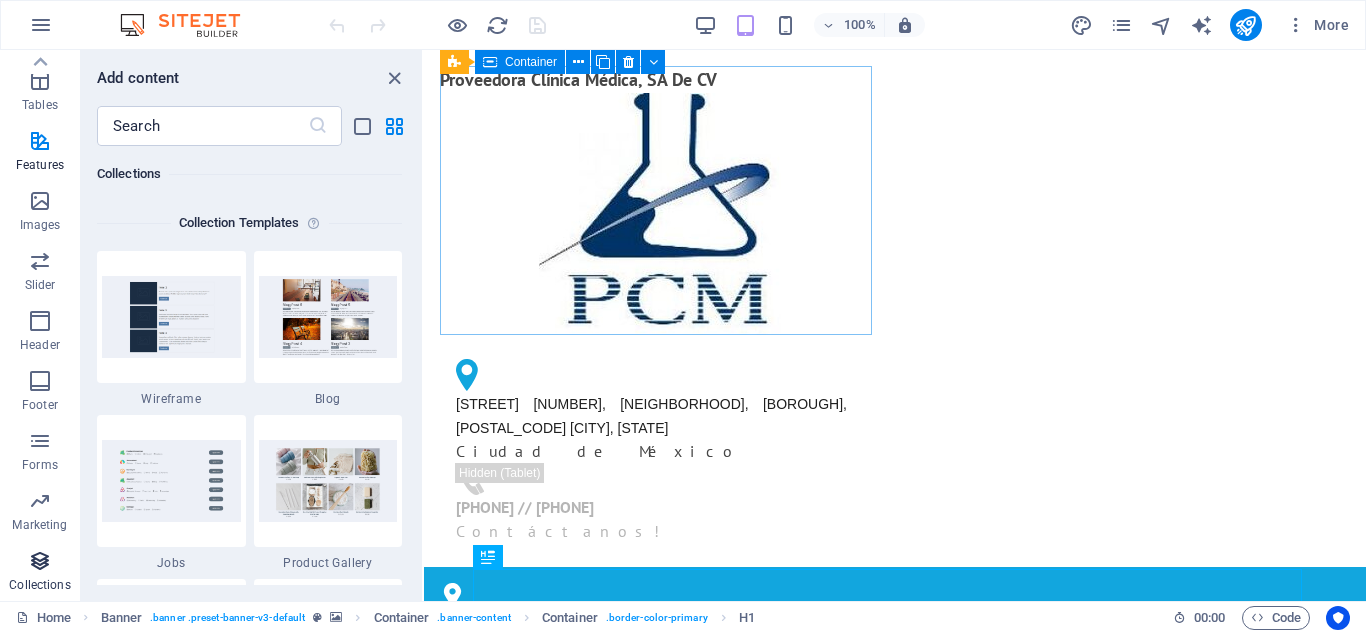 scroll, scrollTop: 18306, scrollLeft: 0, axis: vertical 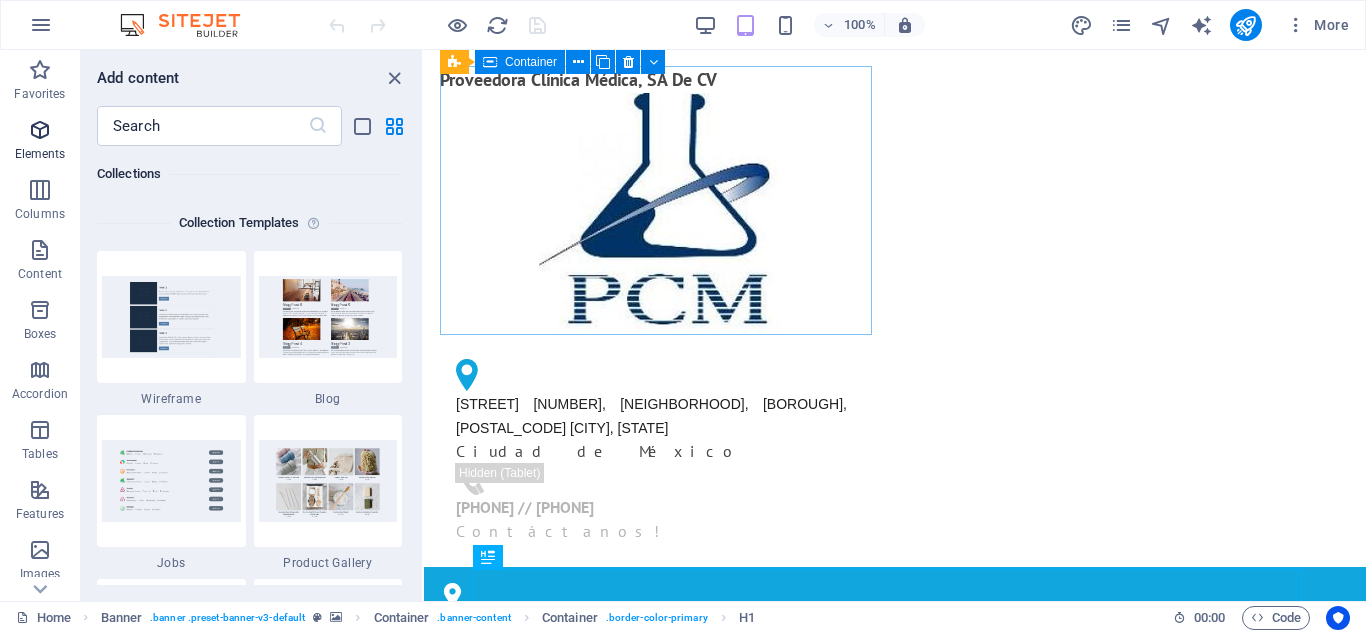 click at bounding box center (40, 130) 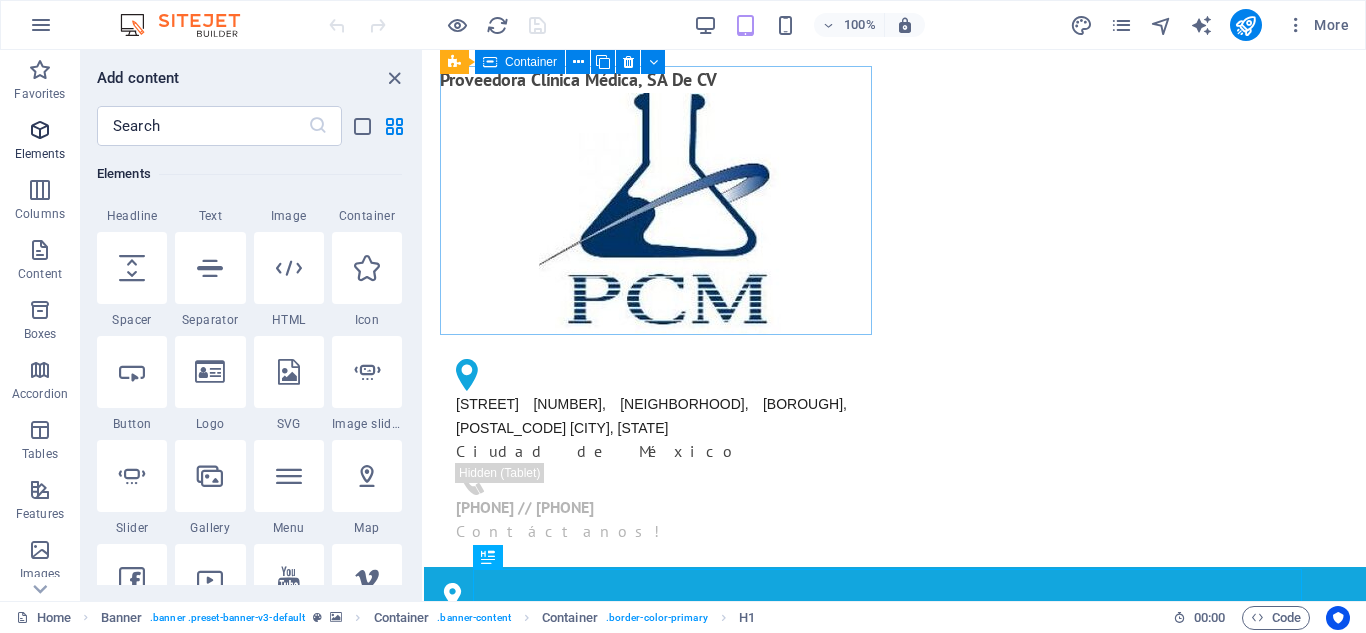 scroll, scrollTop: 213, scrollLeft: 0, axis: vertical 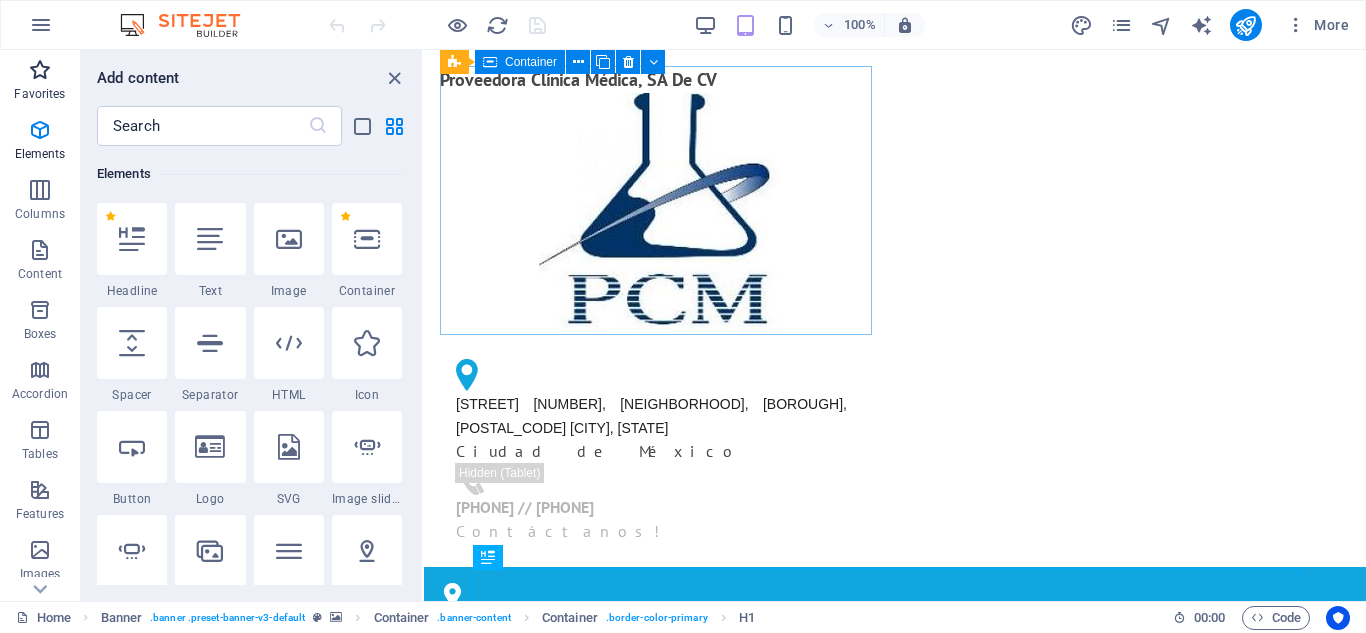 click at bounding box center [40, 70] 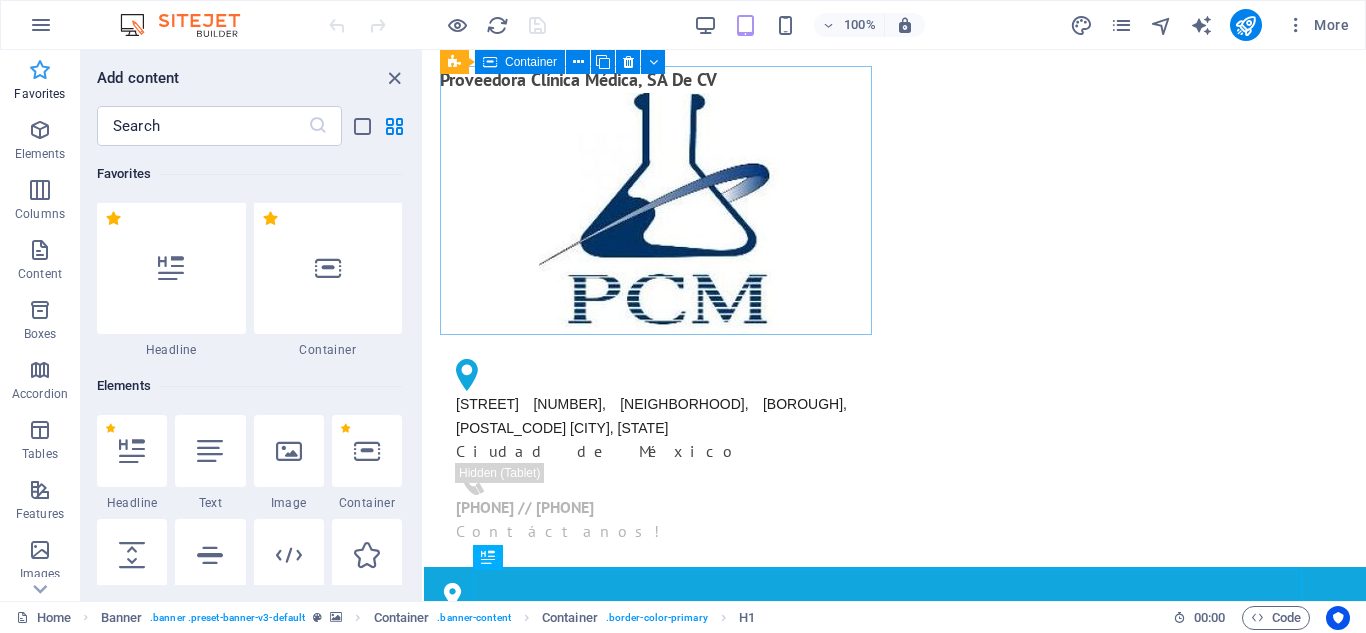 scroll, scrollTop: 0, scrollLeft: 0, axis: both 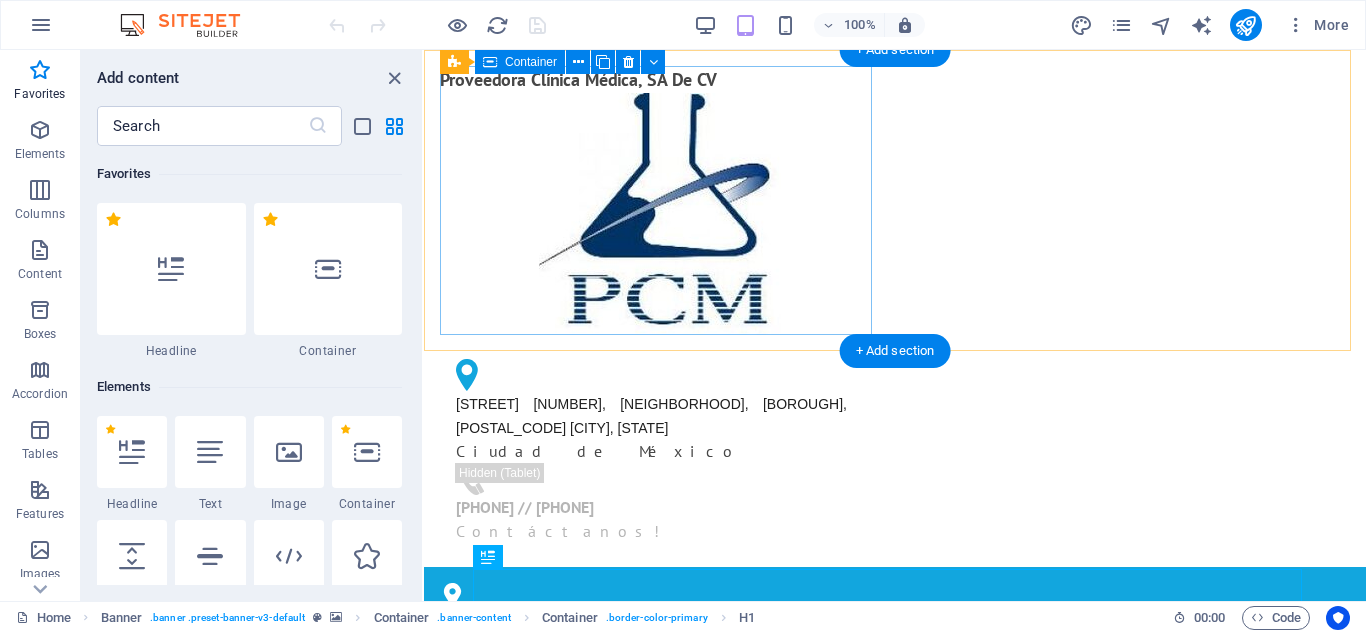 click on "Proveedora Clínica Médica, SA De CV" at bounding box center (659, 200) 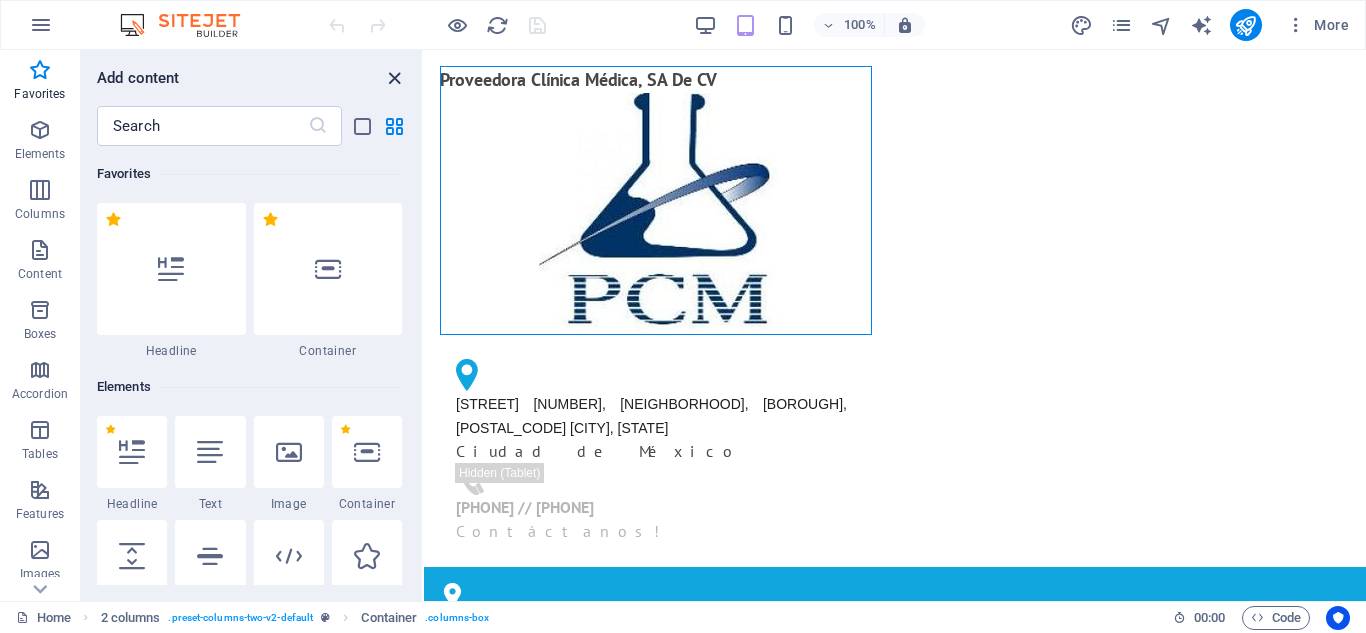click at bounding box center [394, 78] 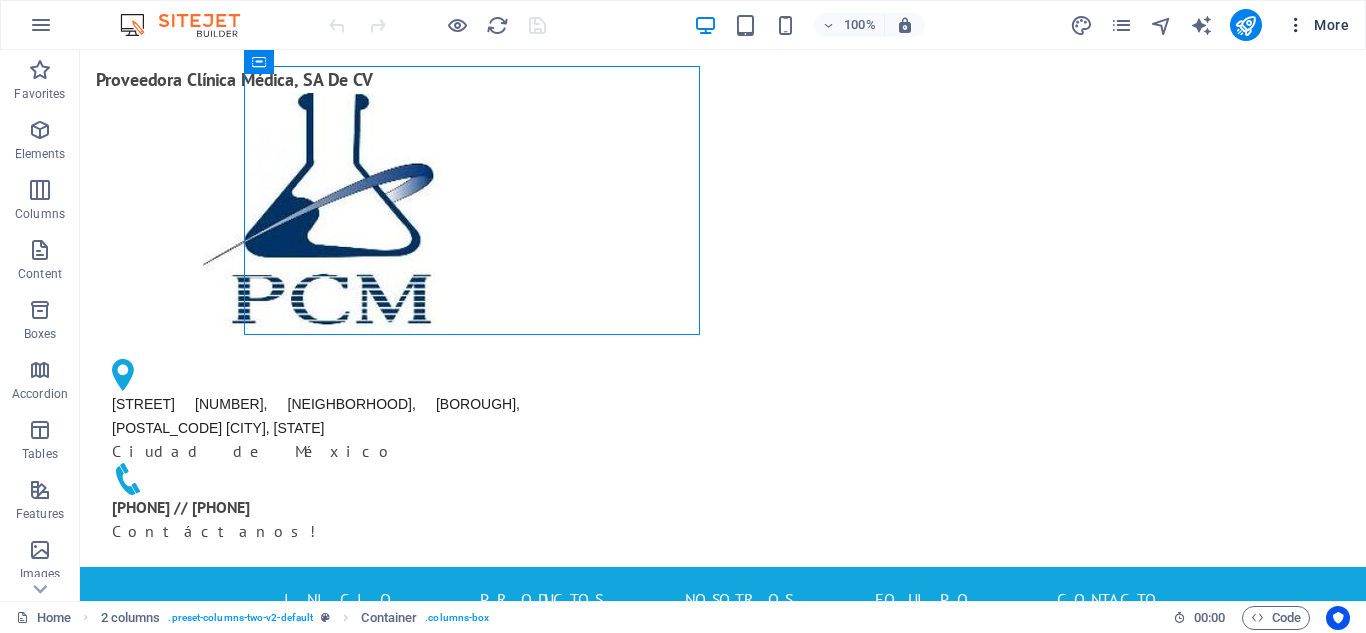 click on "More" at bounding box center [1317, 25] 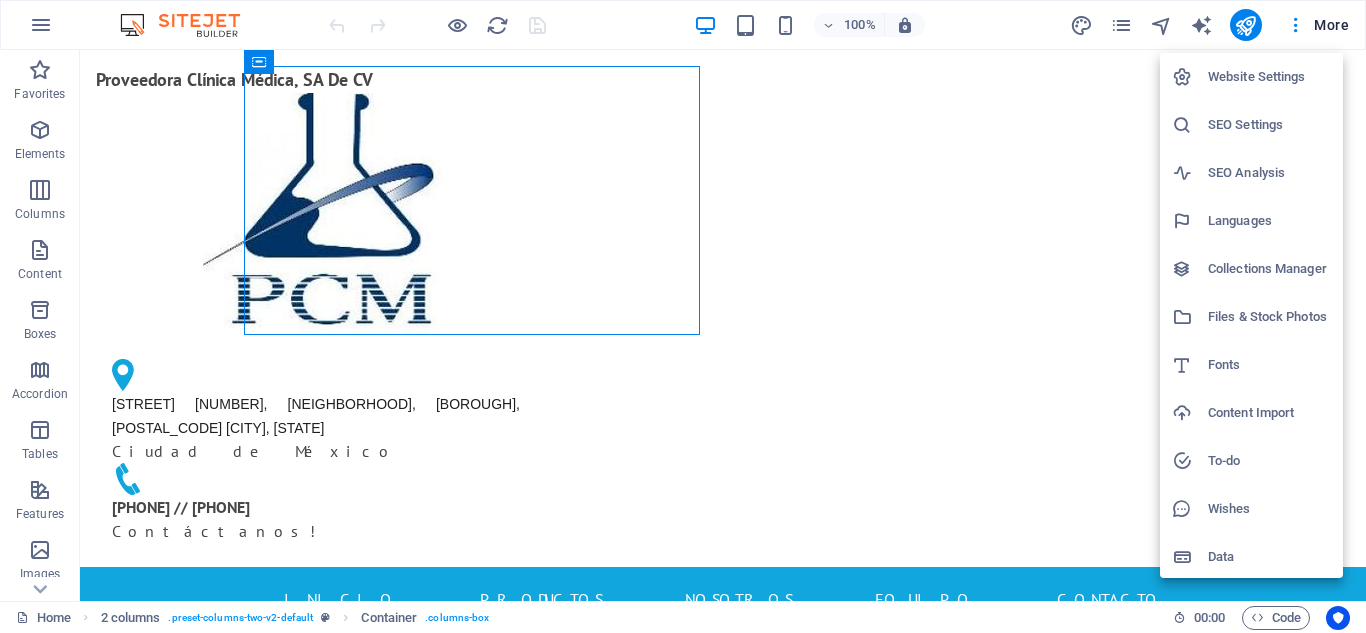 click at bounding box center [683, 316] 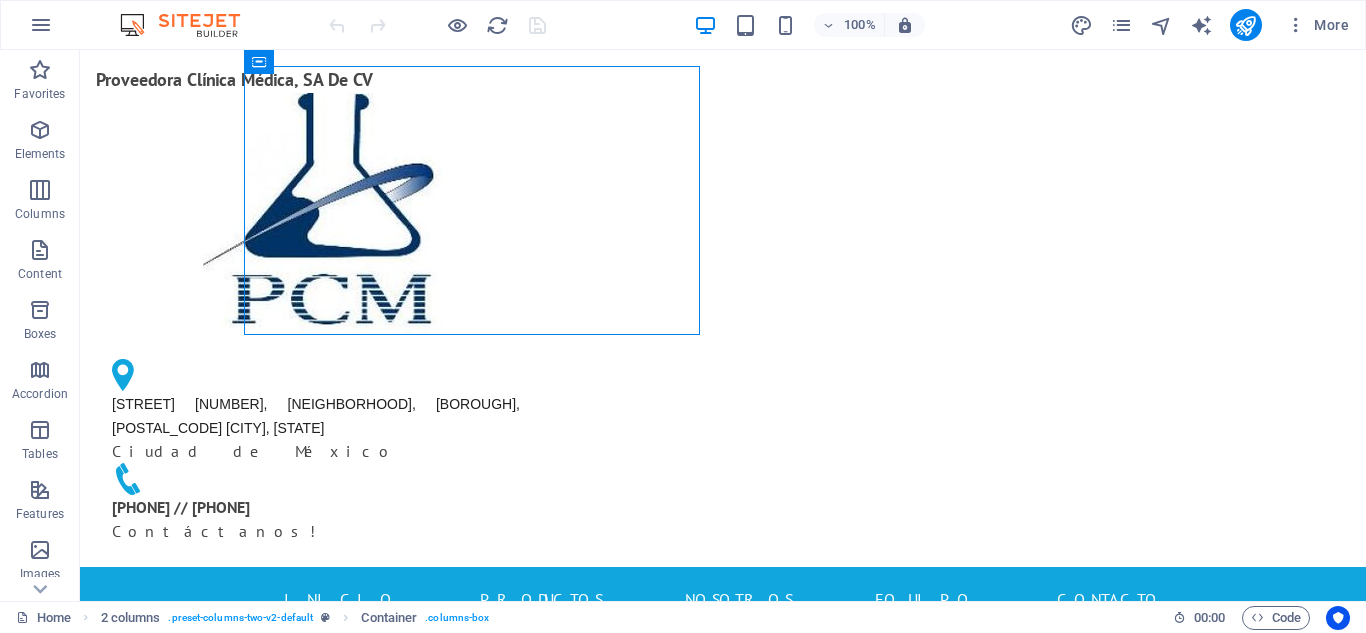 click at bounding box center (1296, 25) 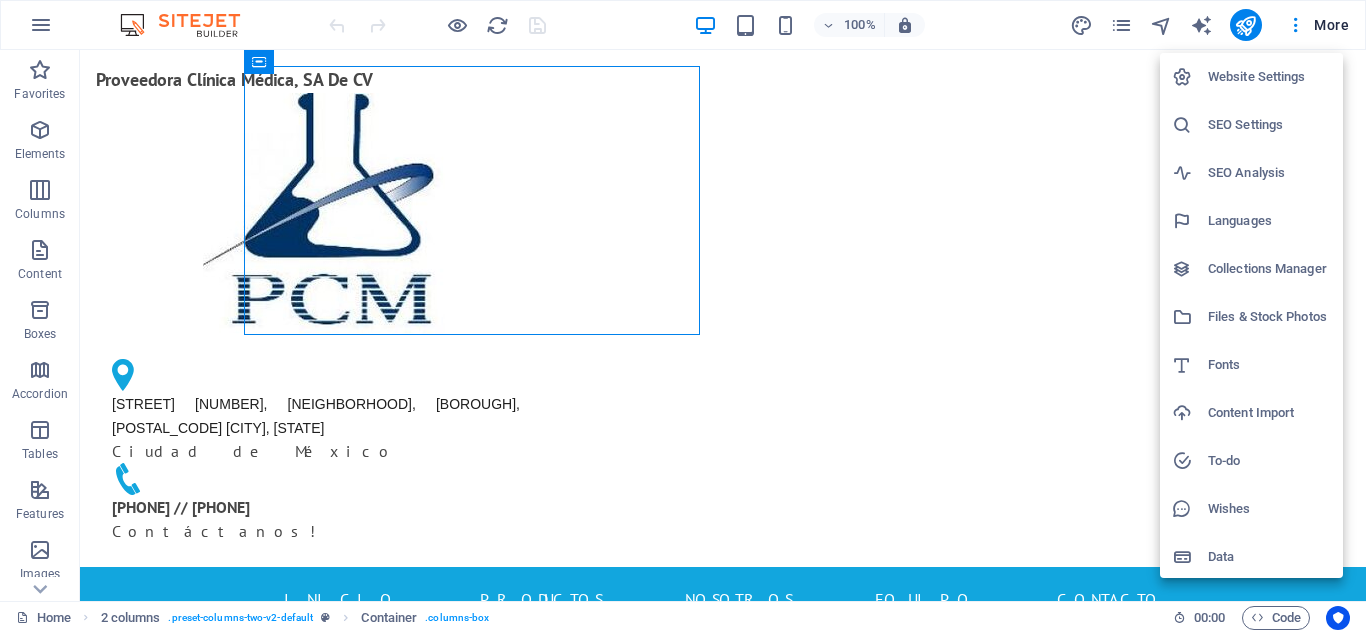 click at bounding box center [683, 316] 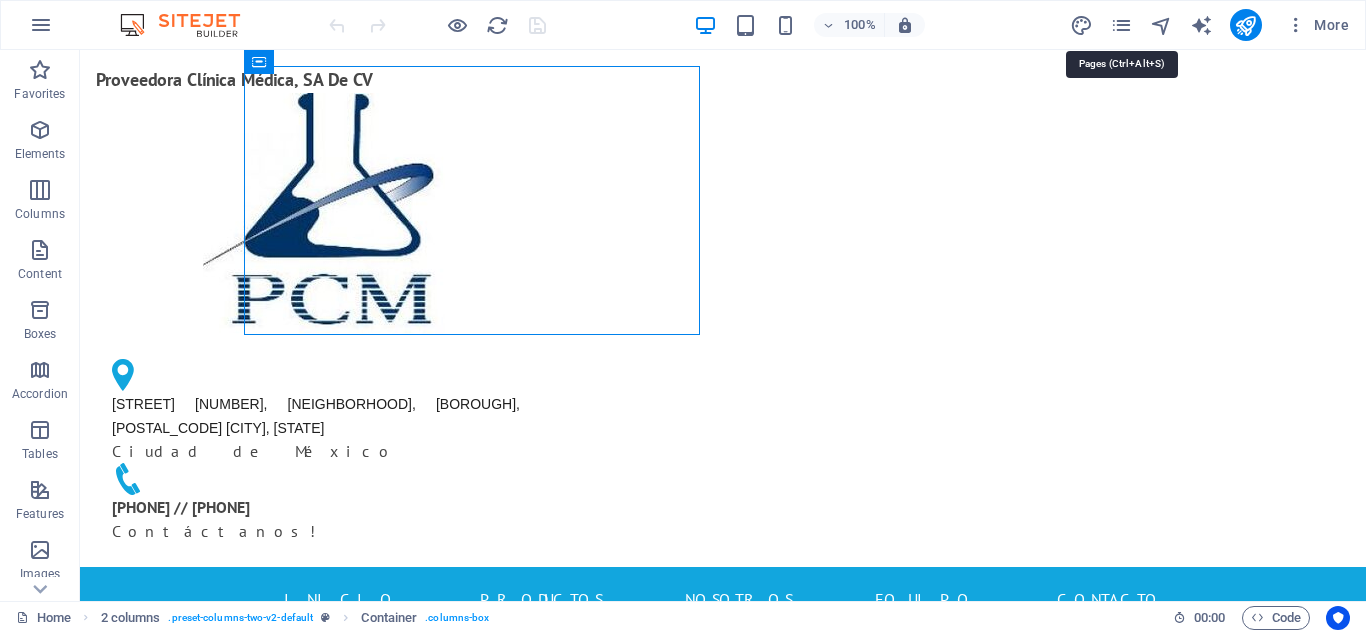 click at bounding box center (1121, 25) 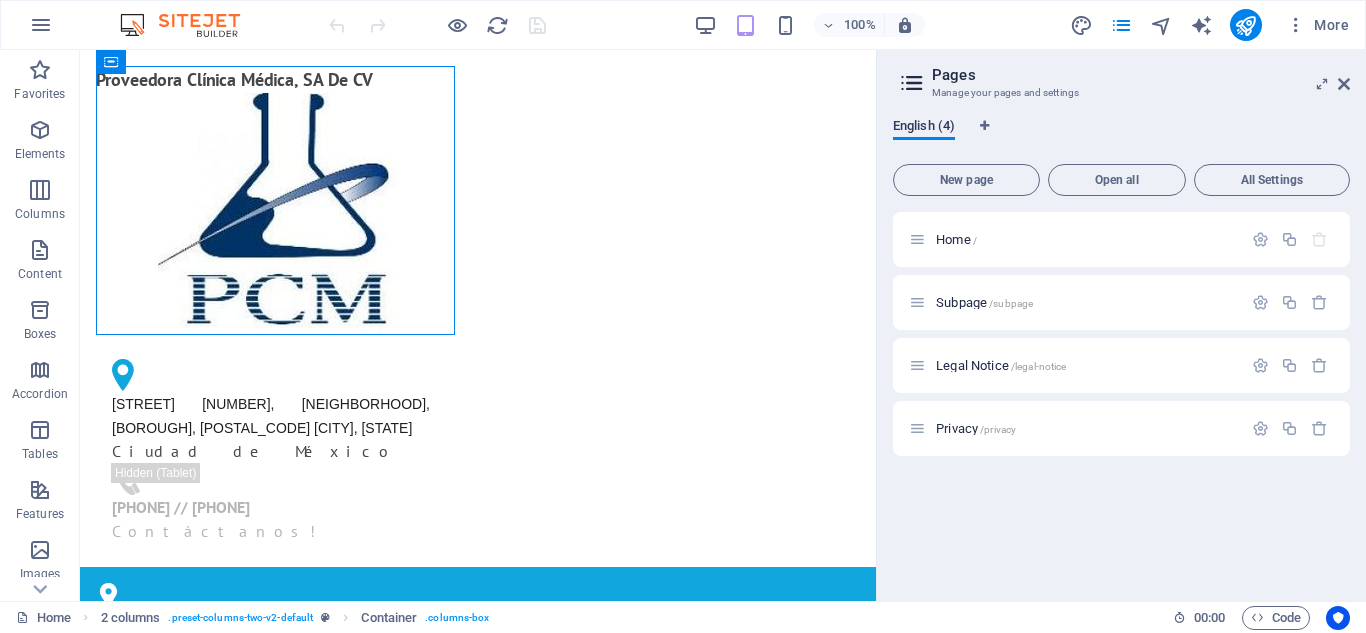 click on "English (4)" at bounding box center (924, 128) 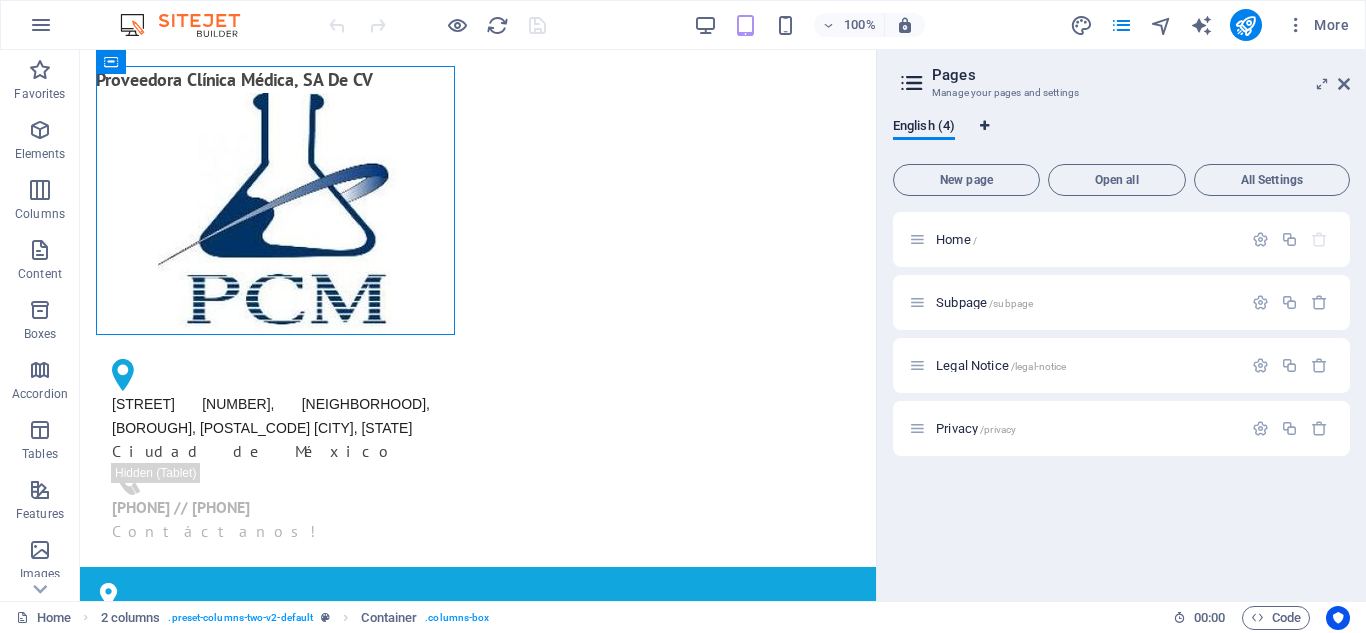 click at bounding box center (984, 126) 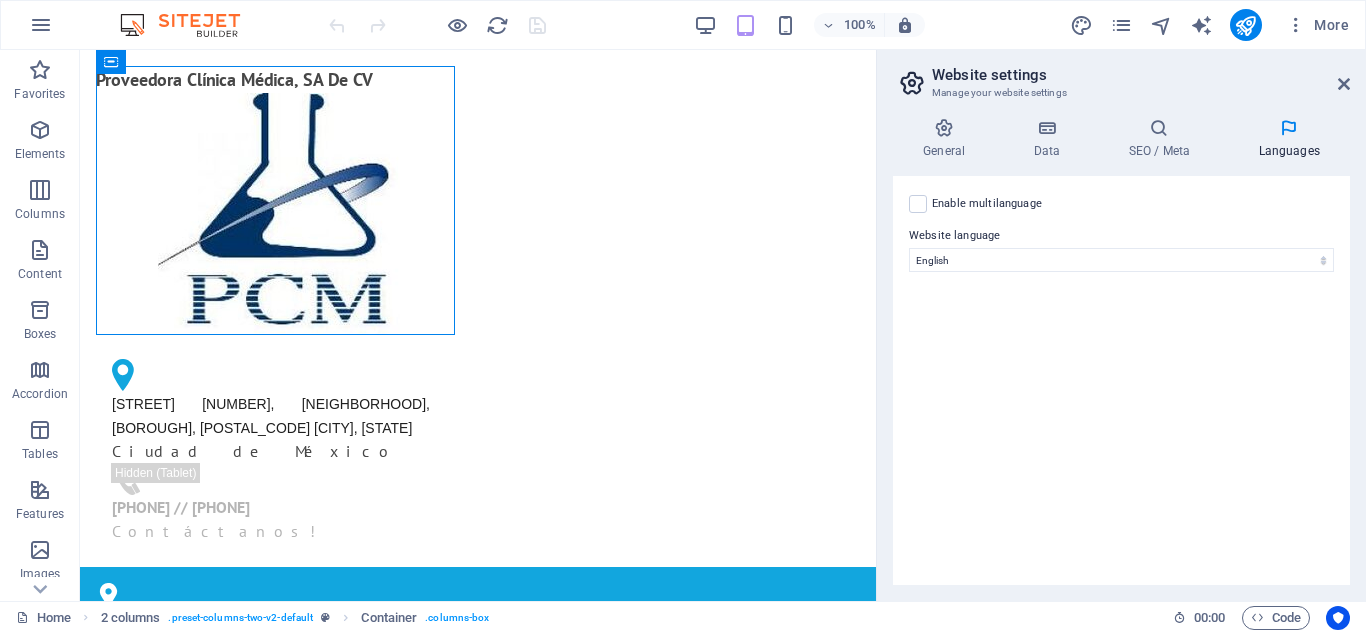 click on "Languages" at bounding box center (1289, 139) 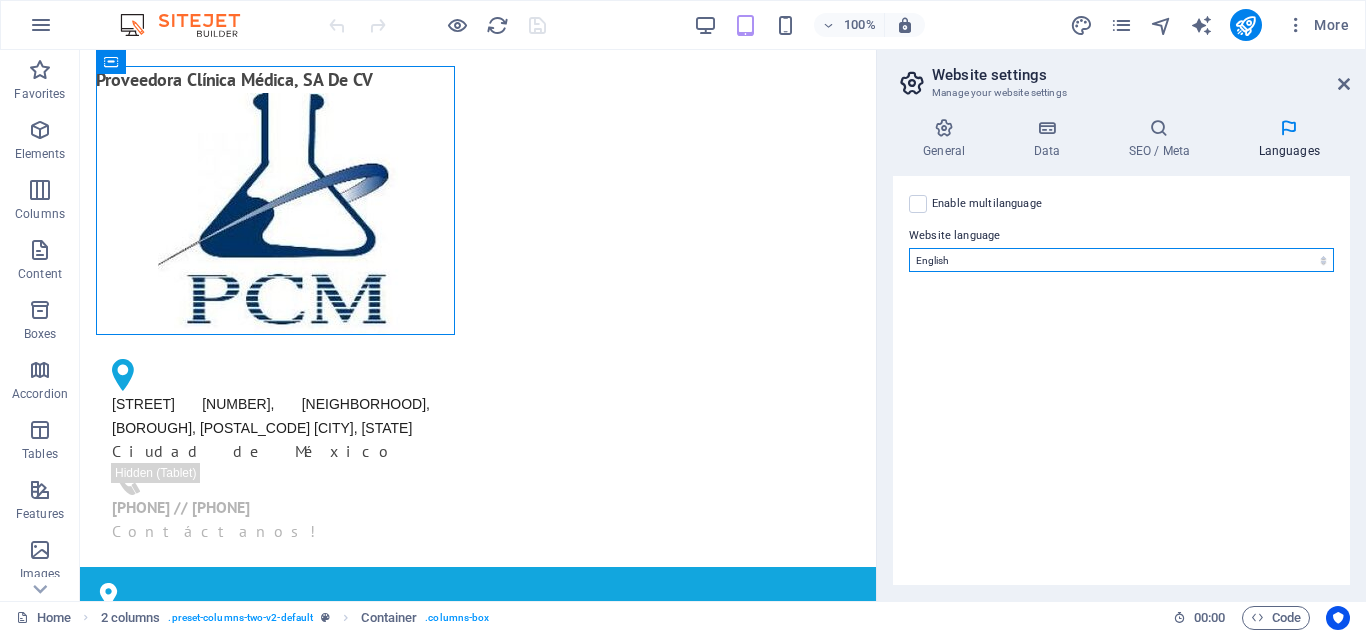 click on "Abkhazian Afar Afrikaans Akan Albanian Amharic Arabic Aragonese Armenian Assamese Avaric Avestan Aymara Azerbaijani Bambara Bashkir Basque Belarusian Bengali Bihari languages Bislama Bokmål Bosnian Breton Bulgarian Burmese Catalan Central Khmer Chamorro Chechen Chinese Church Slavic Chuvash Cornish Corsican Cree Croatian Czech Danish Dutch Dzongkha English Esperanto Estonian Ewe Faroese Farsi (Persian) Fijian Finnish French Fulah Gaelic Galician Ganda Georgian German Greek Greenlandic Guaraní Gujarati Haitian Creole Hausa Hebrew Herero Hindi Hiri Motu Hungarian Icelandic Ido Igbo Indonesian Interlingua Interlingue Inuktitut Inupiaq Irish Italian Japanese Javanese Kannada Kanuri Kashmiri Kazakh Kikuyu Kinyarwanda Komi Kongo Korean Kurdish Kwanyama Kyrgyz Lao Latin Latvian Limburgish Lingala Lithuanian Luba-Katanga Luxembourgish Macedonian Malagasy Malay Malayalam Maldivian Maltese Manx Maori Marathi Marshallese Mongolian Nauru Navajo Ndonga Nepali North Ndebele Northern Sami Norwegian Norwegian Nynorsk Nuosu" at bounding box center (1121, 260) 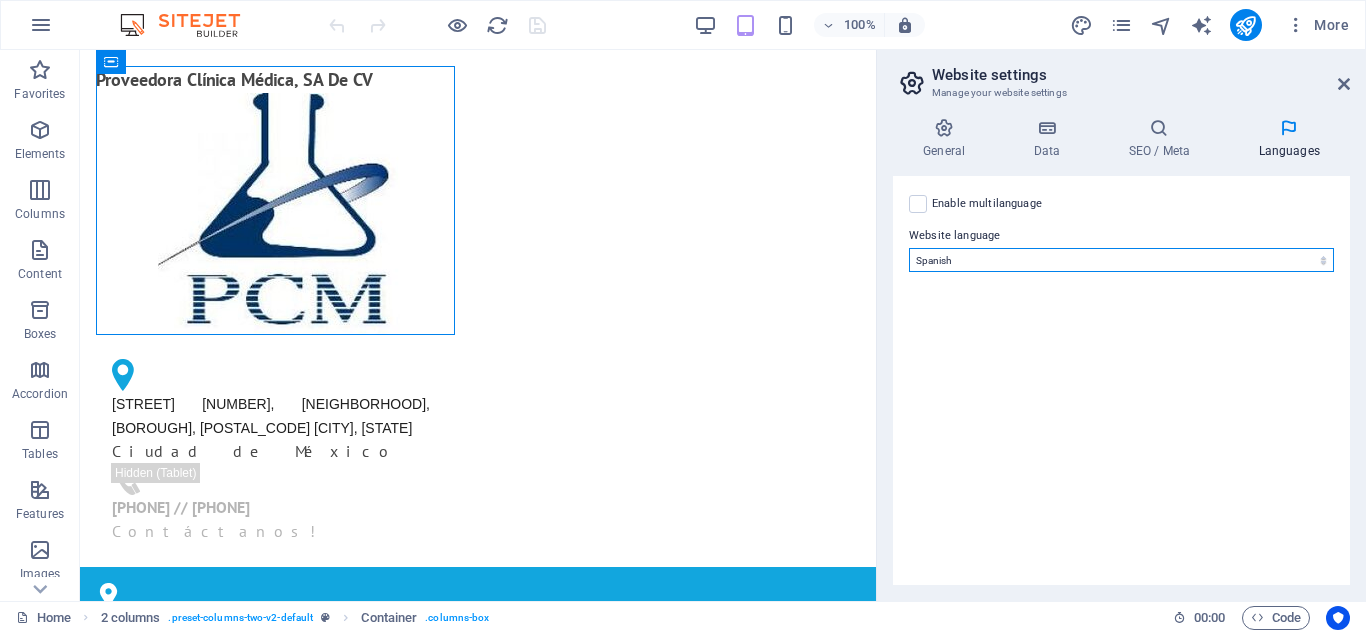 click on "Abkhazian Afar Afrikaans Akan Albanian Amharic Arabic Aragonese Armenian Assamese Avaric Avestan Aymara Azerbaijani Bambara Bashkir Basque Belarusian Bengali Bihari languages Bislama Bokmål Bosnian Breton Bulgarian Burmese Catalan Central Khmer Chamorro Chechen Chinese Church Slavic Chuvash Cornish Corsican Cree Croatian Czech Danish Dutch Dzongkha English Esperanto Estonian Ewe Faroese Farsi (Persian) Fijian Finnish French Fulah Gaelic Galician Ganda Georgian German Greek Greenlandic Guaraní Gujarati Haitian Creole Hausa Hebrew Herero Hindi Hiri Motu Hungarian Icelandic Ido Igbo Indonesian Interlingua Interlingue Inuktitut Inupiaq Irish Italian Japanese Javanese Kannada Kanuri Kashmiri Kazakh Kikuyu Kinyarwanda Komi Kongo Korean Kurdish Kwanyama Kyrgyz Lao Latin Latvian Limburgish Lingala Lithuanian Luba-Katanga Luxembourgish Macedonian Malagasy Malay Malayalam Maldivian Maltese Manx Maori Marathi Marshallese Mongolian Nauru Navajo Ndonga Nepali North Ndebele Northern Sami Norwegian Norwegian Nynorsk Nuosu" at bounding box center [1121, 260] 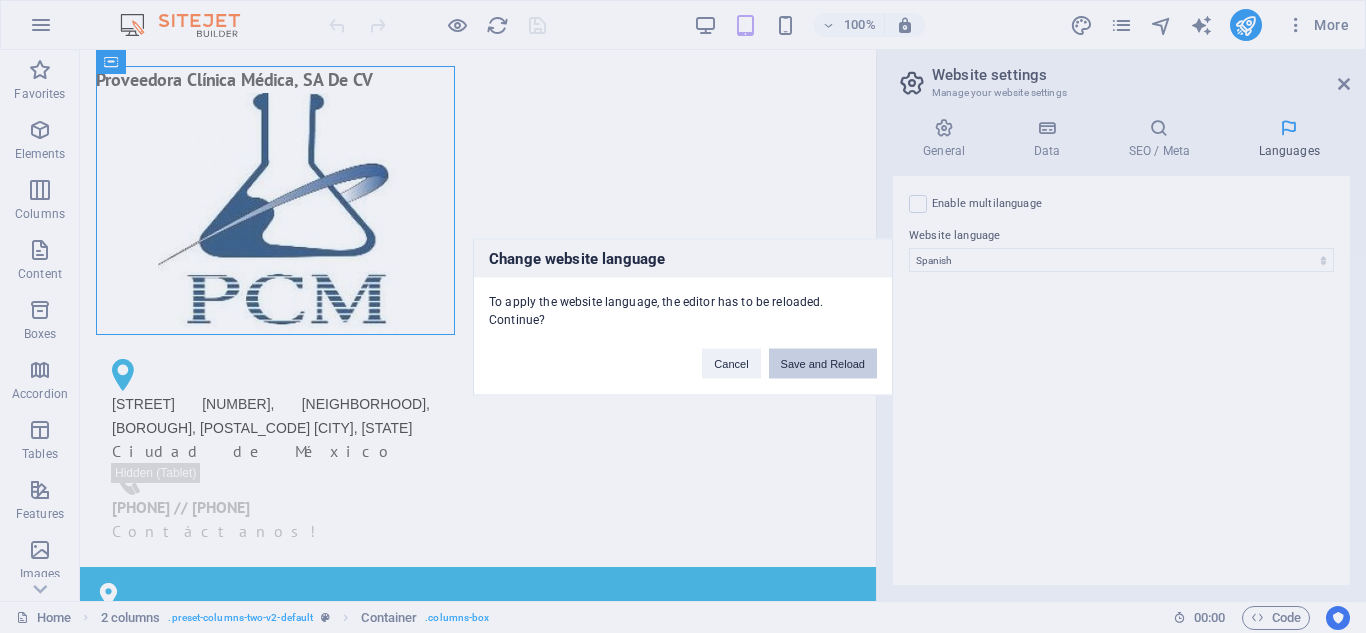 click on "Save and Reload" at bounding box center [823, 363] 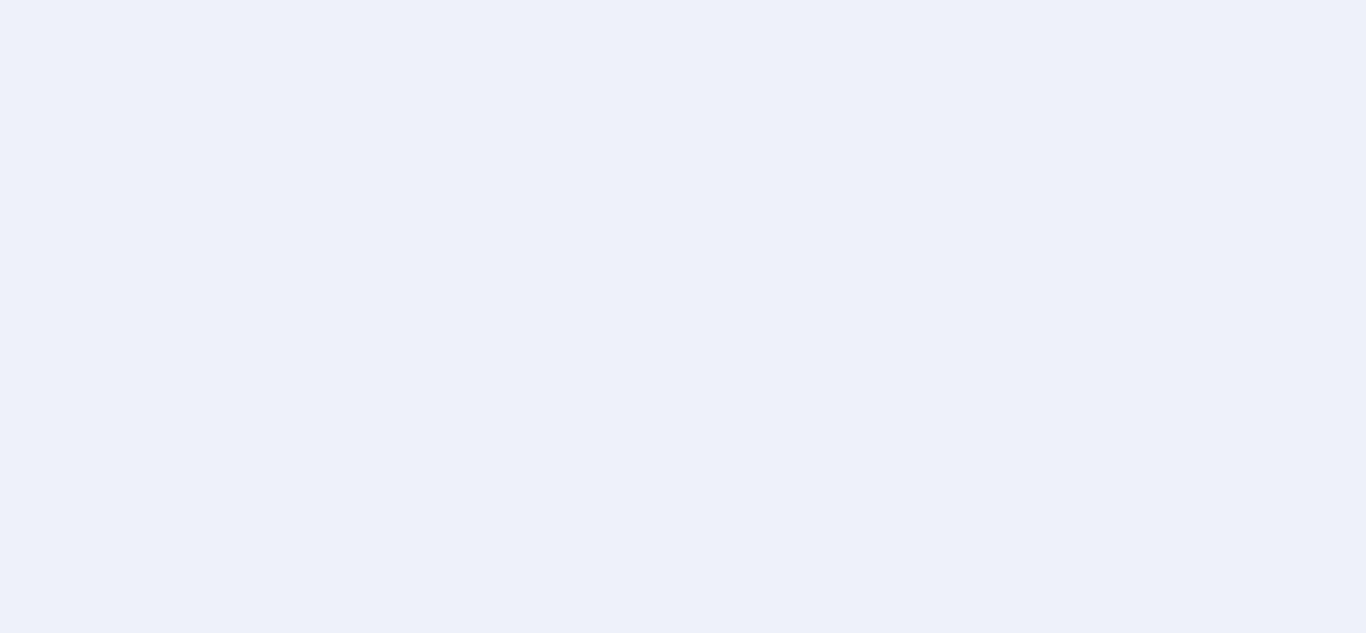 scroll, scrollTop: 0, scrollLeft: 0, axis: both 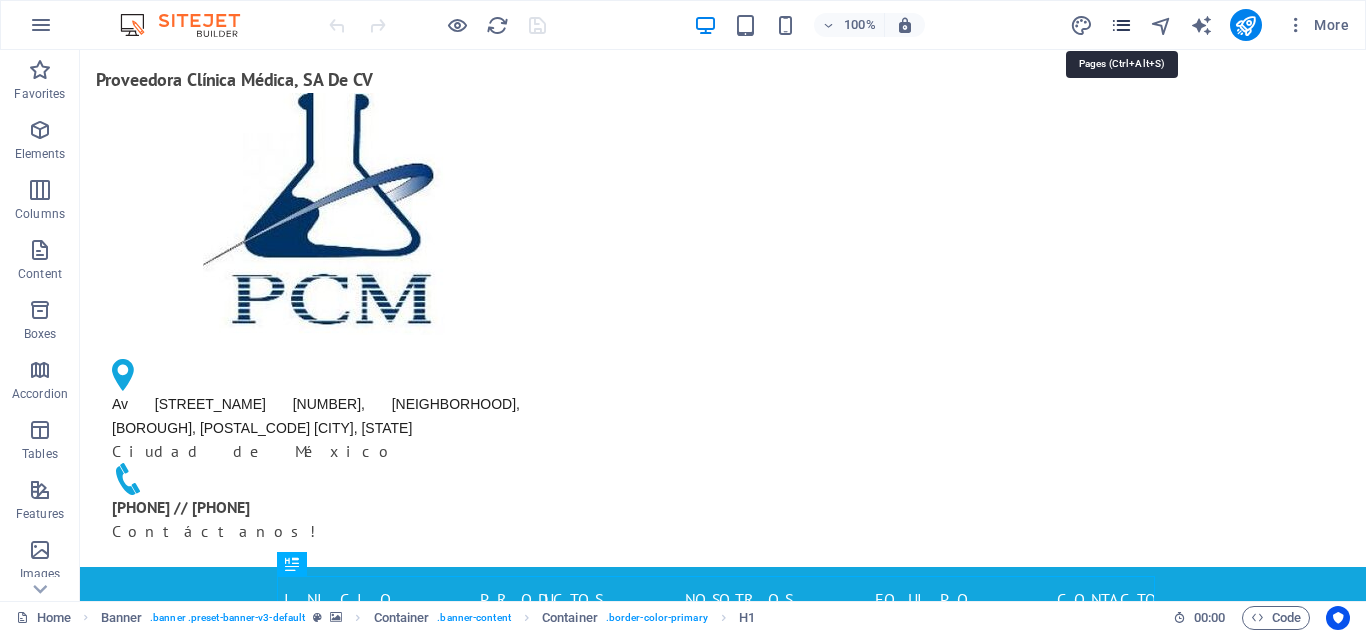 click at bounding box center (1121, 25) 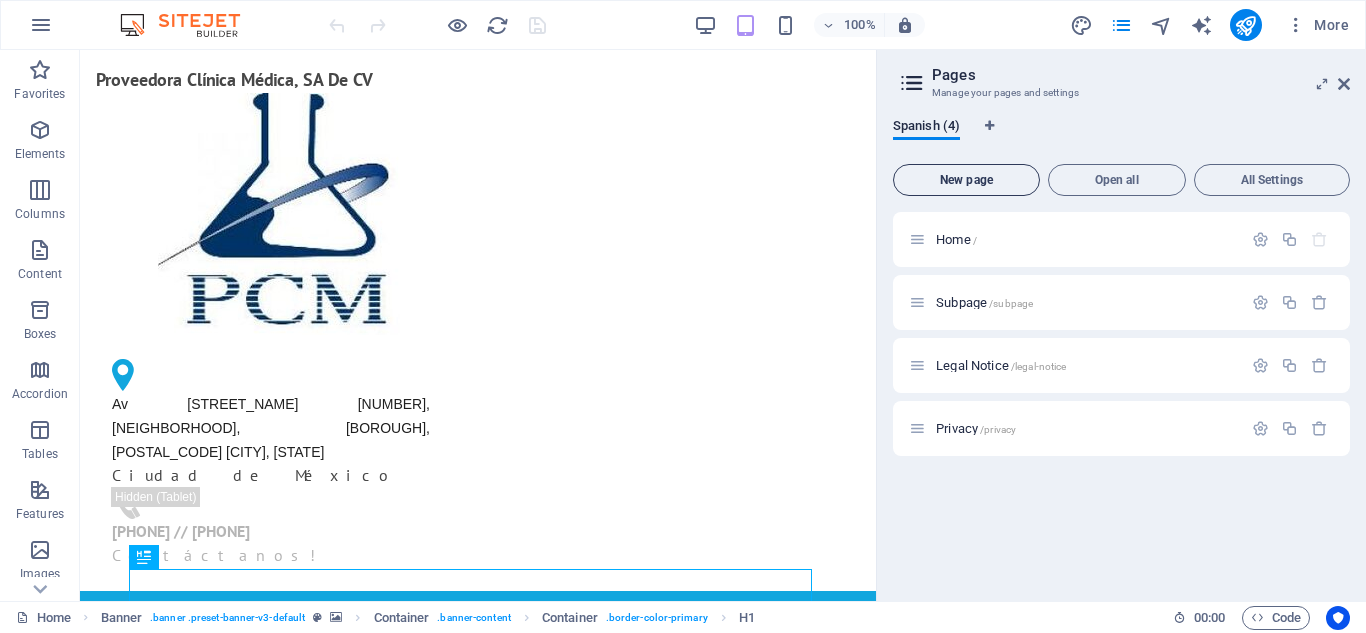 click on "New page" at bounding box center [966, 180] 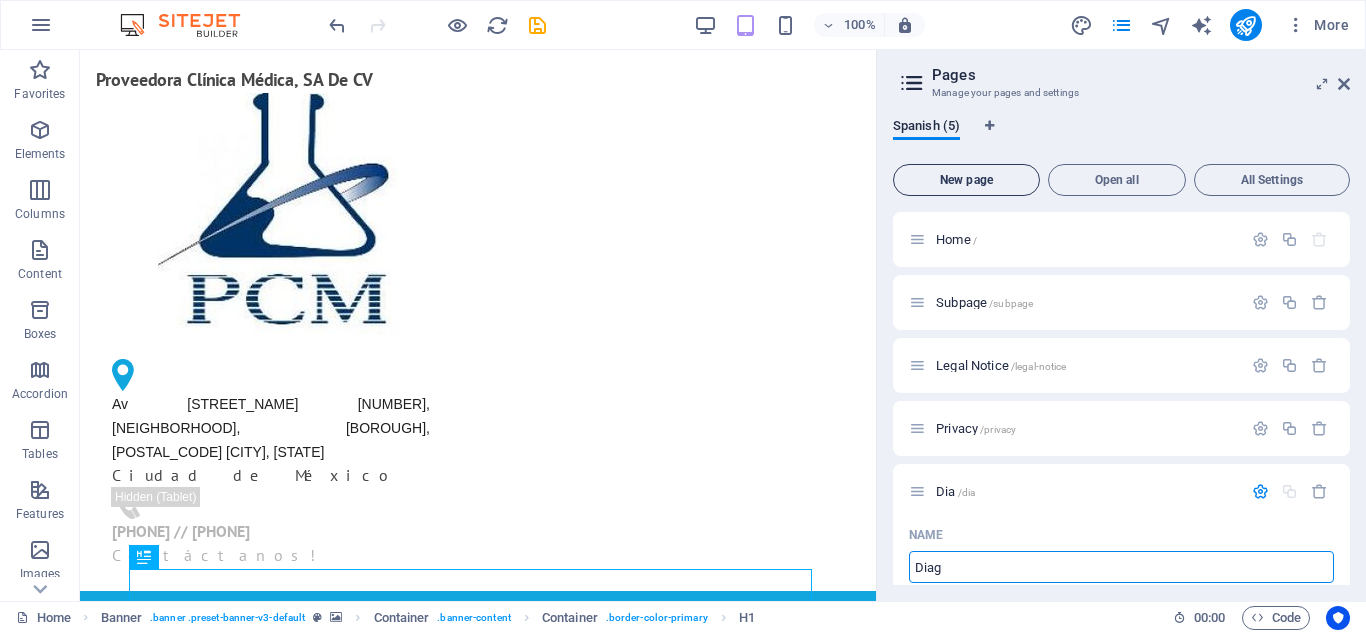 type on "Diagn" 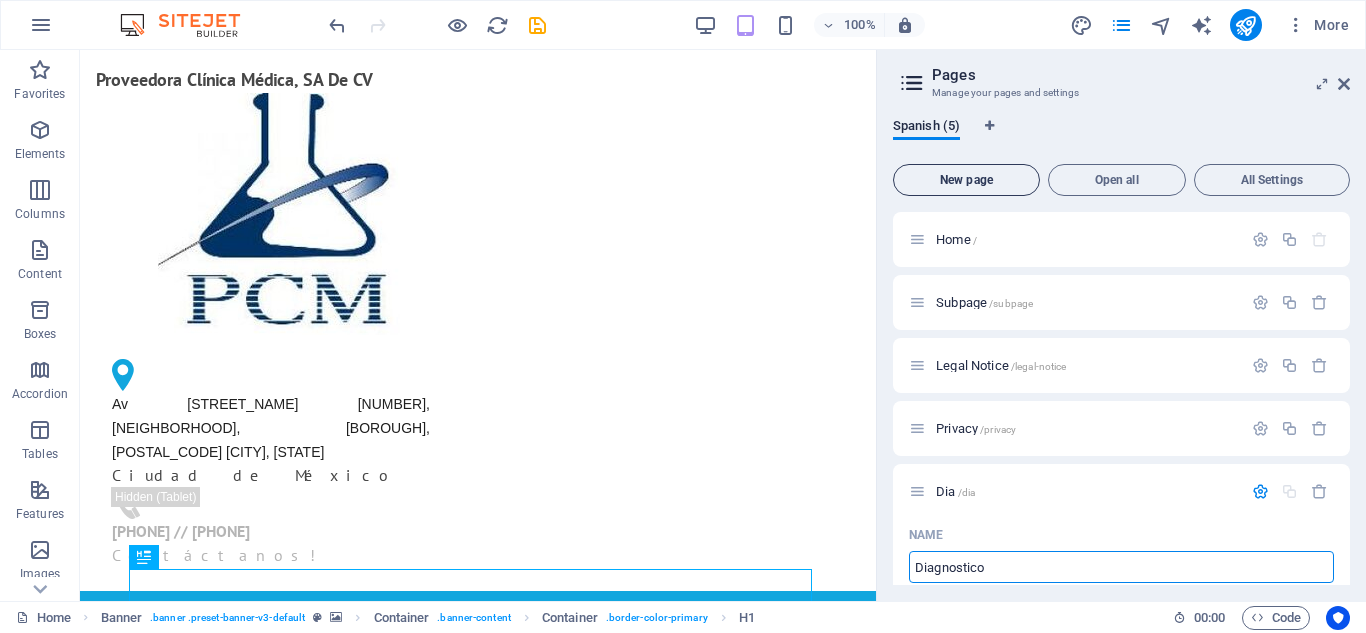type on "Diagnostico" 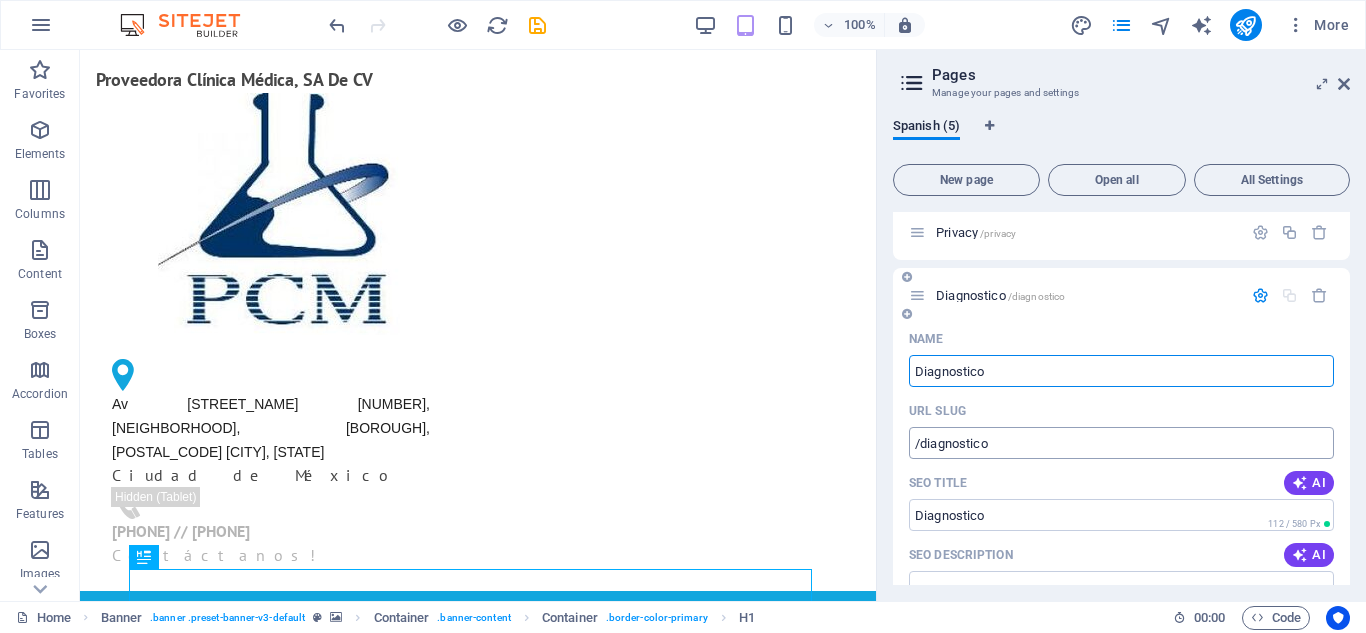 click on "Name Diagnostico ​ URL SLUG /diagnostico ​ SEO Title AI ​ 112 / 580 Px SEO Description AI ​ 0 / 990 Px SEO Keywords AI ​ Settings Menu Noindex Preview Mobile Desktop www.example.com diagnostico Meta tags ​ Preview Image (Open Graph) Drag files here, click to choose files or select files from Files or our free stock photos & videos More Settings" at bounding box center [1121, 671] 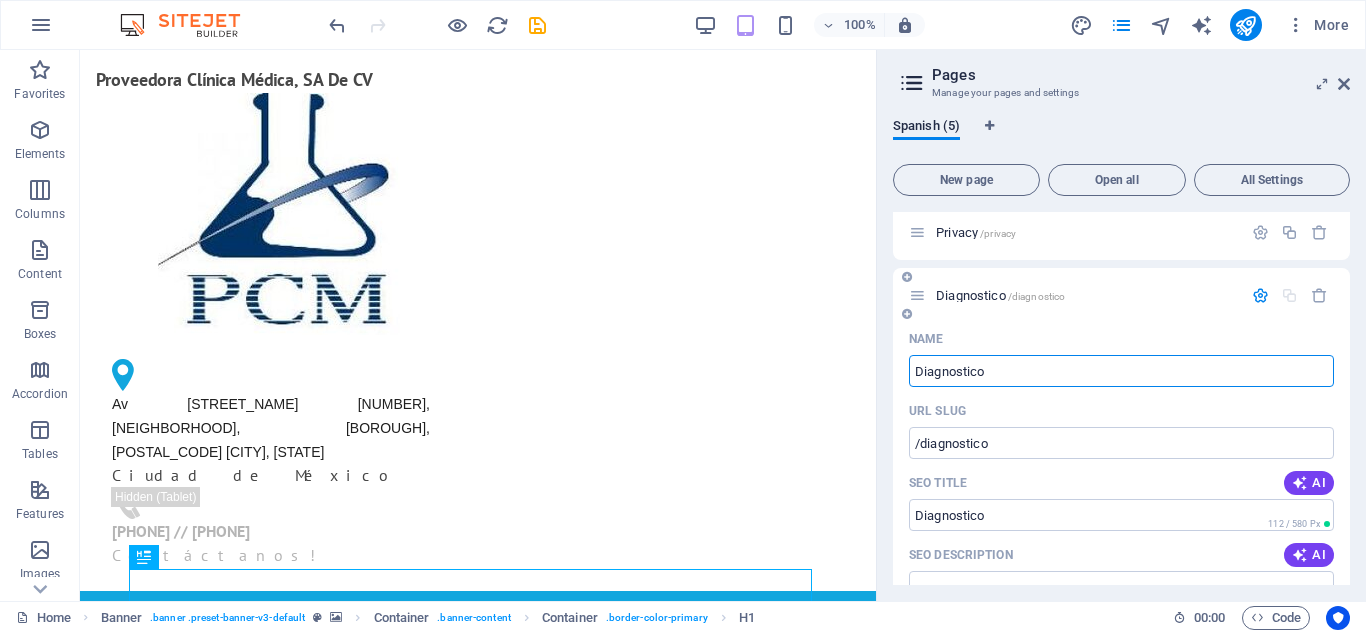 scroll, scrollTop: 200, scrollLeft: 0, axis: vertical 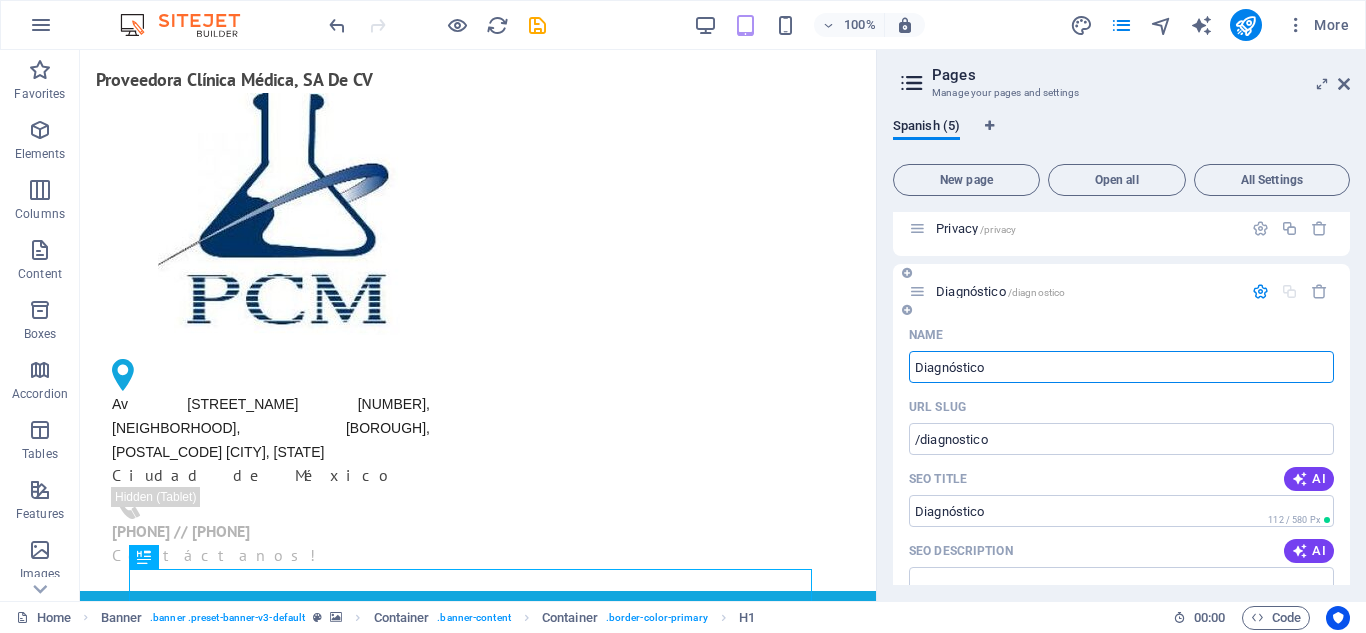 click on "Diagnóstico" at bounding box center [1121, 367] 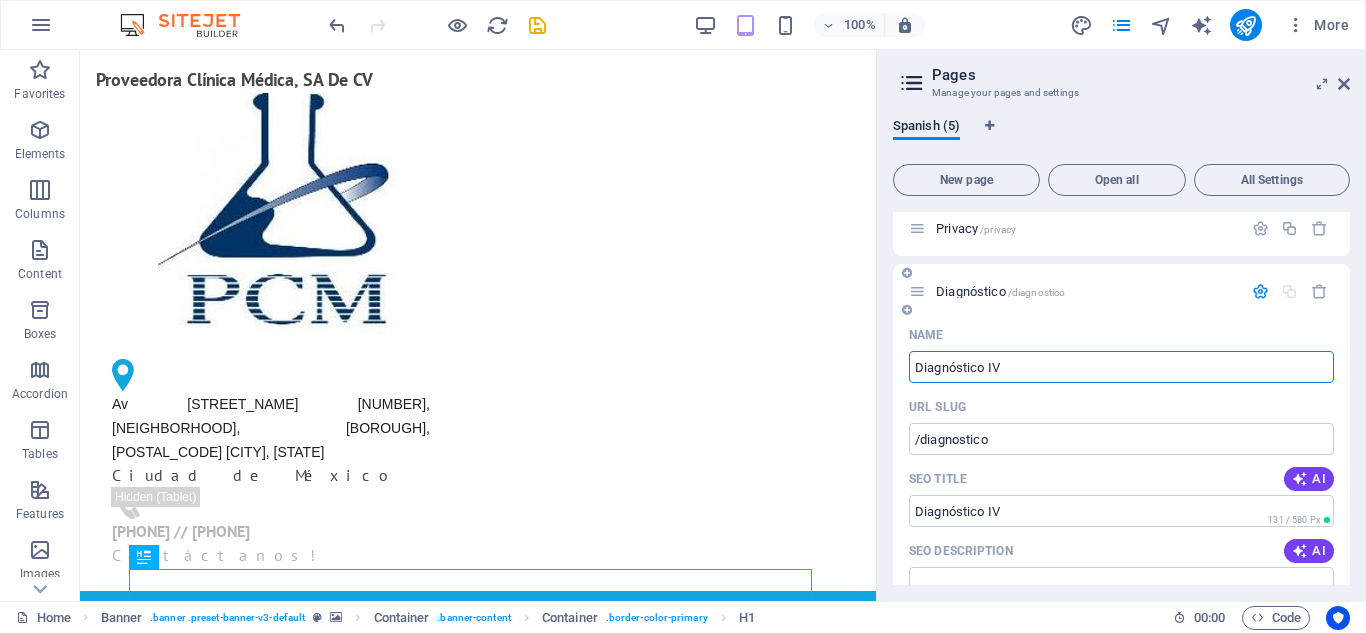 type on "Diagnóstico IVD" 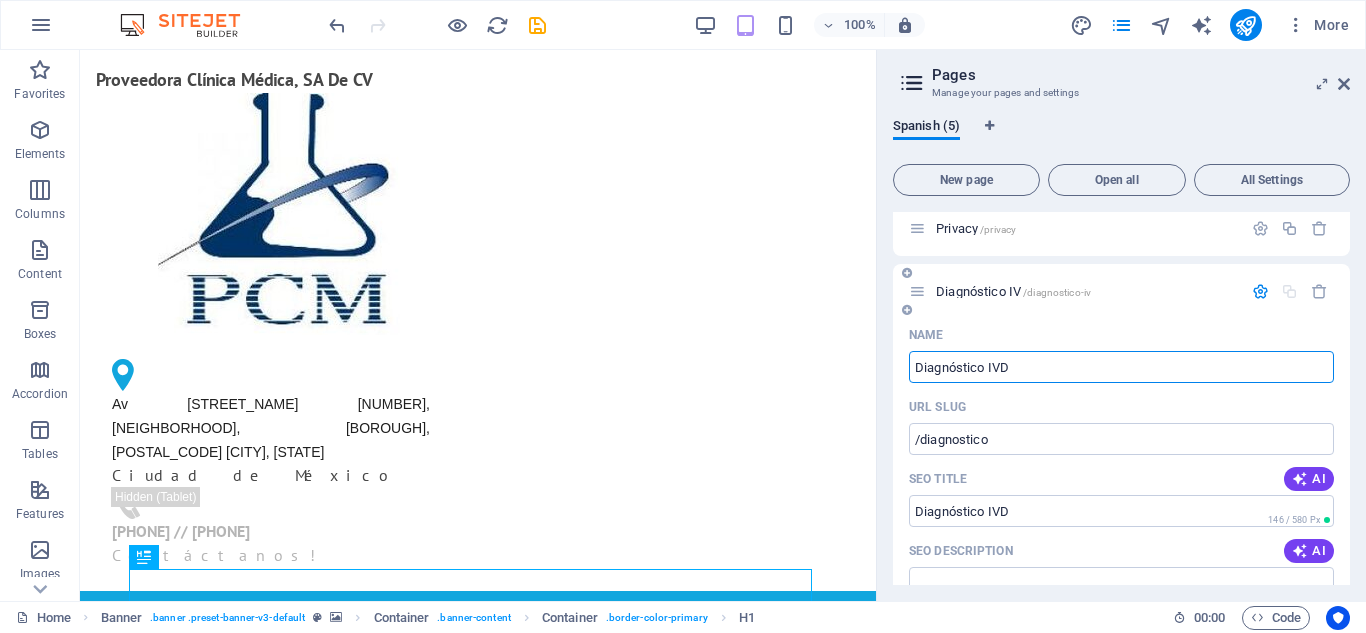 type on "/diagnostico-iv" 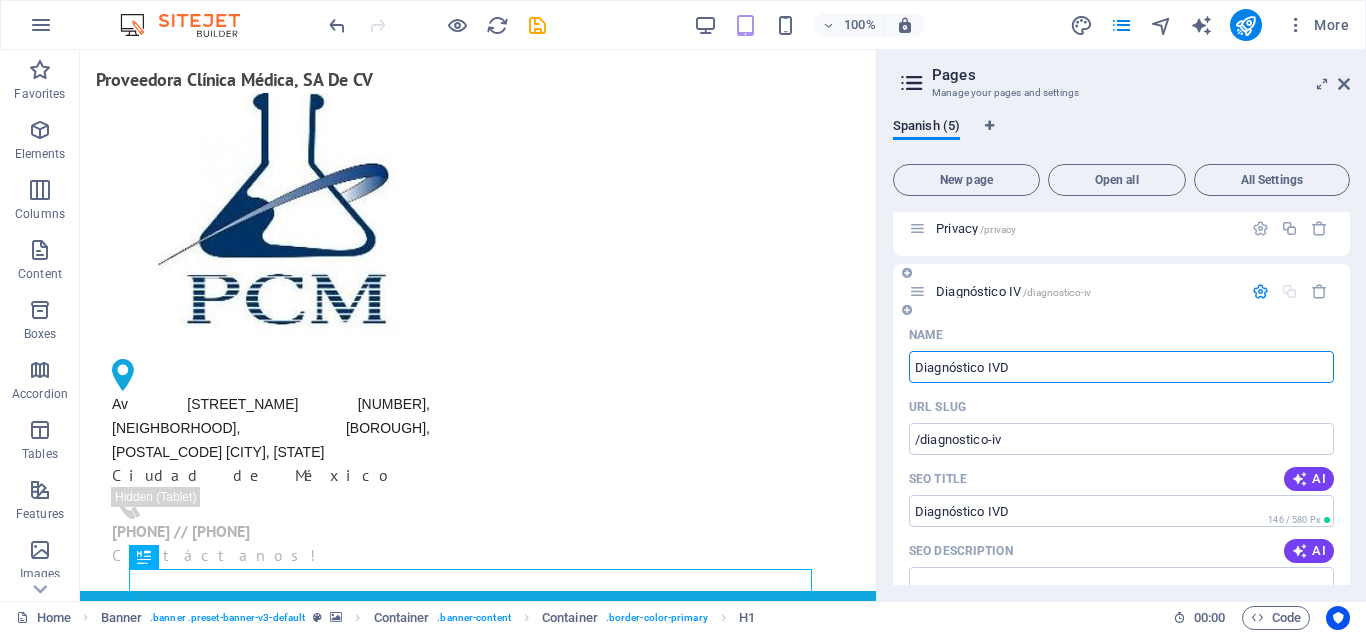 type on "Diagnóstico IVD" 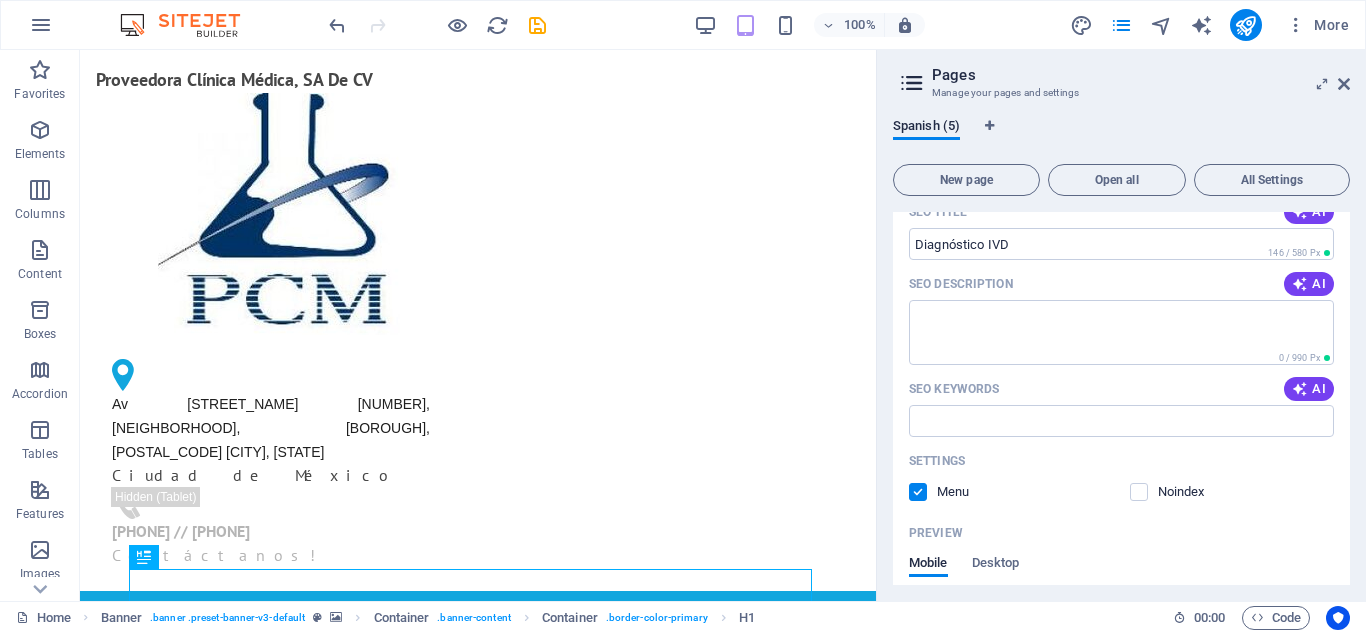 scroll, scrollTop: 600, scrollLeft: 0, axis: vertical 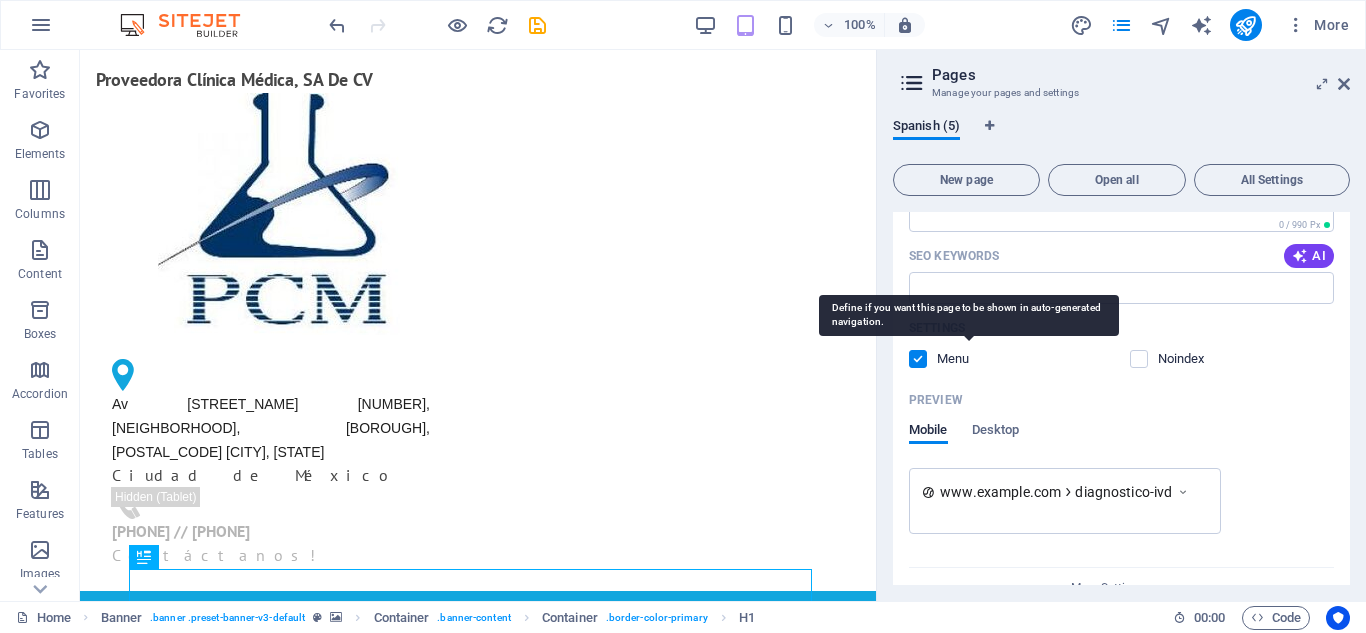 type on "Diagnóstico IVD" 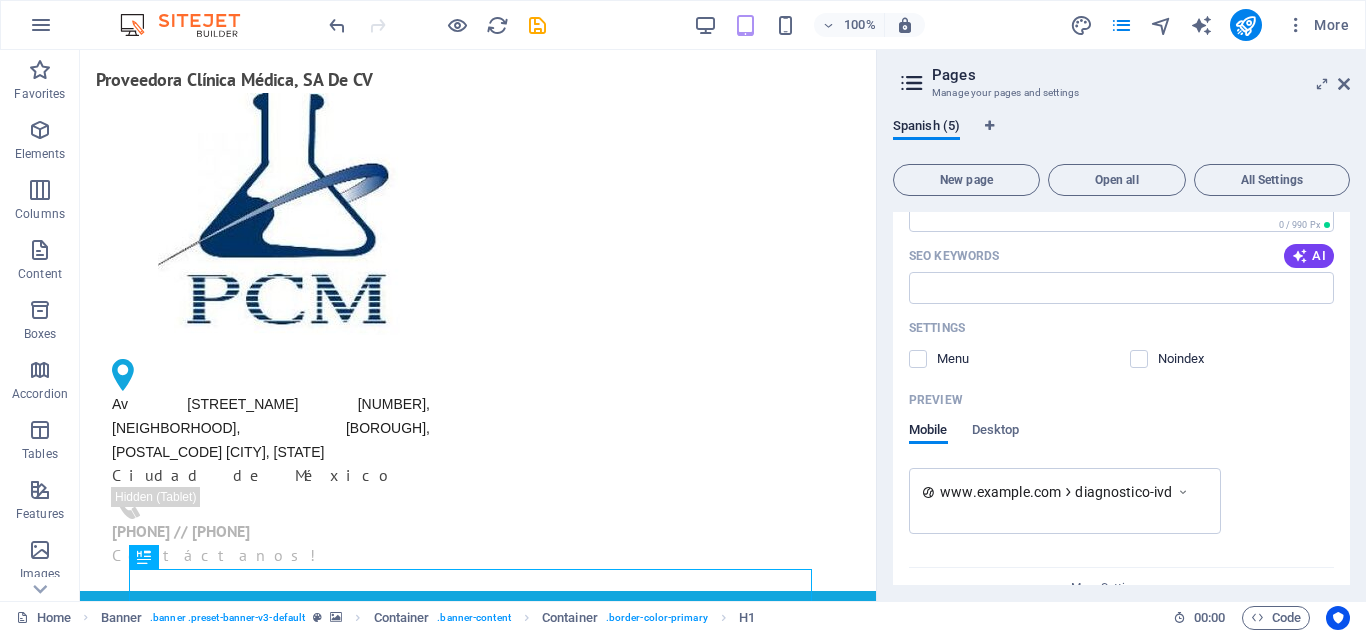 scroll, scrollTop: 639, scrollLeft: 0, axis: vertical 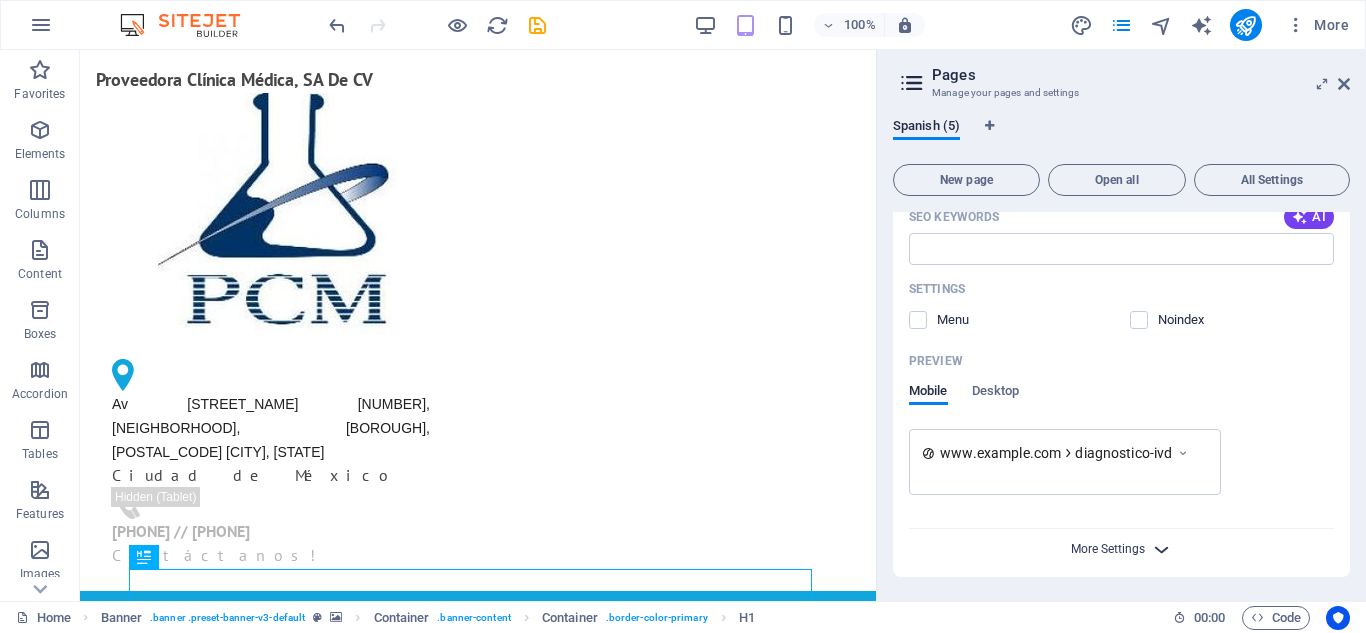 click on "More Settings" at bounding box center (1108, 549) 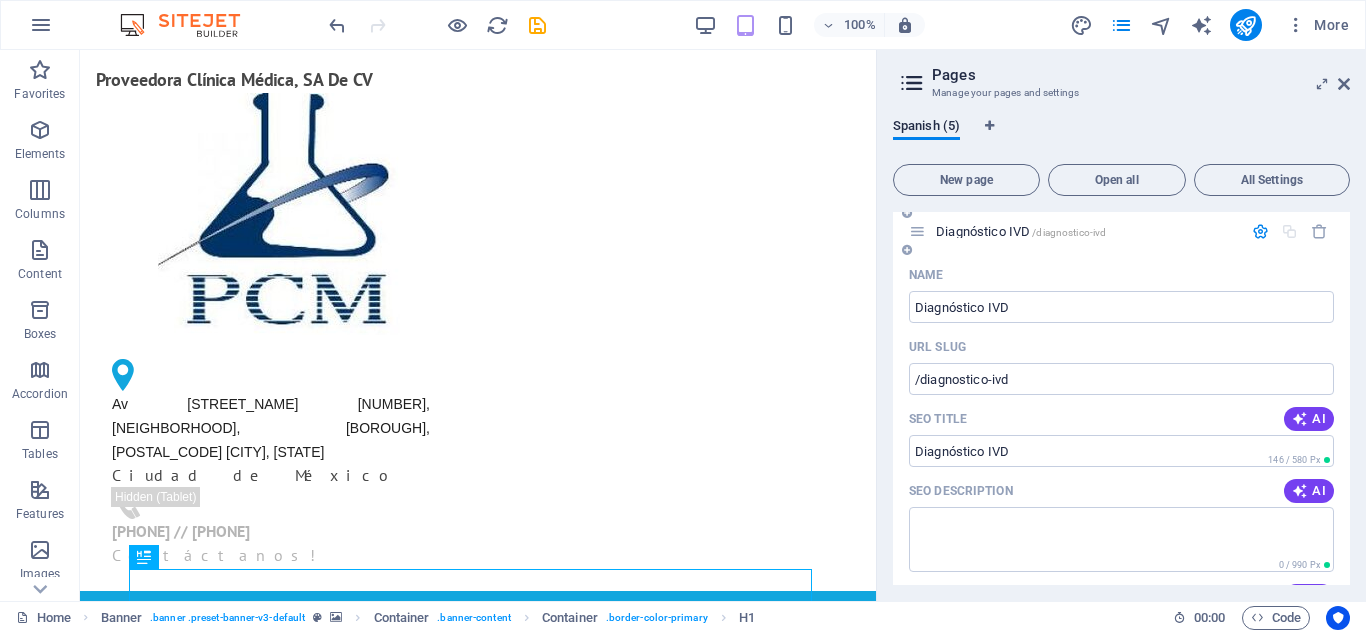 scroll, scrollTop: 127, scrollLeft: 0, axis: vertical 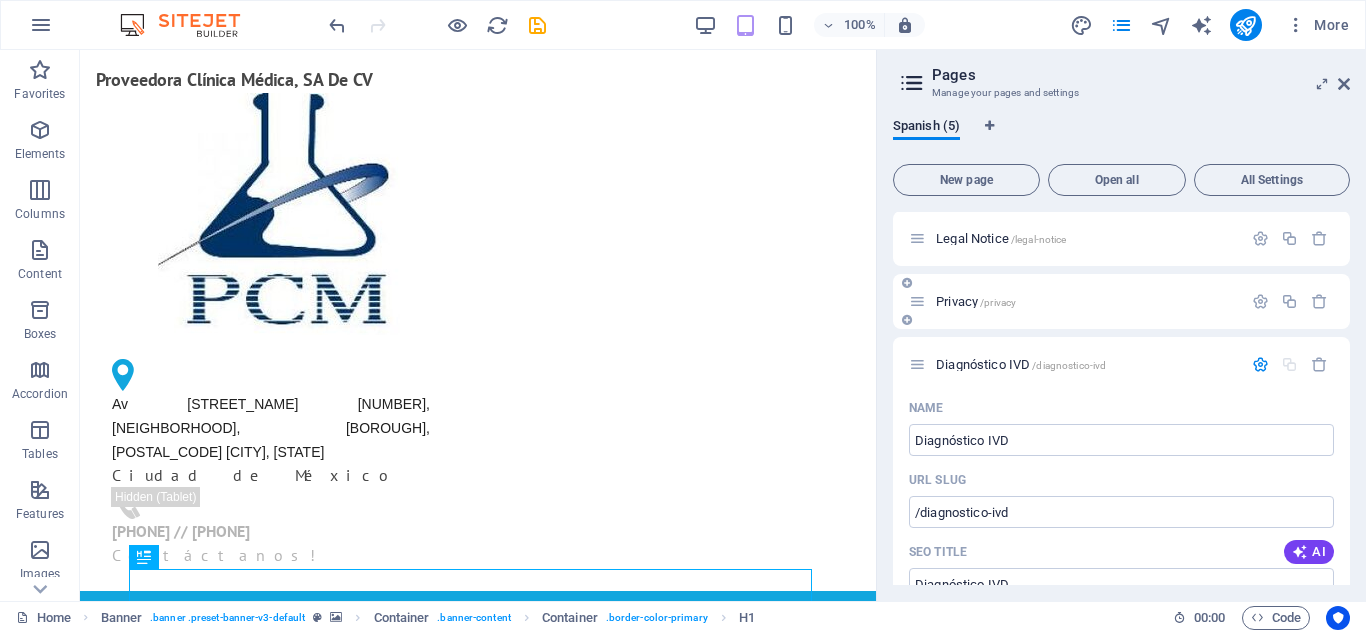 click on "Privacy /privacy" at bounding box center [1086, 301] 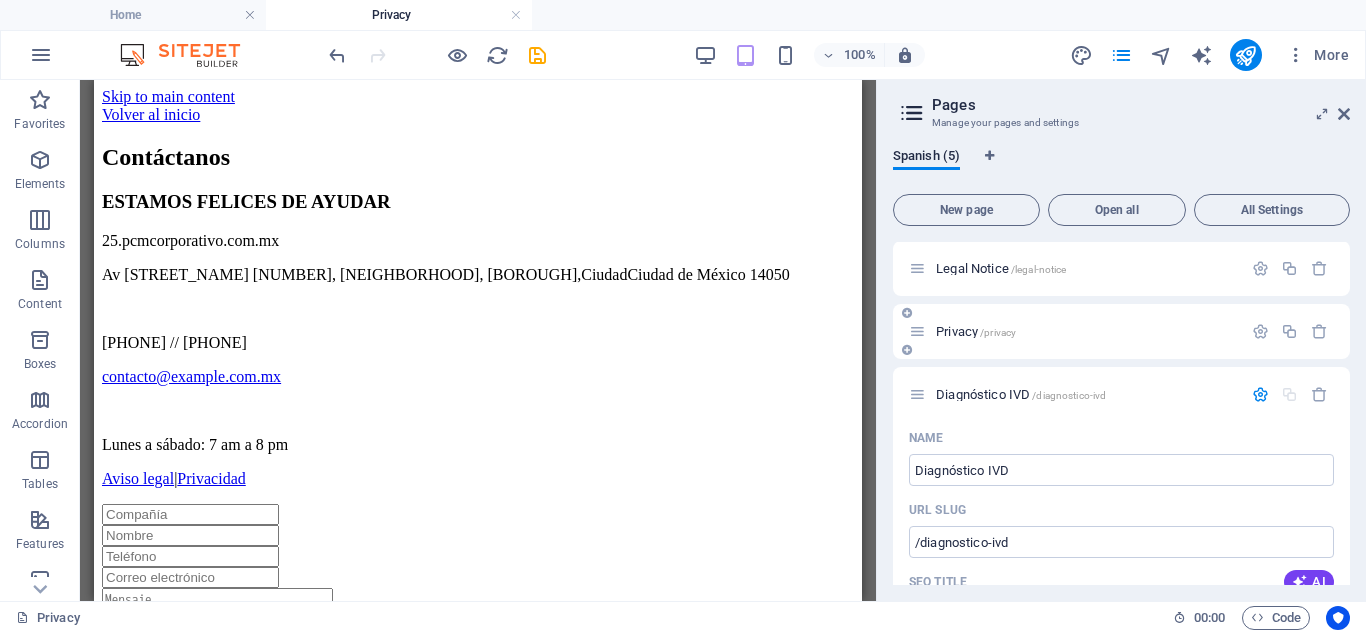 scroll, scrollTop: 0, scrollLeft: 0, axis: both 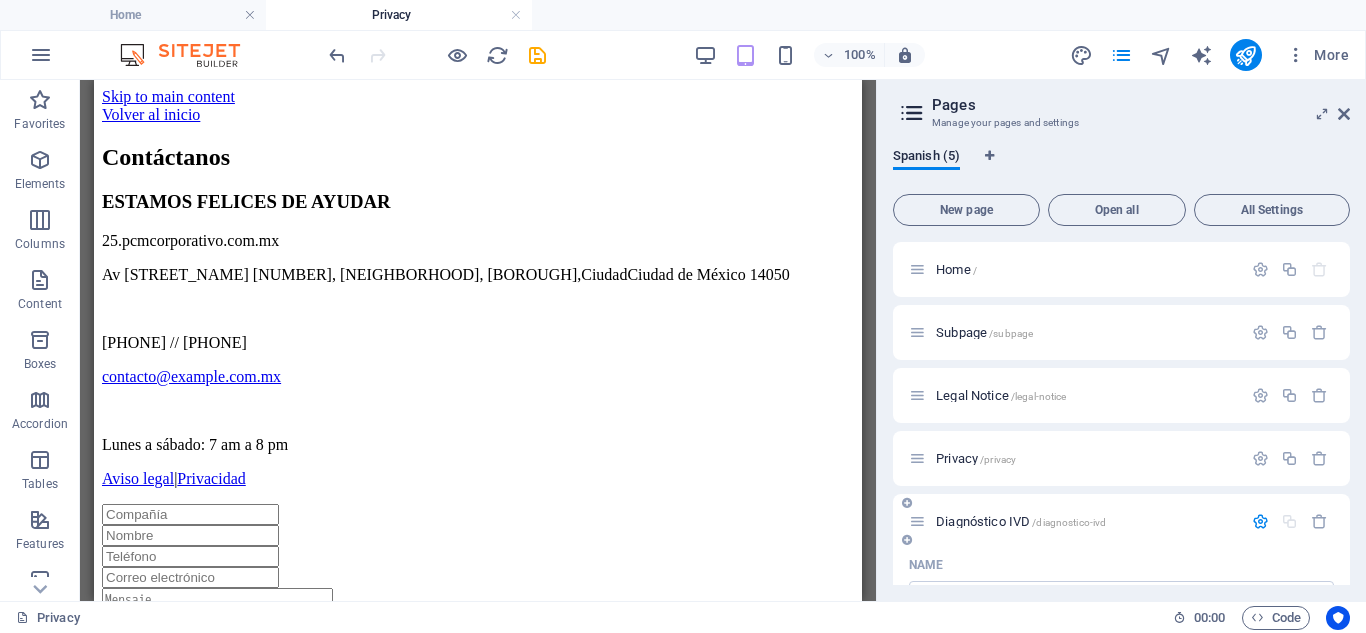 click at bounding box center (1260, 521) 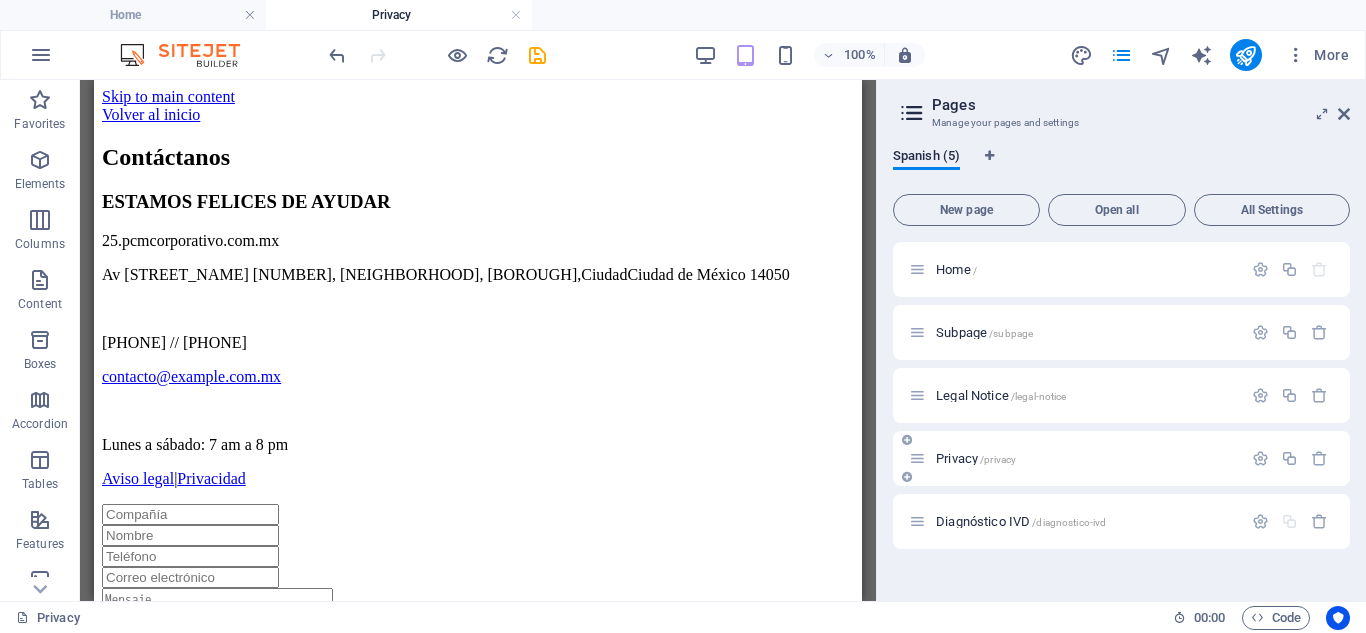 click on "Privacy /privacy" at bounding box center [1086, 458] 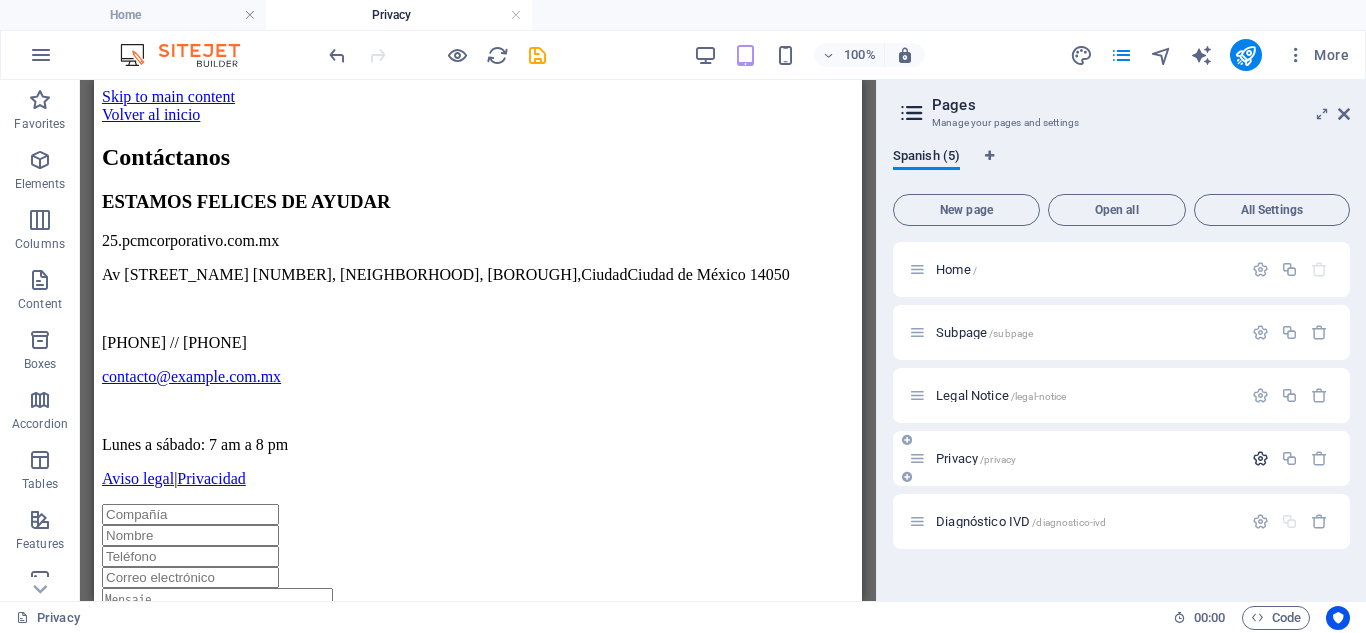click at bounding box center (1260, 458) 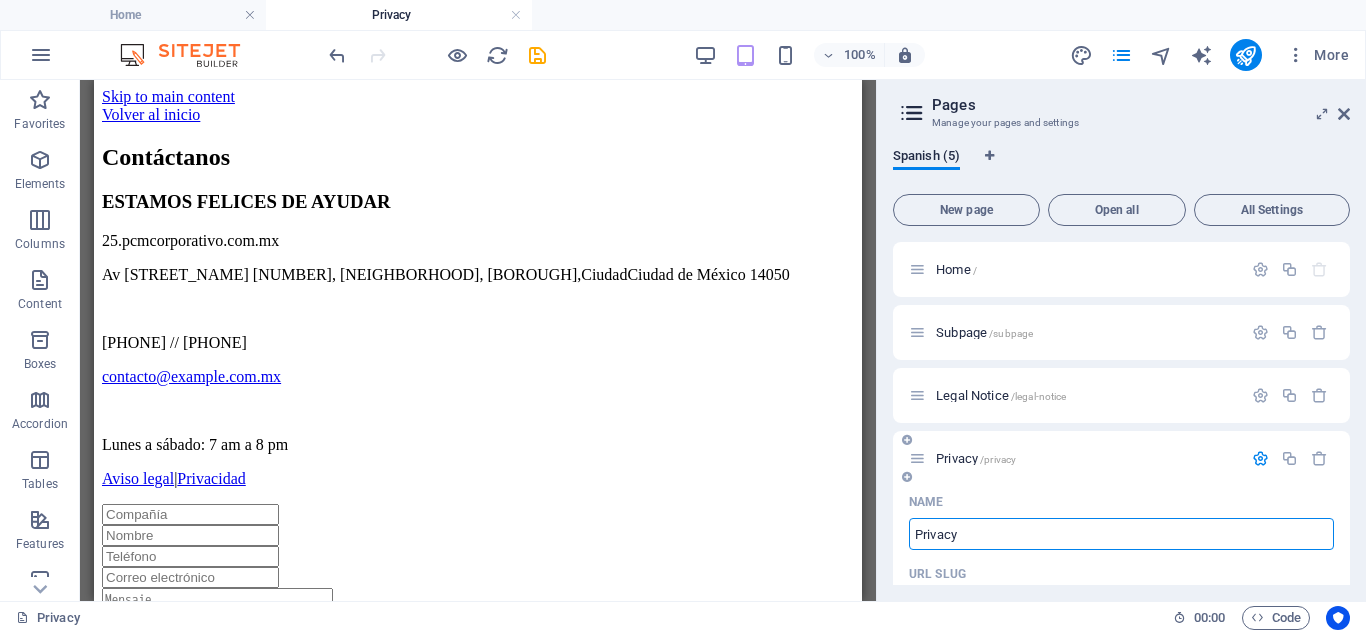 scroll, scrollTop: 133, scrollLeft: 0, axis: vertical 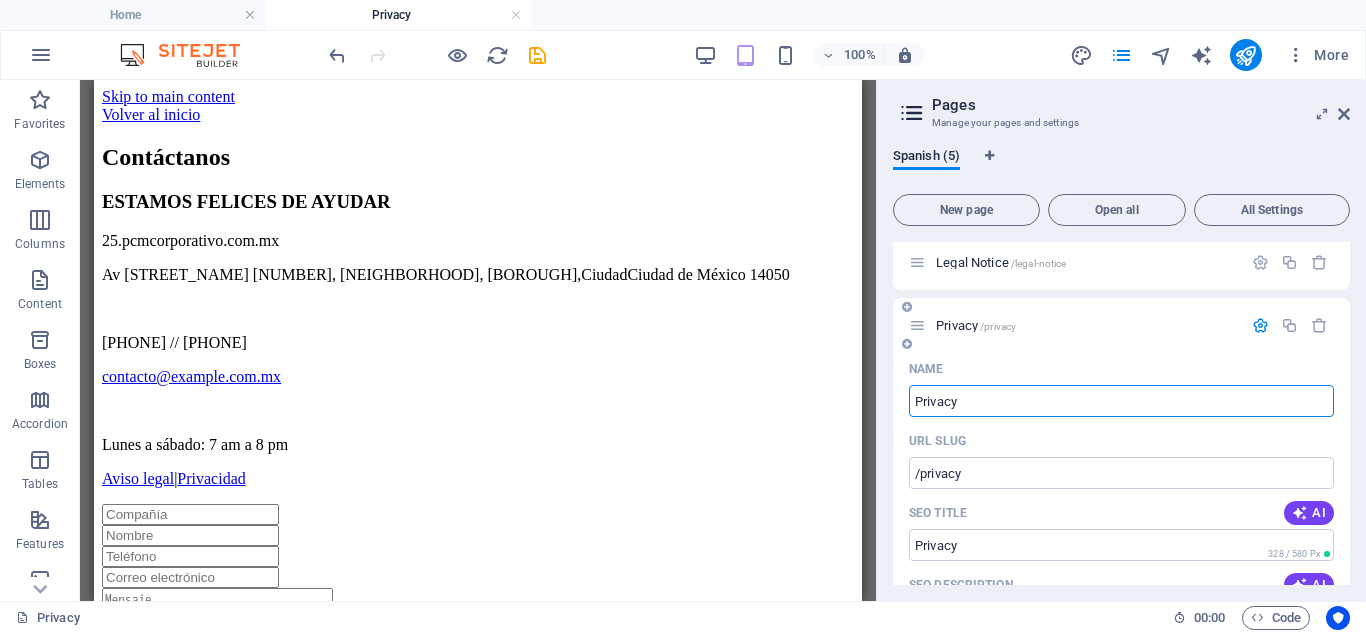 click at bounding box center (1260, 325) 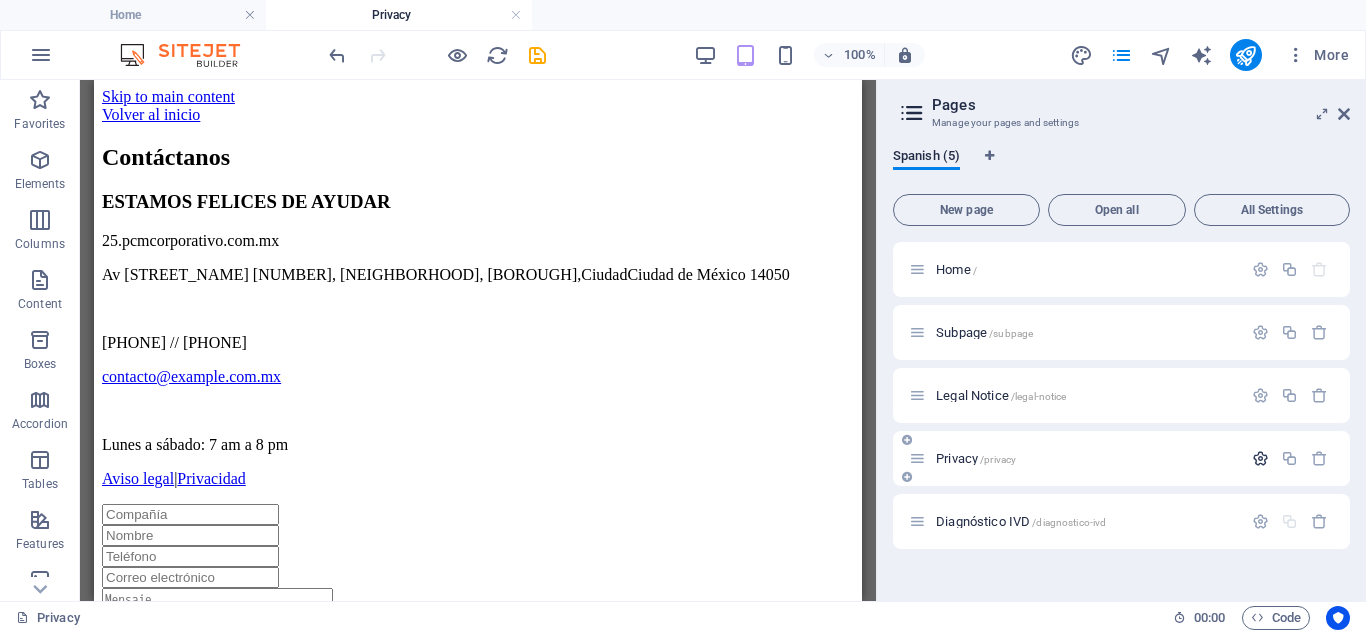 scroll, scrollTop: 0, scrollLeft: 0, axis: both 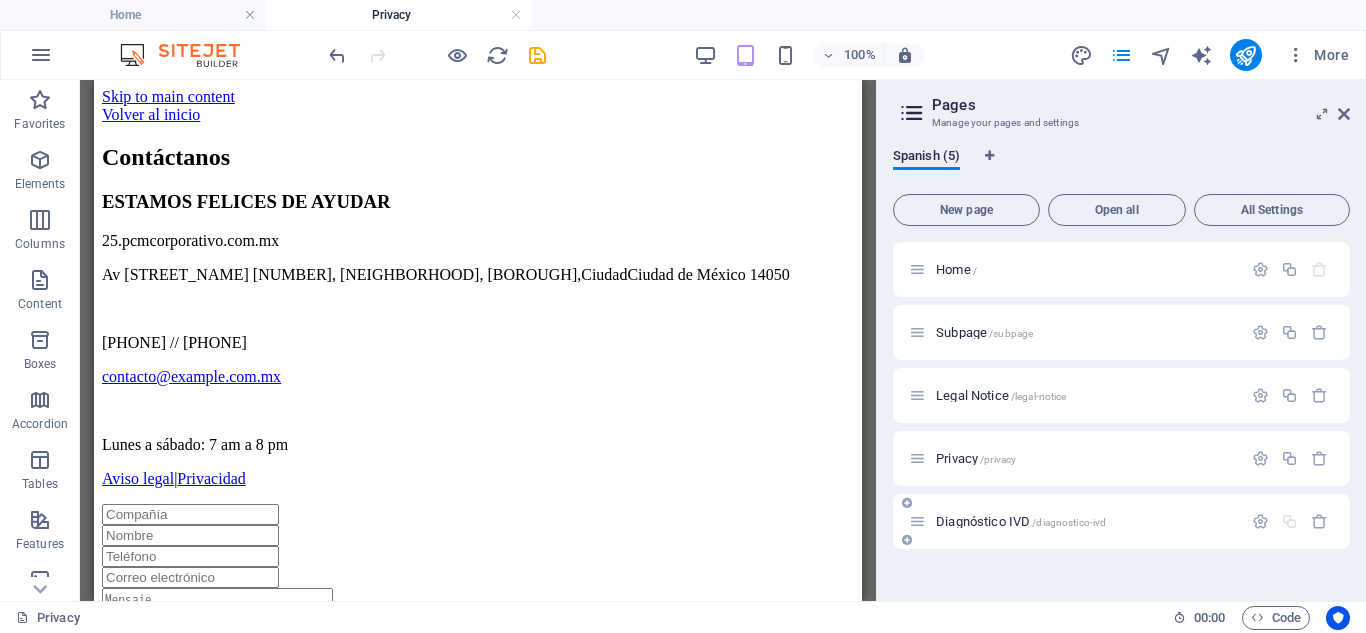 click on "Diagnóstico IVD /diagnostico-ivd" at bounding box center (1021, 521) 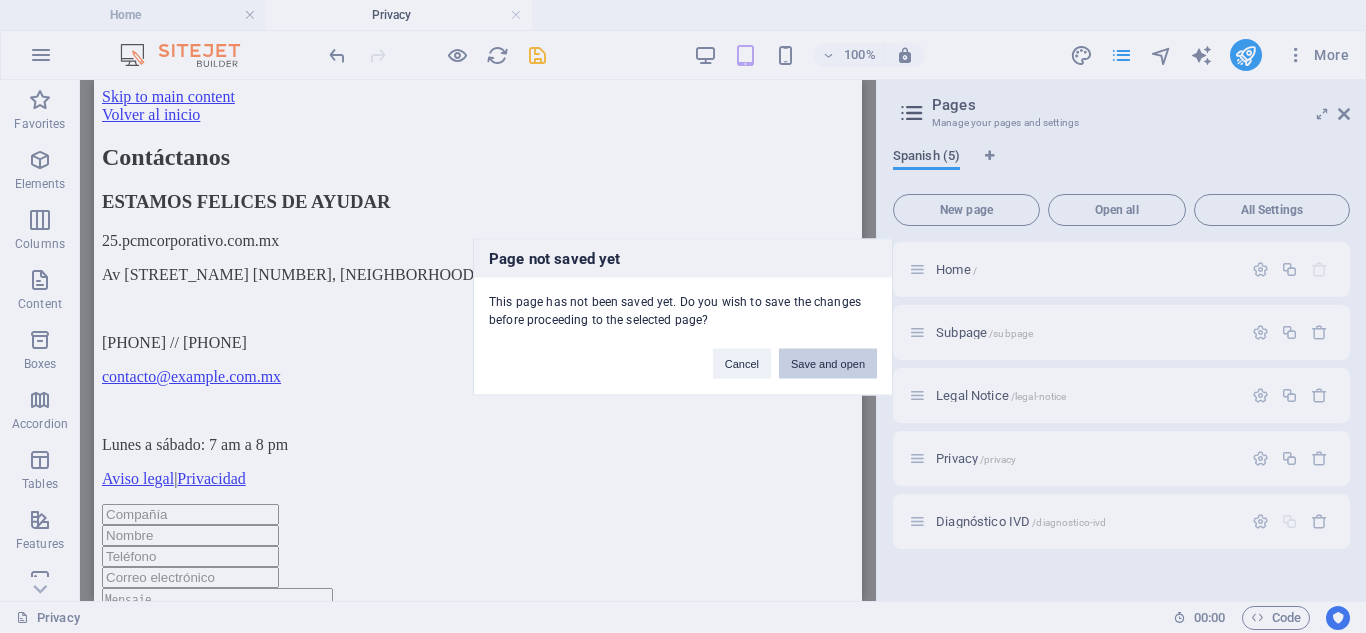 click on "Save and open" at bounding box center (828, 363) 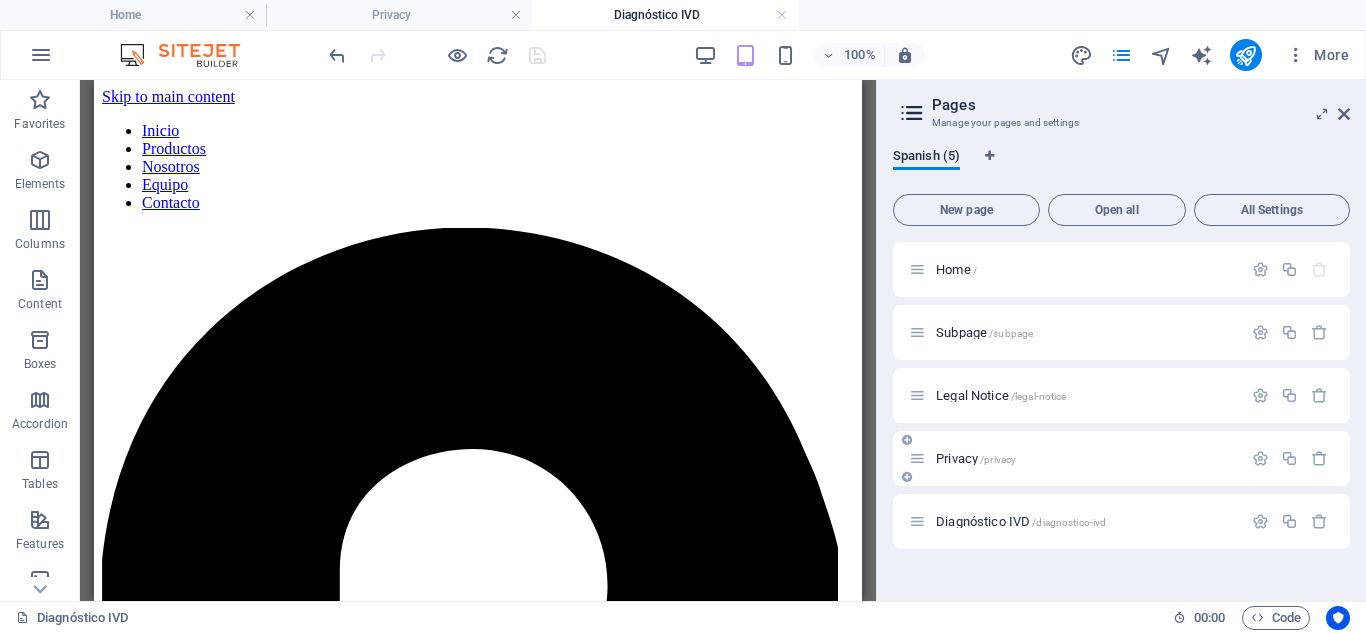 scroll, scrollTop: 0, scrollLeft: 0, axis: both 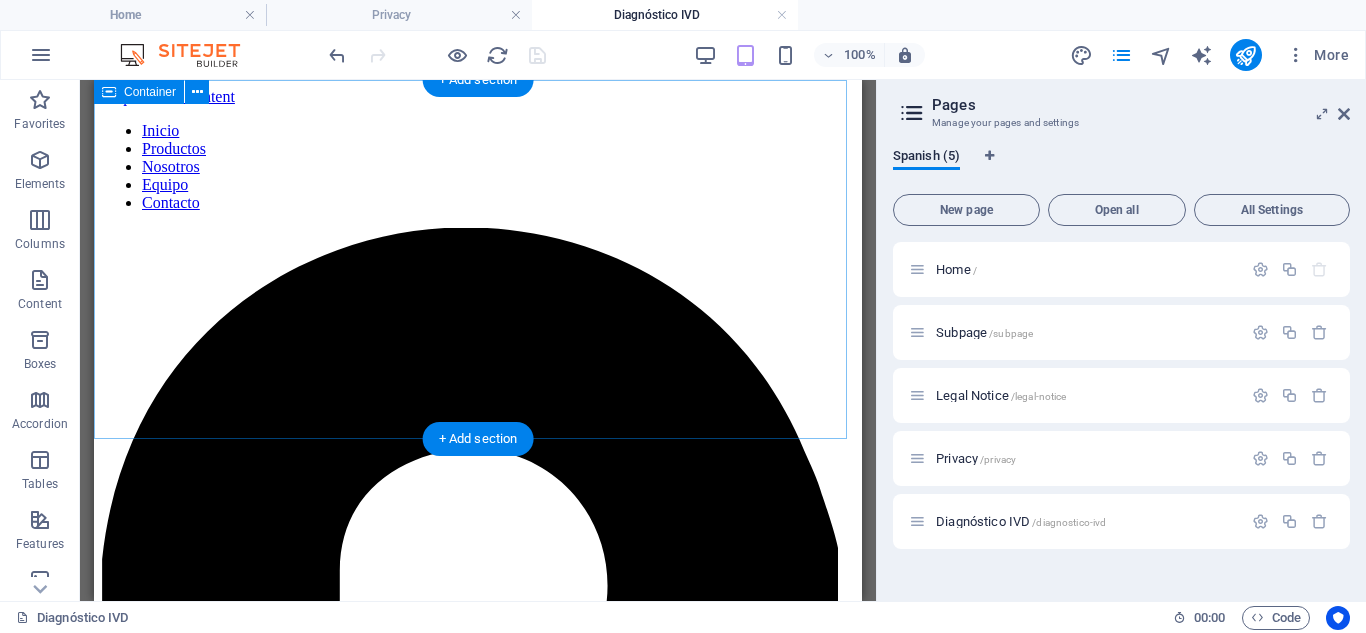 click on "Add elements" at bounding box center (419, 2402) 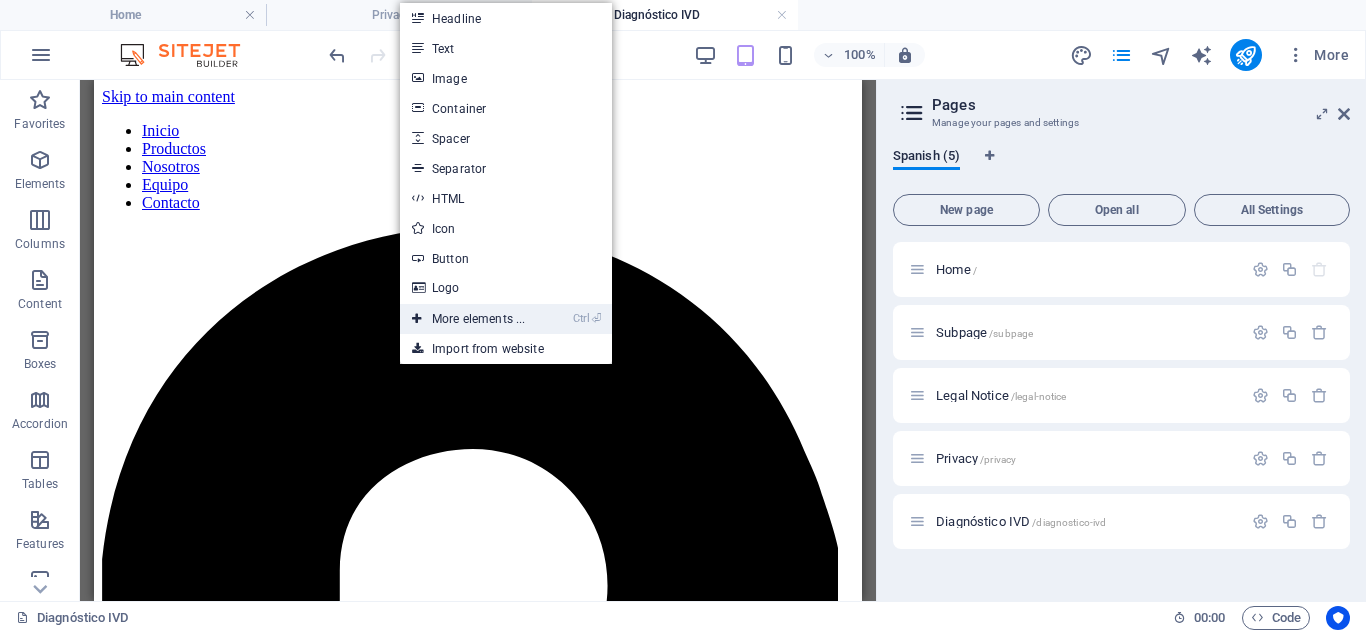 drag, startPoint x: 482, startPoint y: 319, endPoint x: 57, endPoint y: 239, distance: 432.46387 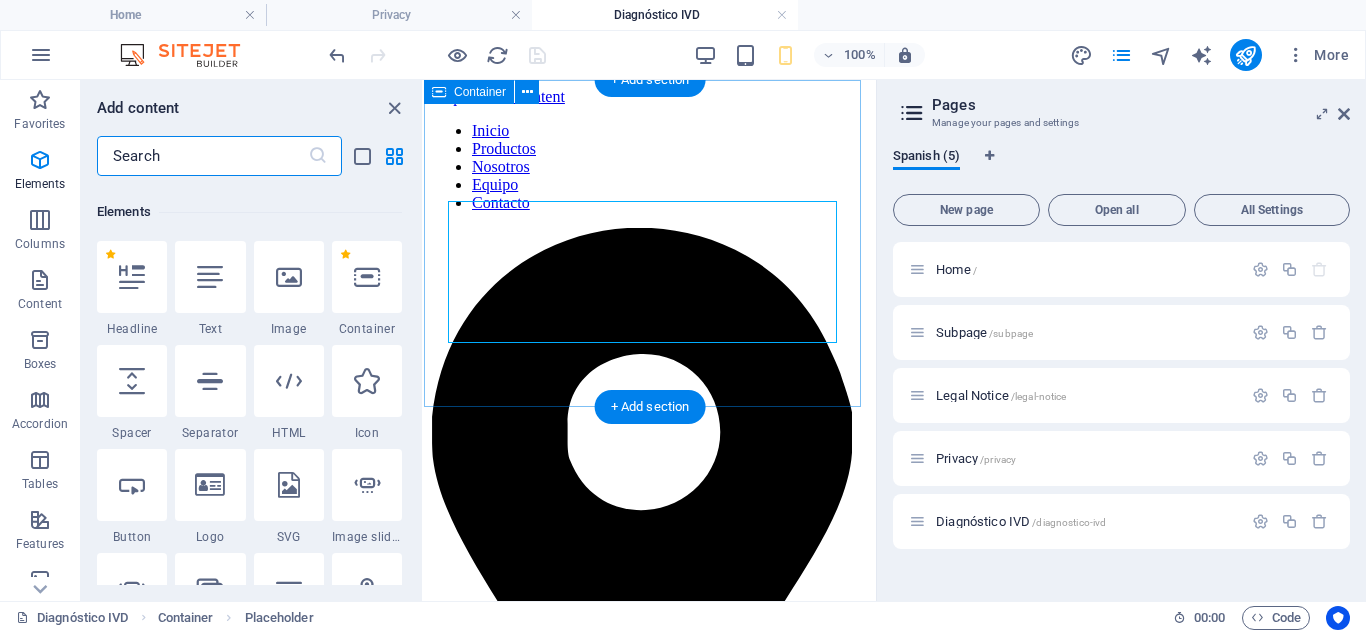 scroll, scrollTop: 213, scrollLeft: 0, axis: vertical 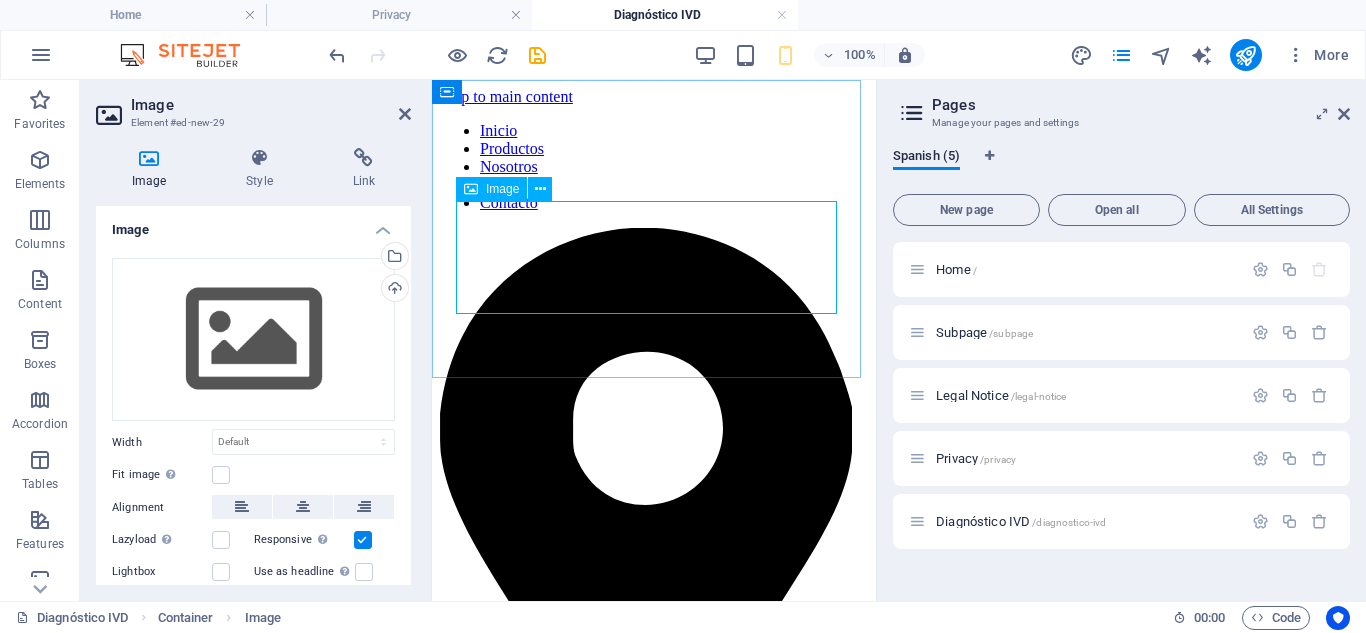 click on "Image" at bounding box center (491, 189) 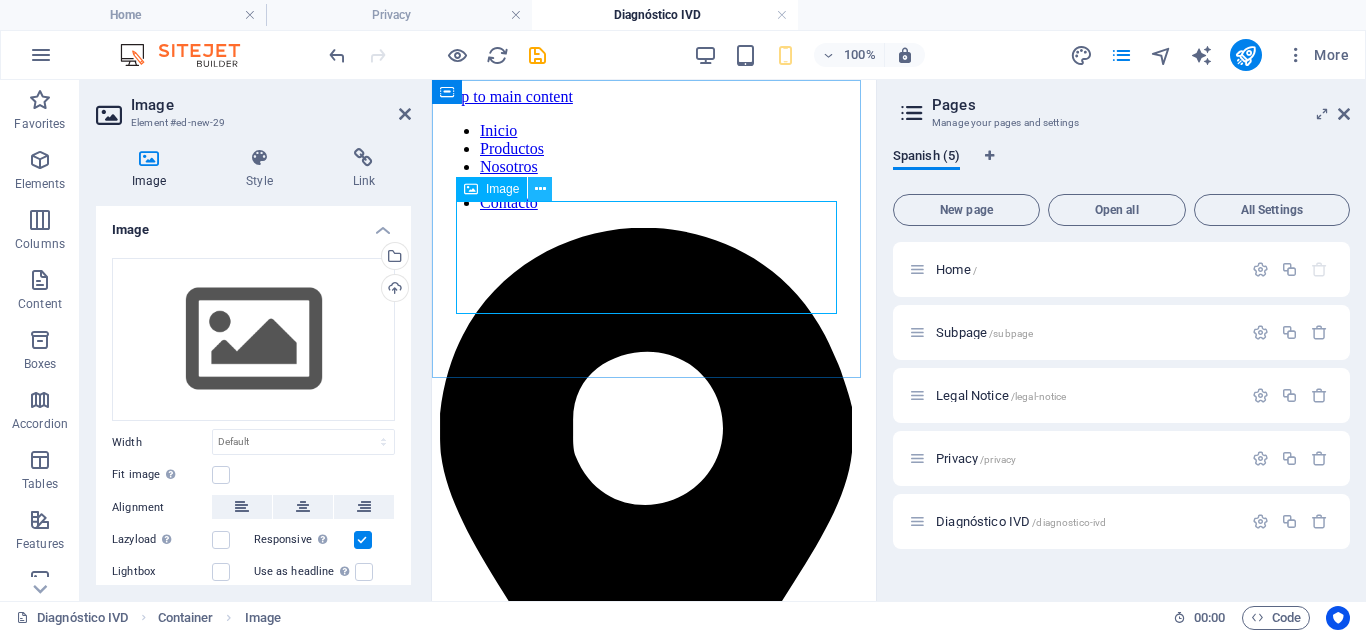 click at bounding box center [540, 189] 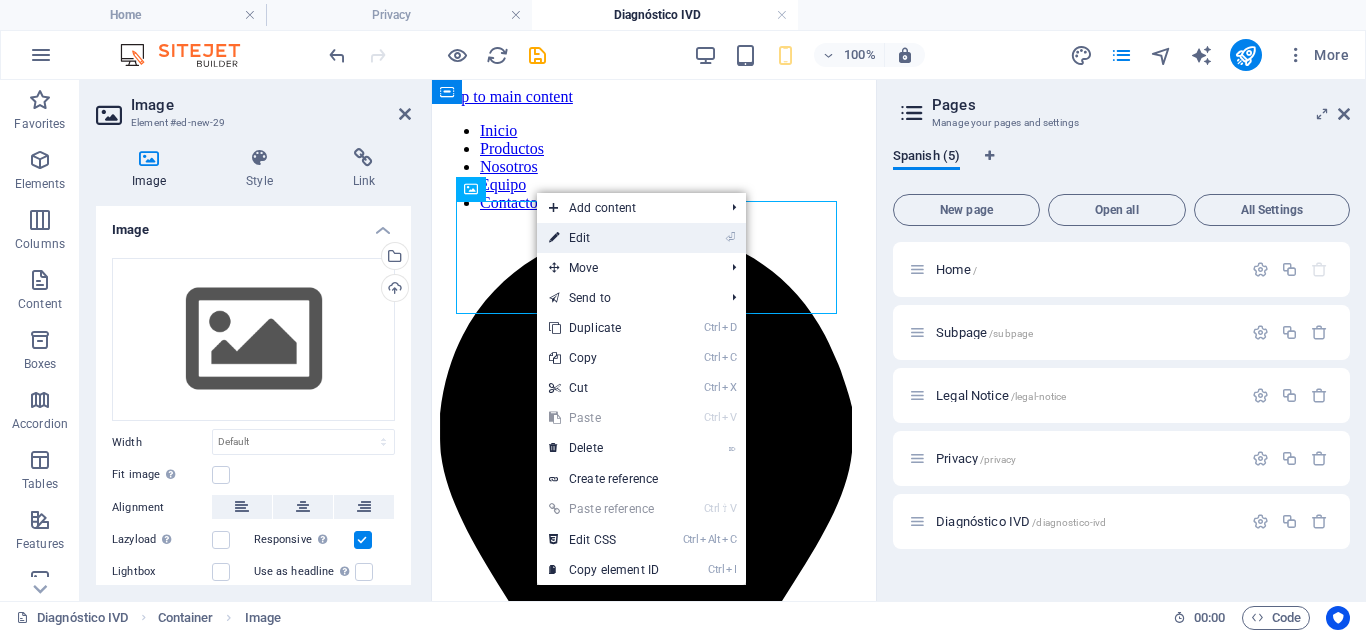 click on "⏎  Edit" at bounding box center [604, 238] 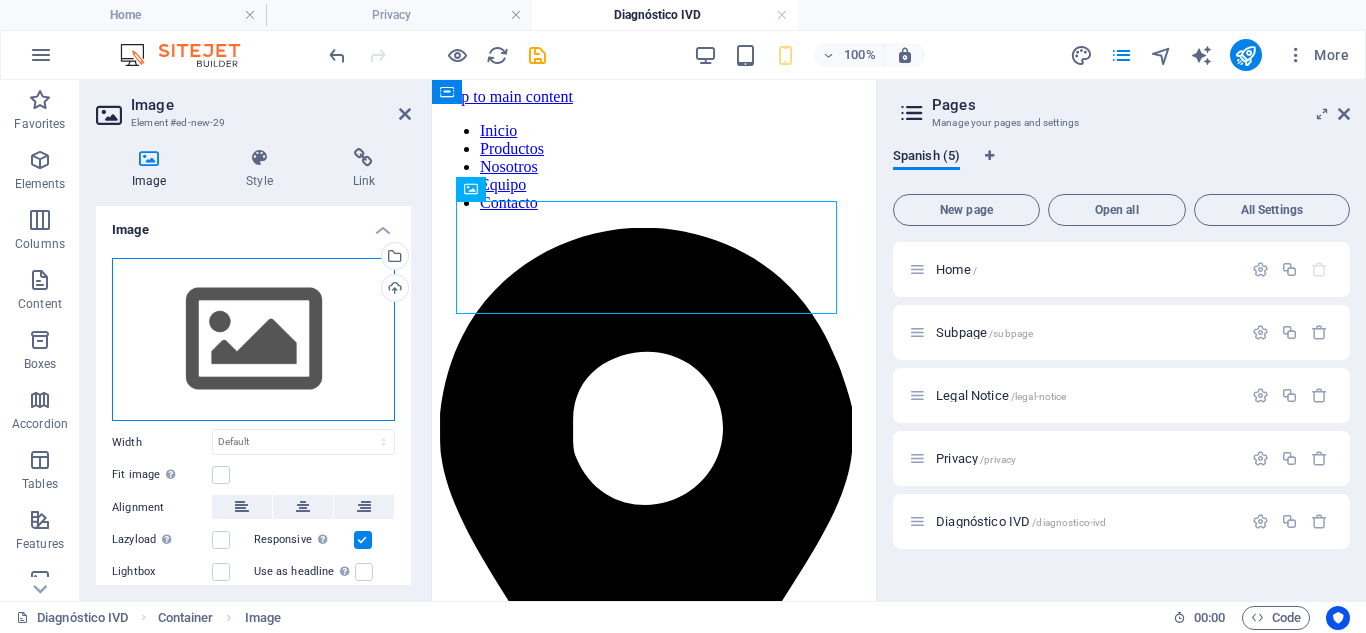 click on "Drag files here, click to choose files or select files from Files or our free stock photos & videos" at bounding box center (253, 340) 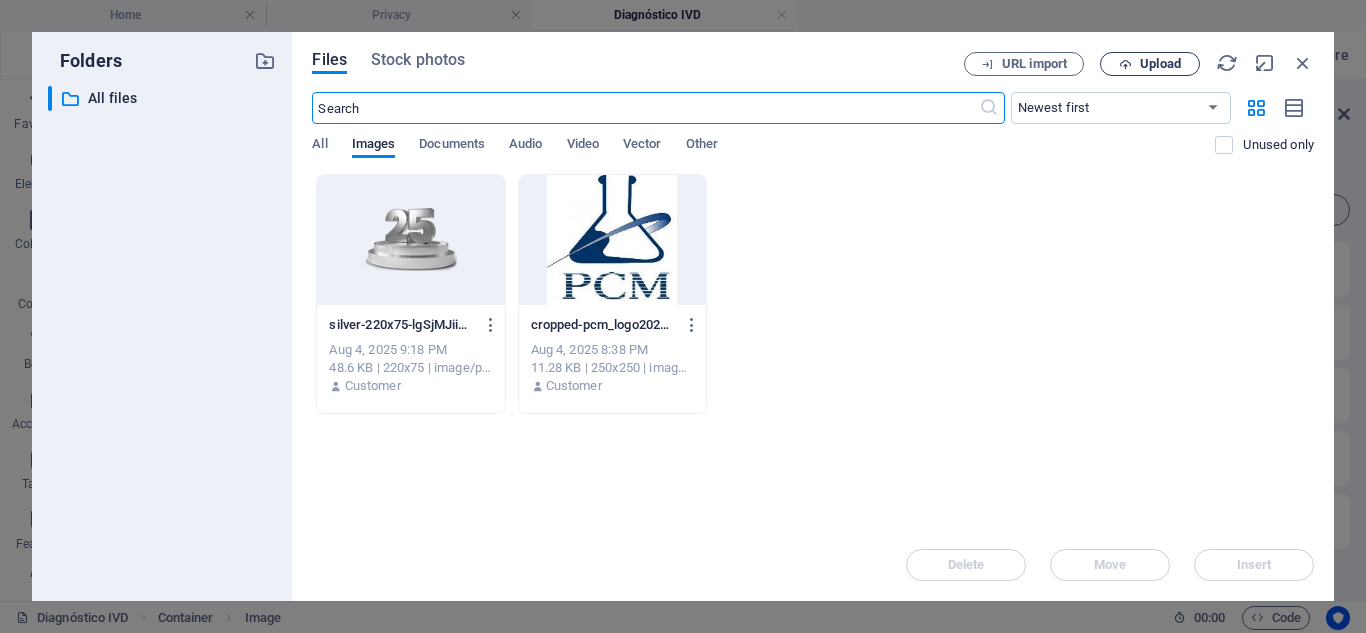 click on "Upload" at bounding box center (1160, 64) 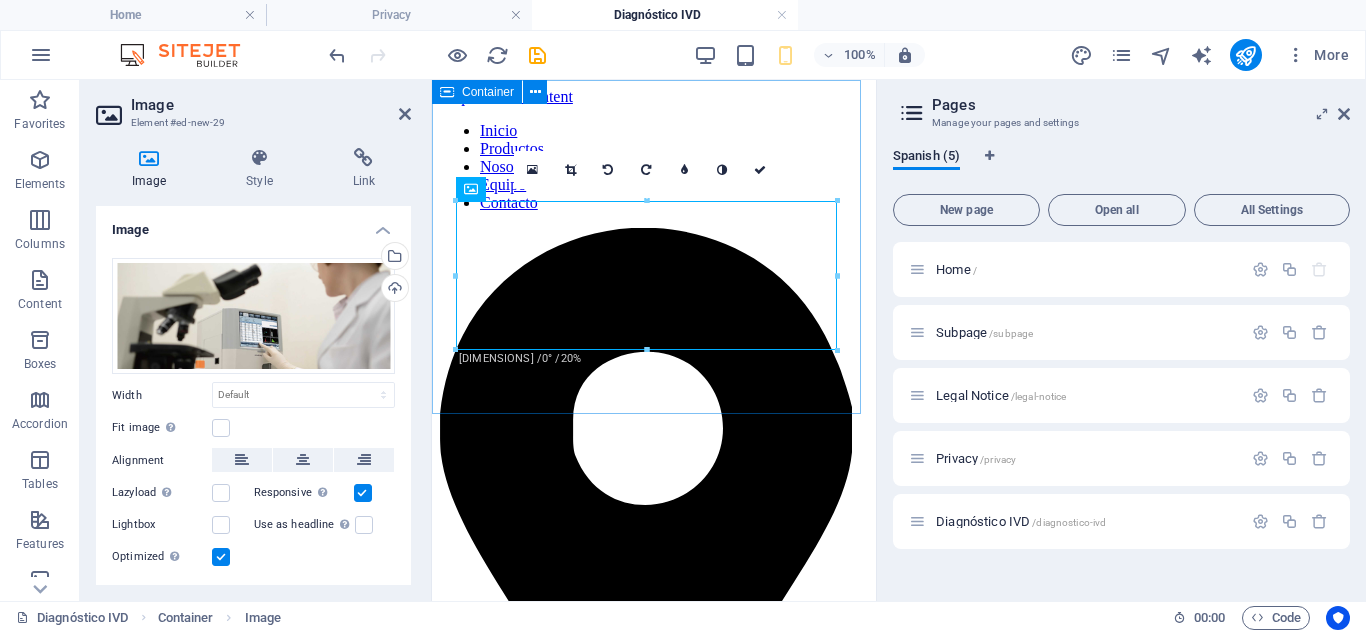 click at bounding box center [654, 1488] 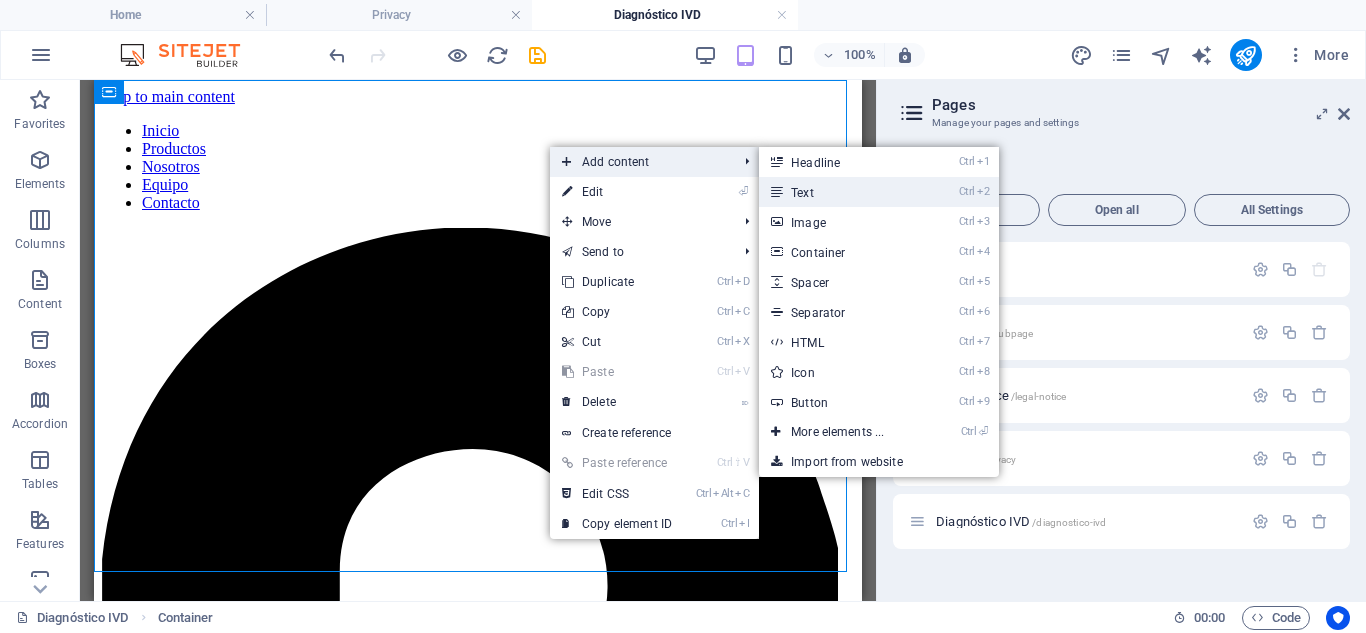 click on "Ctrl 2  Text" at bounding box center [841, 192] 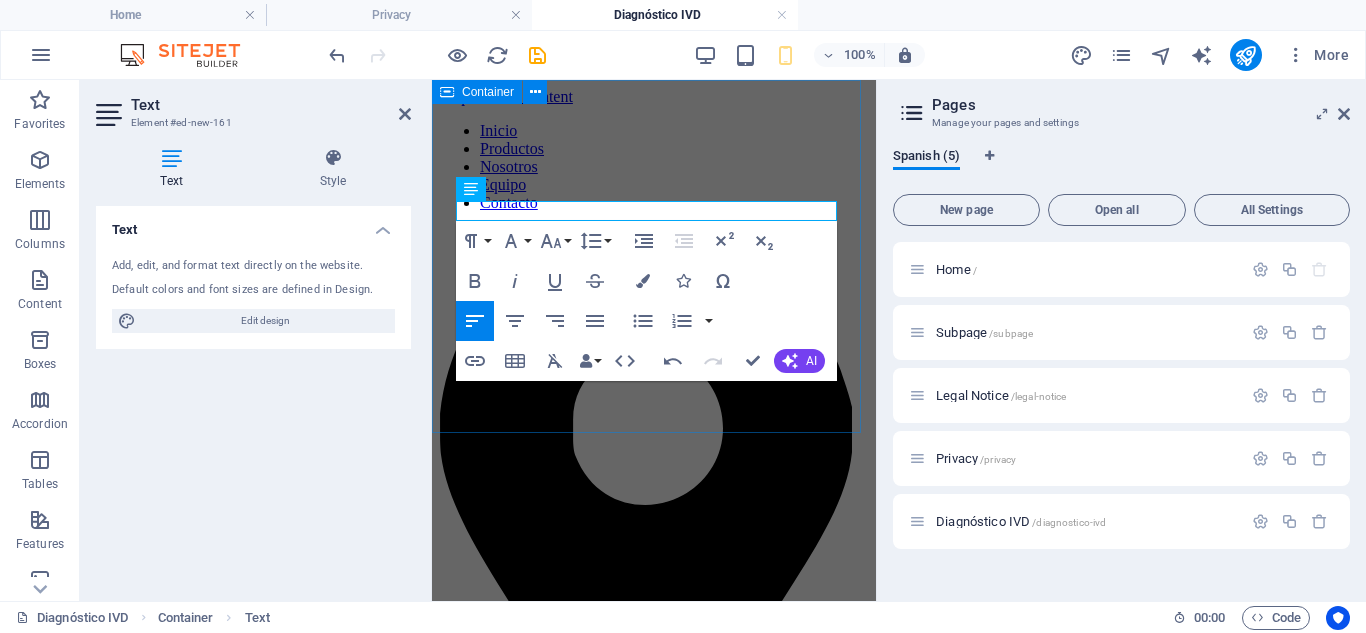 drag, startPoint x: 567, startPoint y: 206, endPoint x: 439, endPoint y: 206, distance: 128 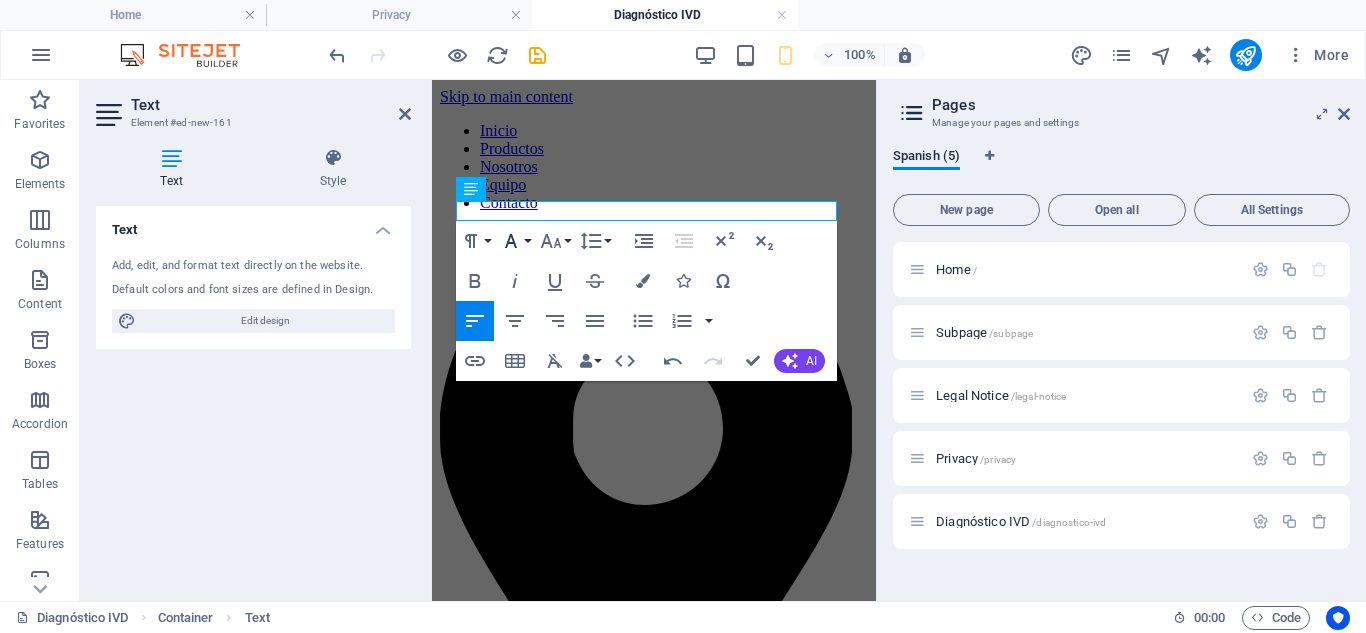 click 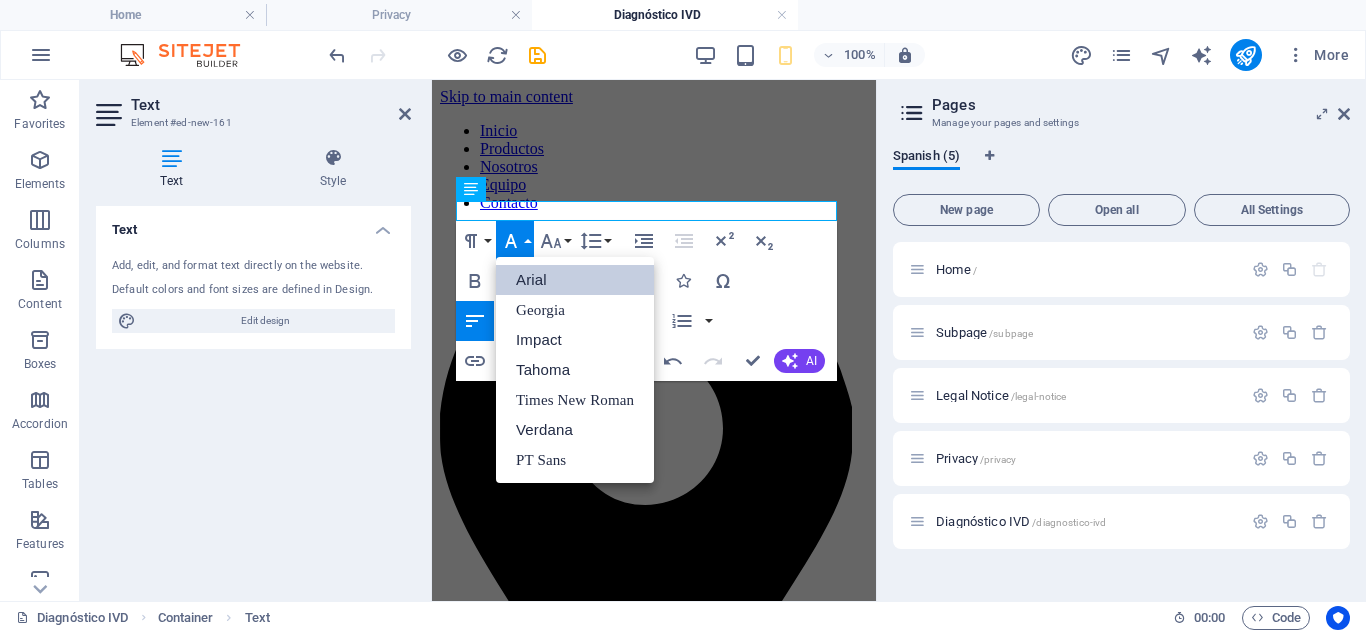 click on "Arial" at bounding box center [575, 280] 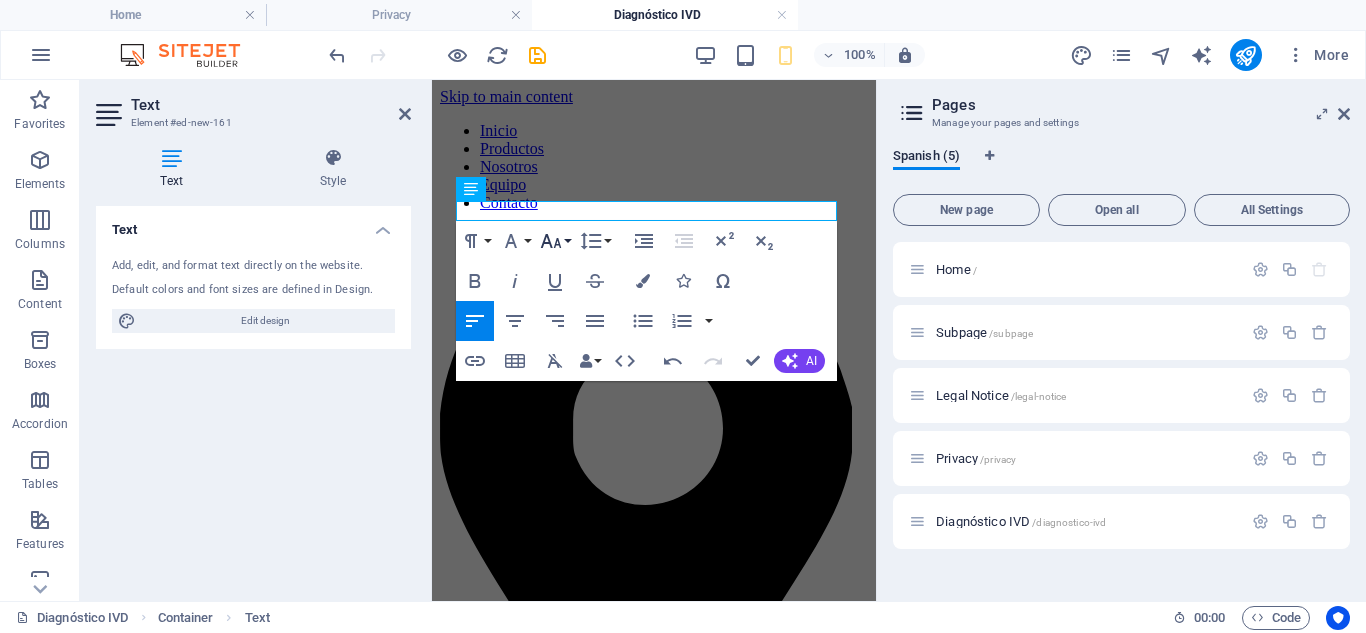 click on "Font Size" at bounding box center [555, 241] 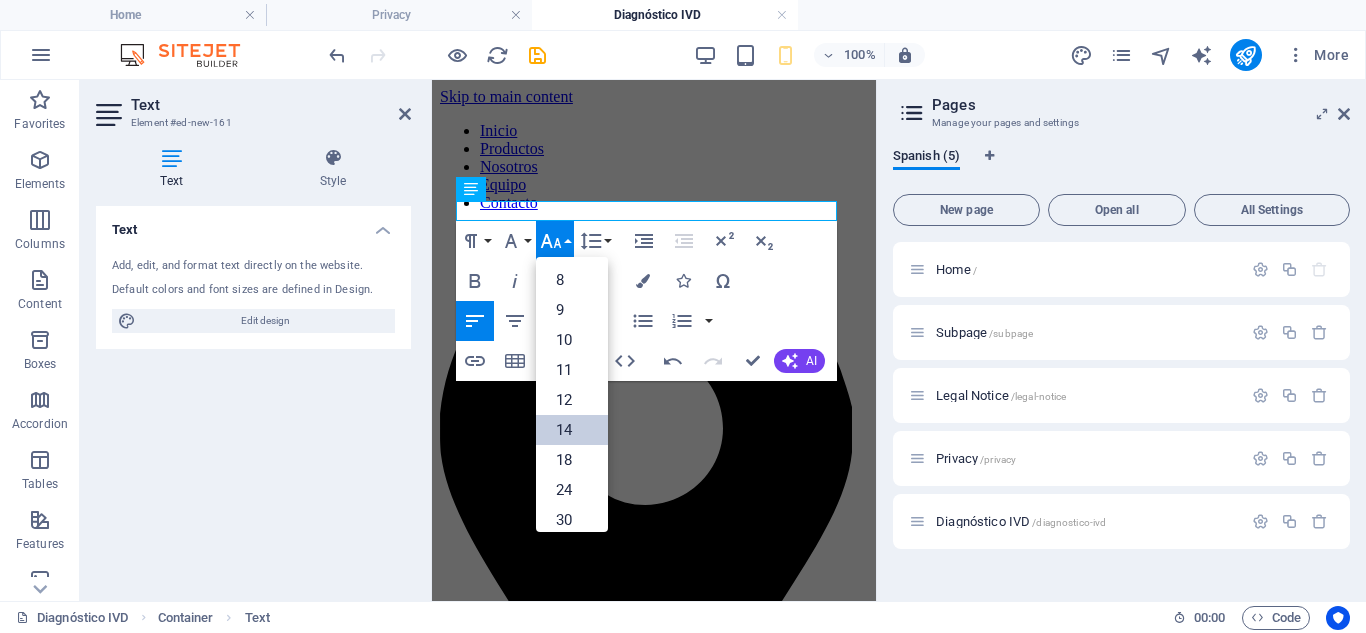 click on "14" at bounding box center (572, 430) 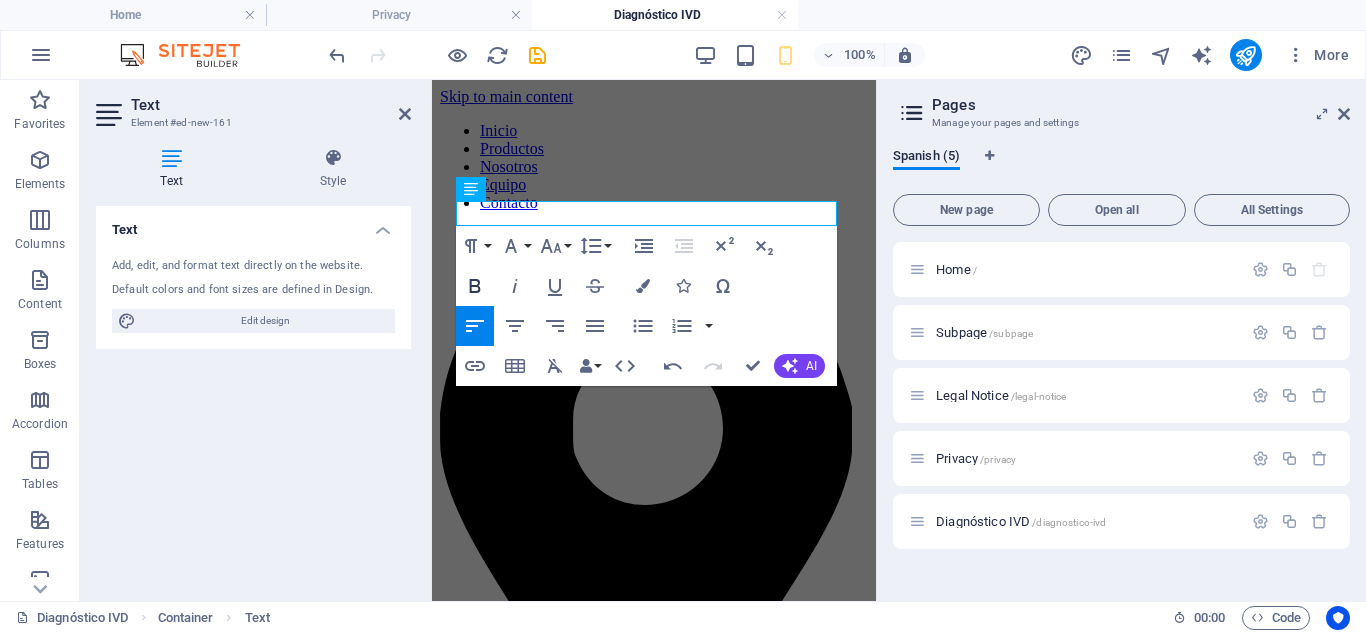 click 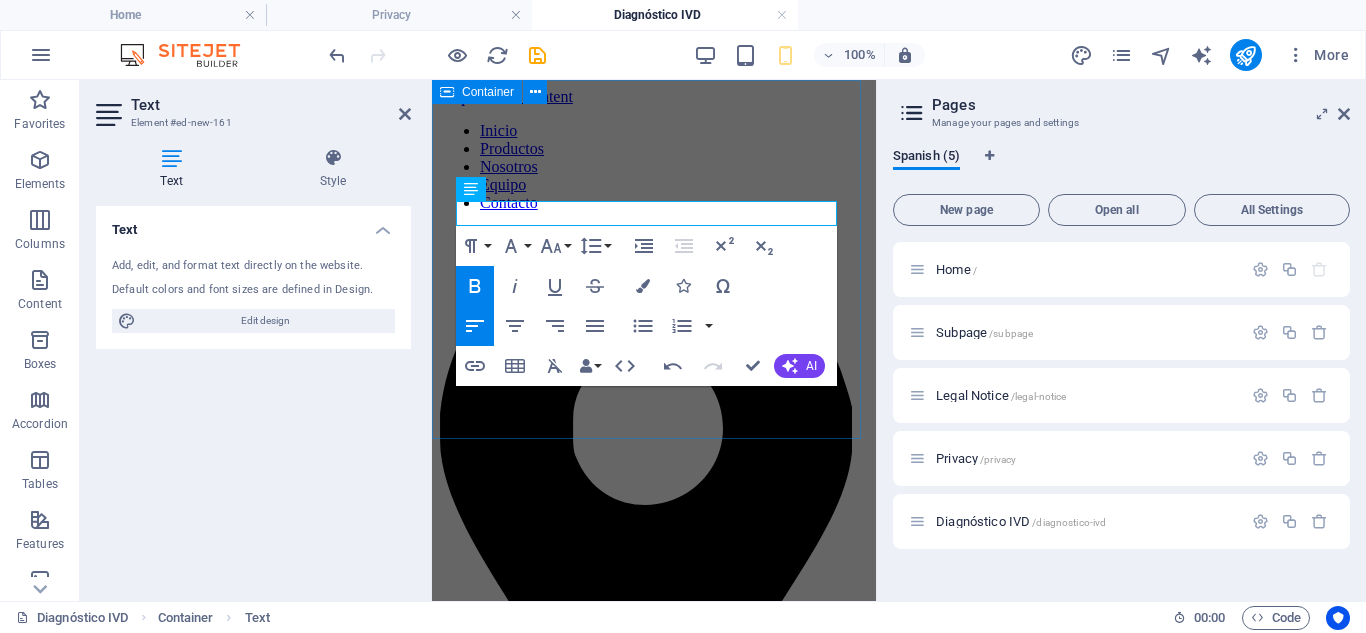 click on "Un "CUTE" de 5 partes" at bounding box center [654, 1501] 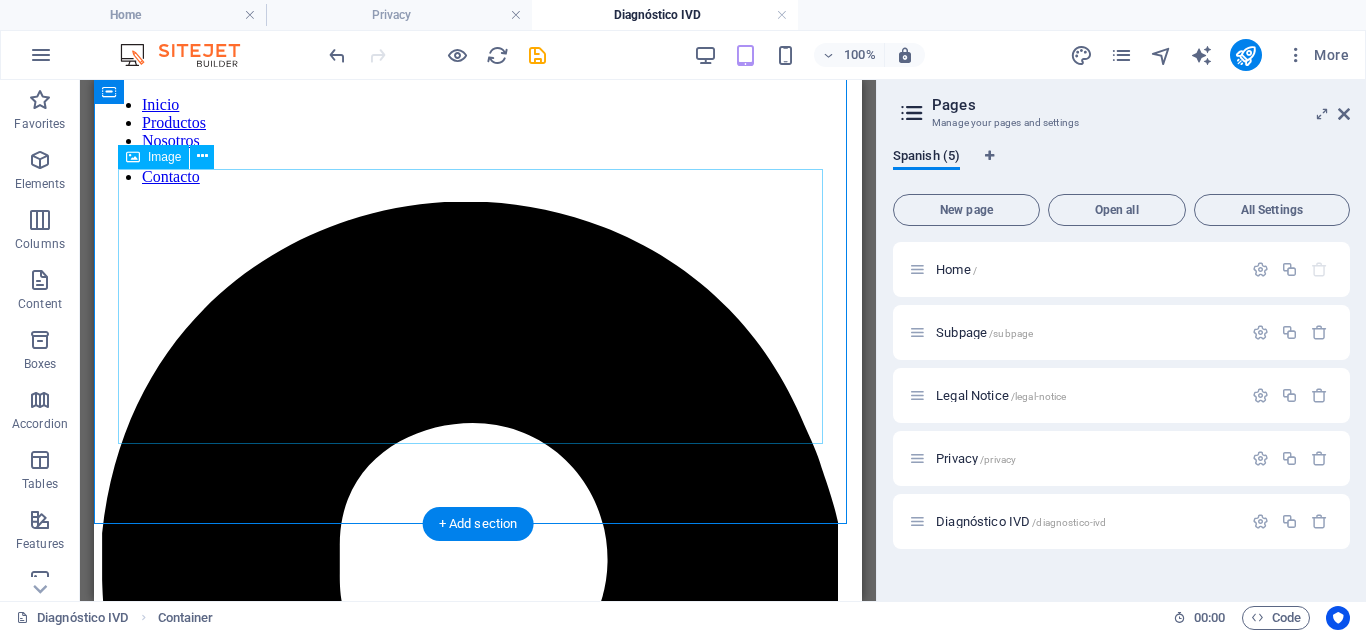 scroll, scrollTop: 0, scrollLeft: 0, axis: both 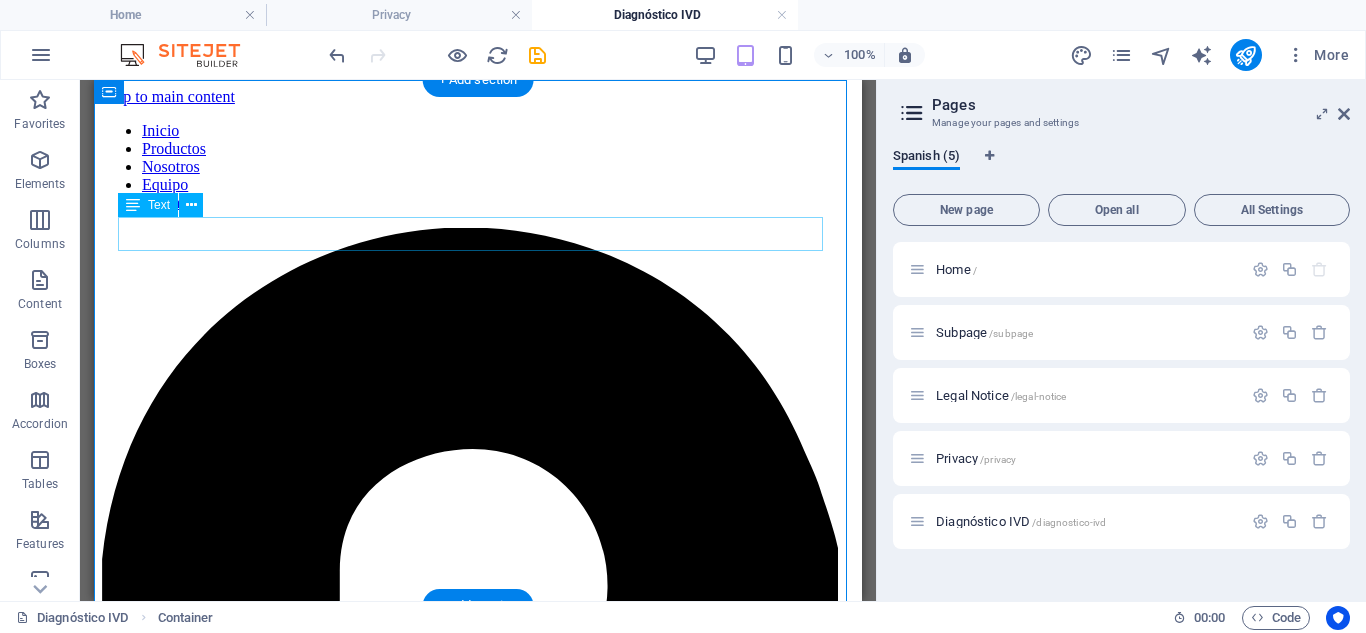 click on "Un "CUTE" de 5 partes" at bounding box center (478, 2312) 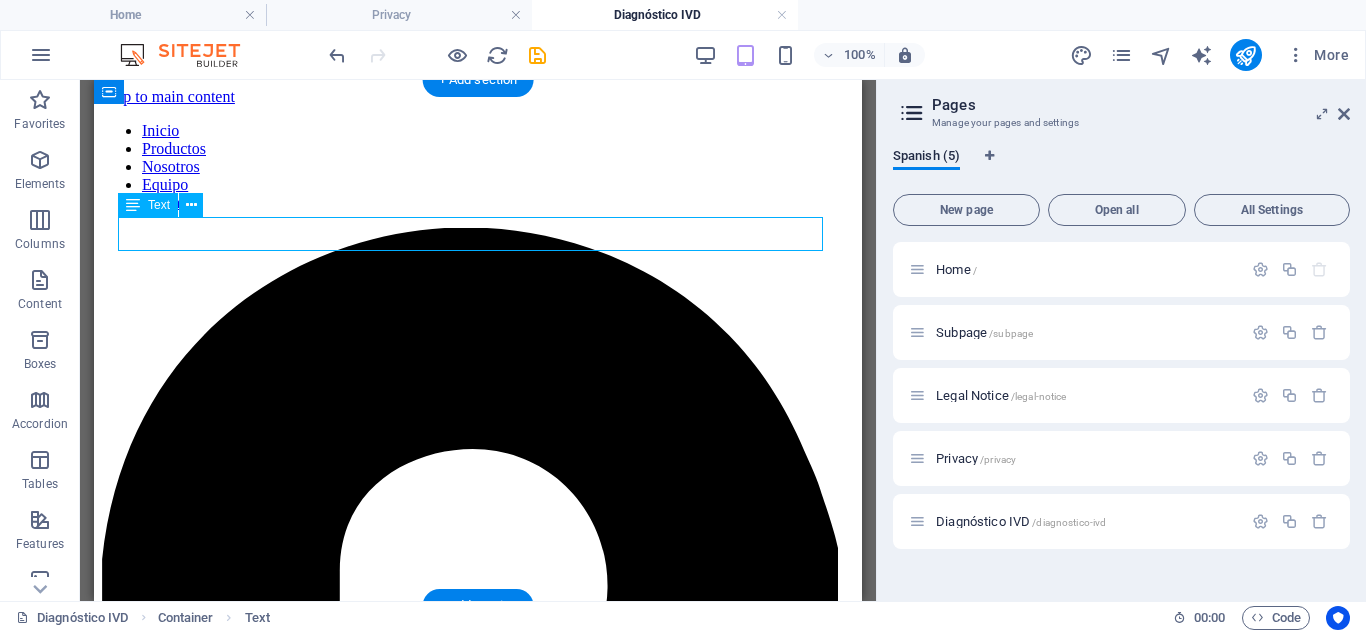 click on "Un "CUTE" de 5 partes" at bounding box center (478, 2312) 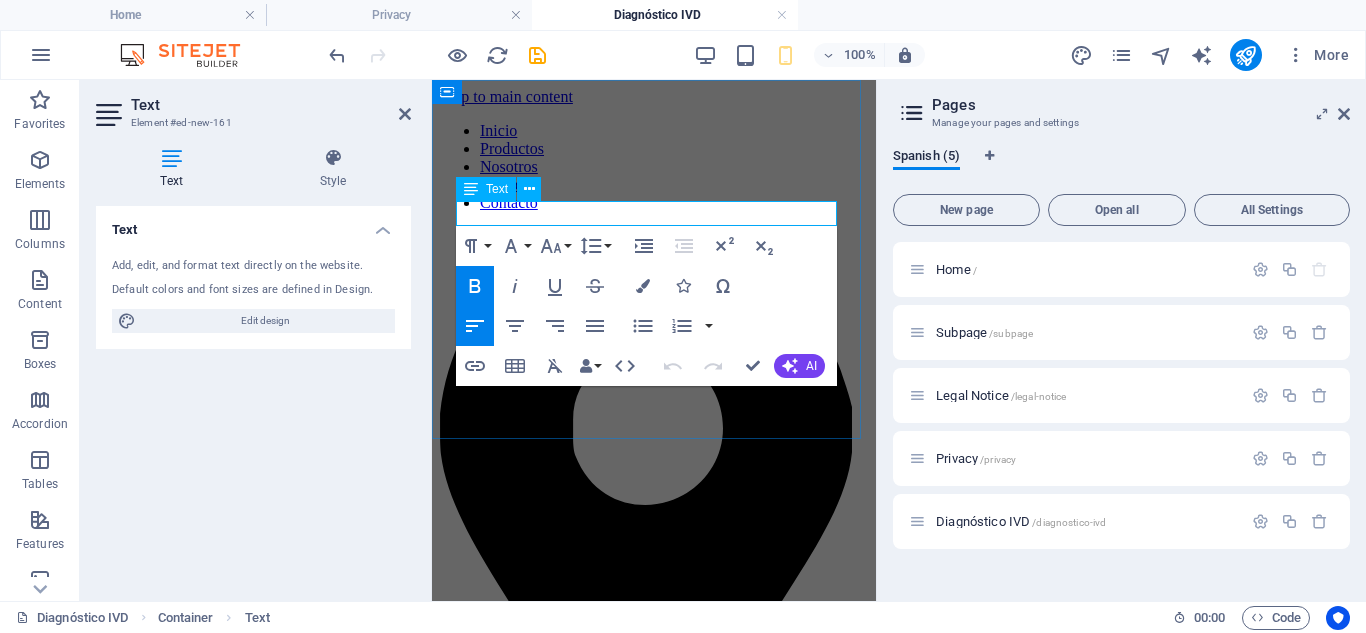 click on "Un "CUTE" de 5 partes" at bounding box center [654, 1409] 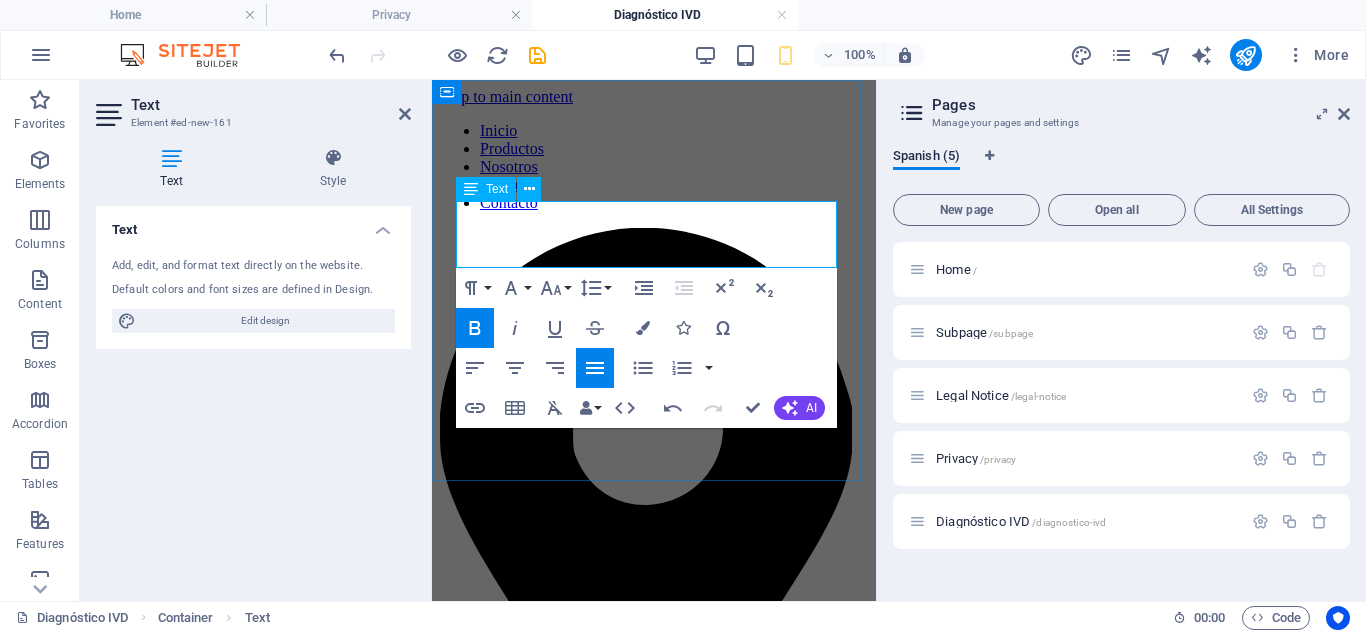 click on "​" at bounding box center [654, 1461] 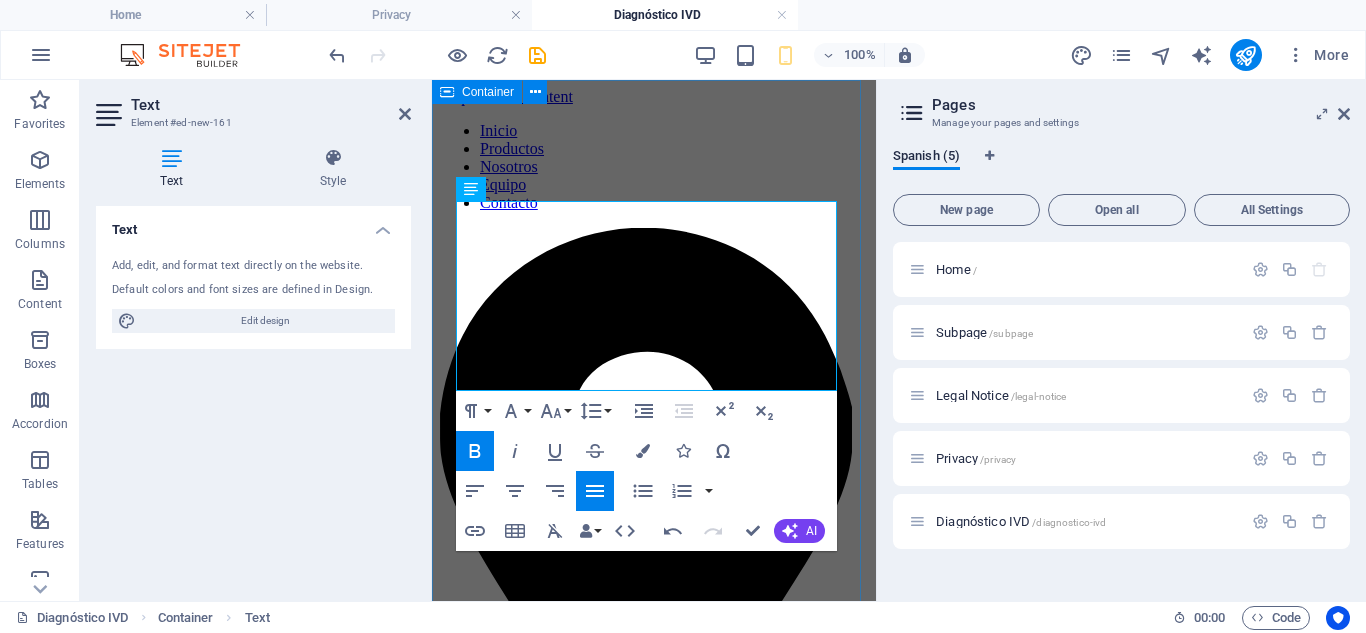 drag, startPoint x: 678, startPoint y: 381, endPoint x: 454, endPoint y: 251, distance: 258.99036 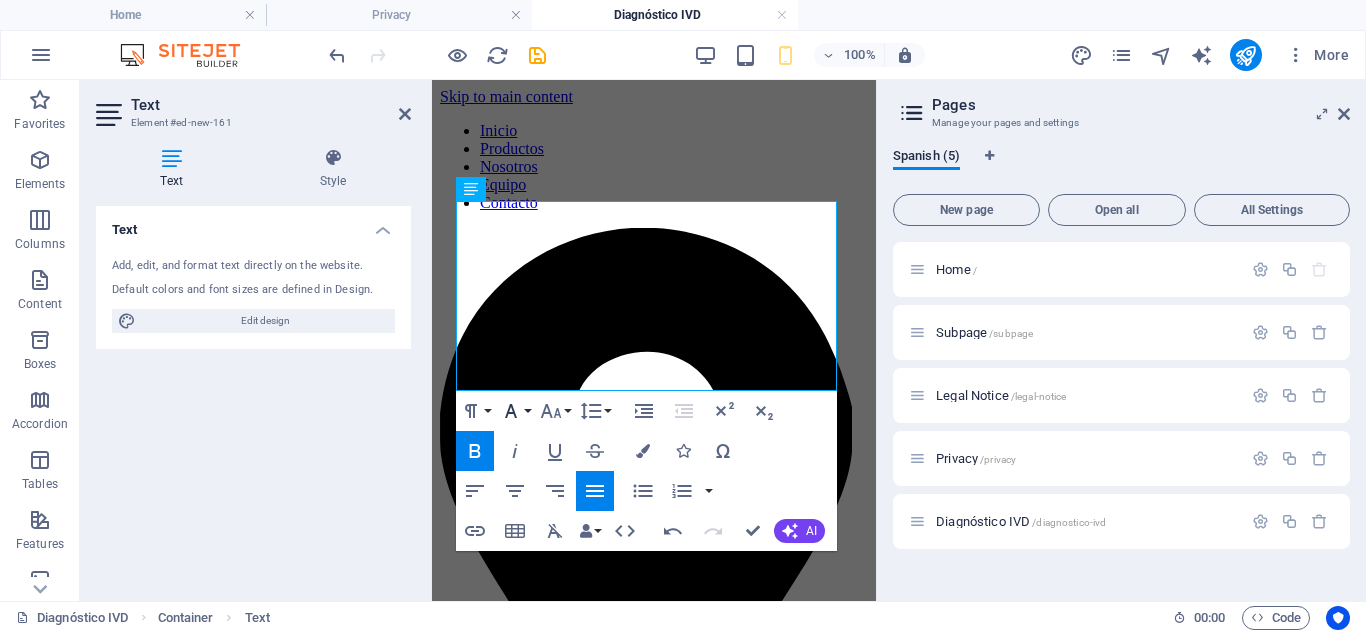 click 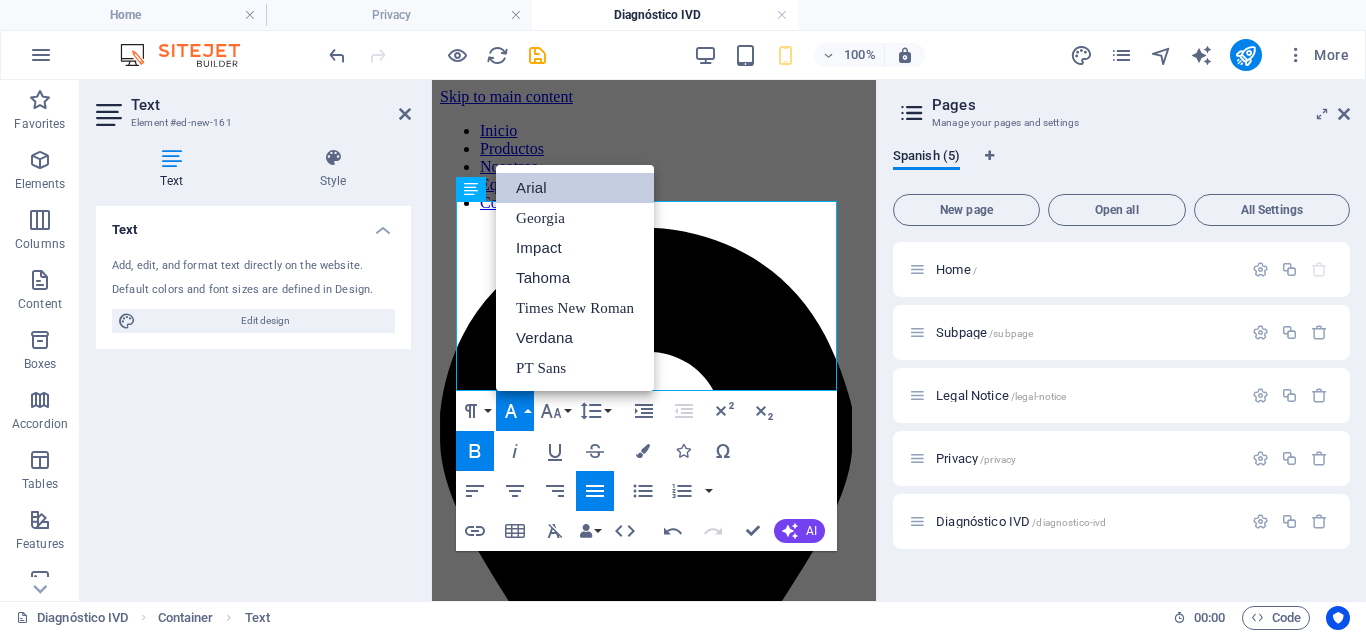 scroll, scrollTop: 0, scrollLeft: 0, axis: both 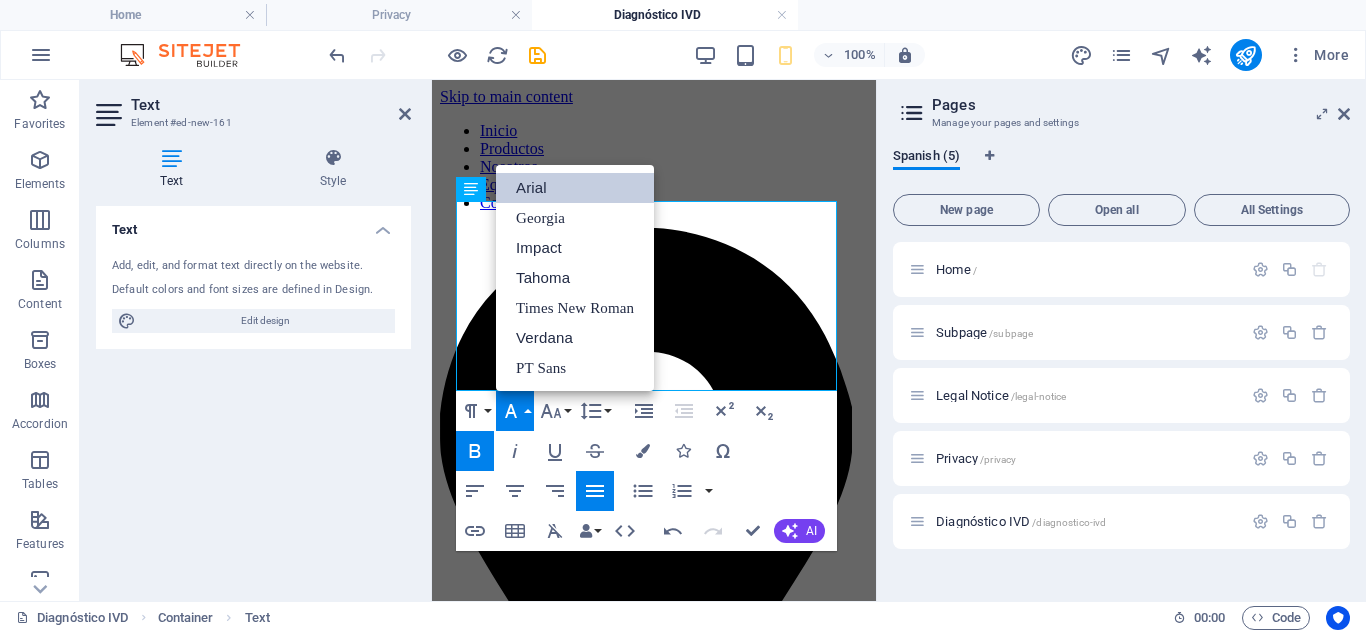 click on "Arial" at bounding box center [575, 188] 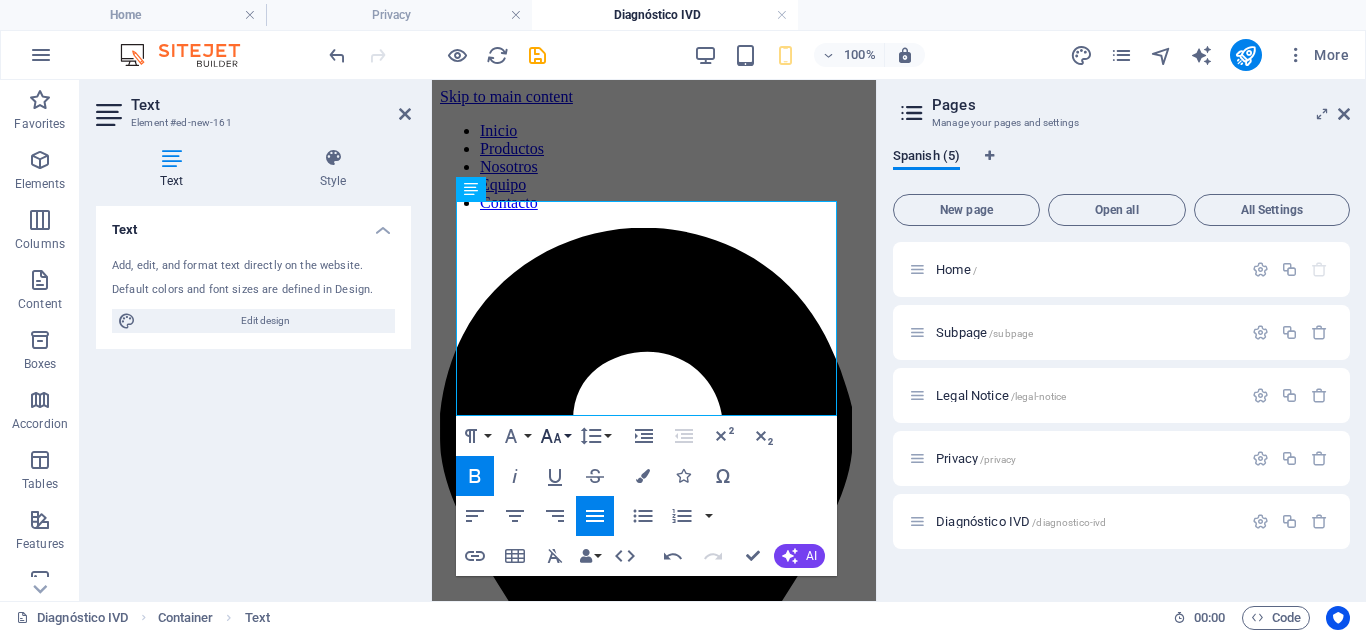 click on "Font Size" at bounding box center [555, 436] 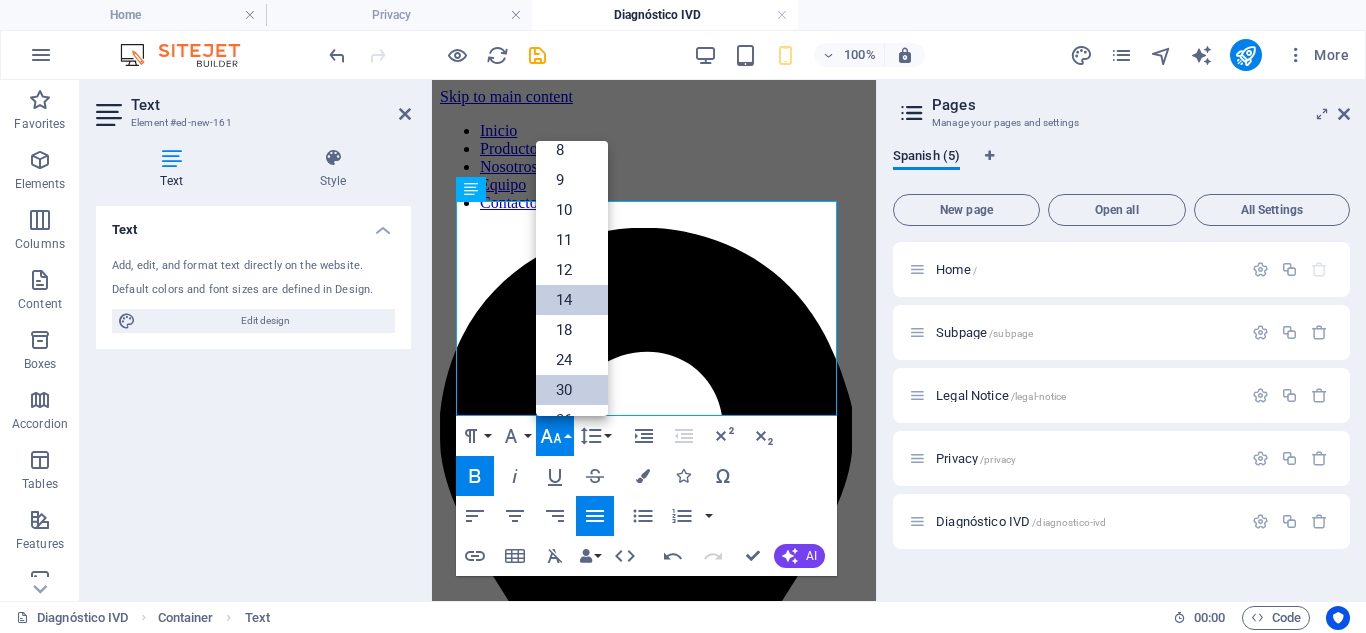 scroll, scrollTop: 0, scrollLeft: 0, axis: both 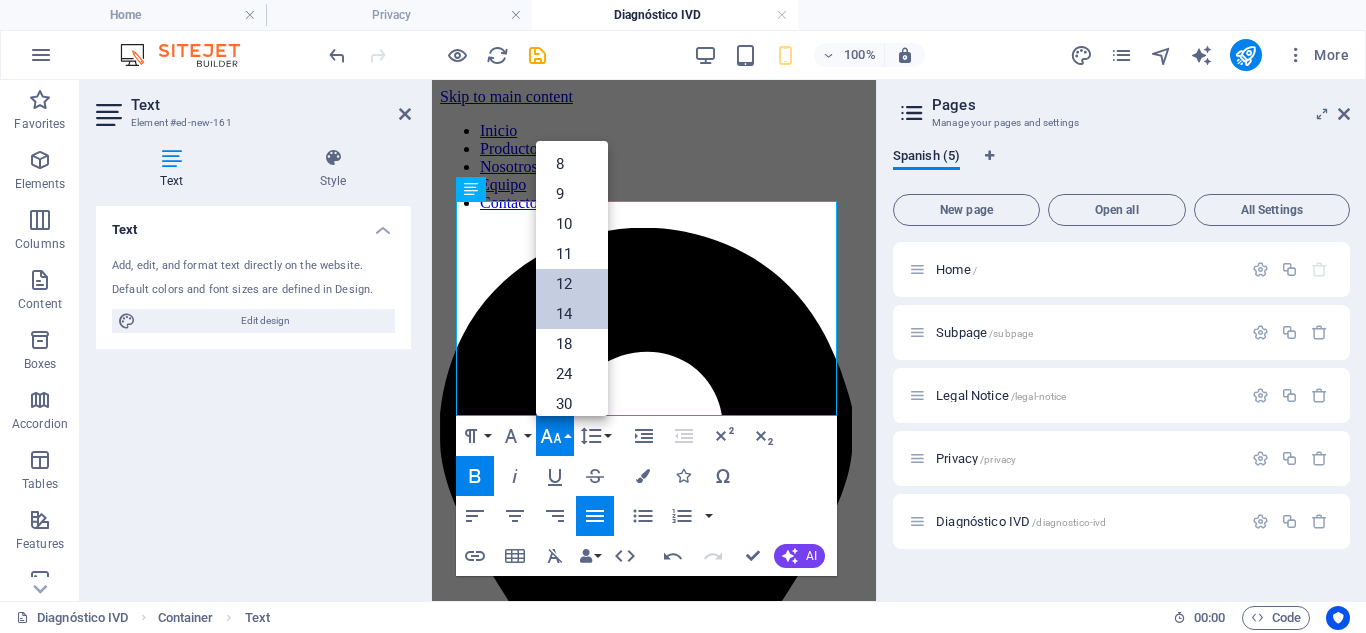 click on "12" at bounding box center [572, 284] 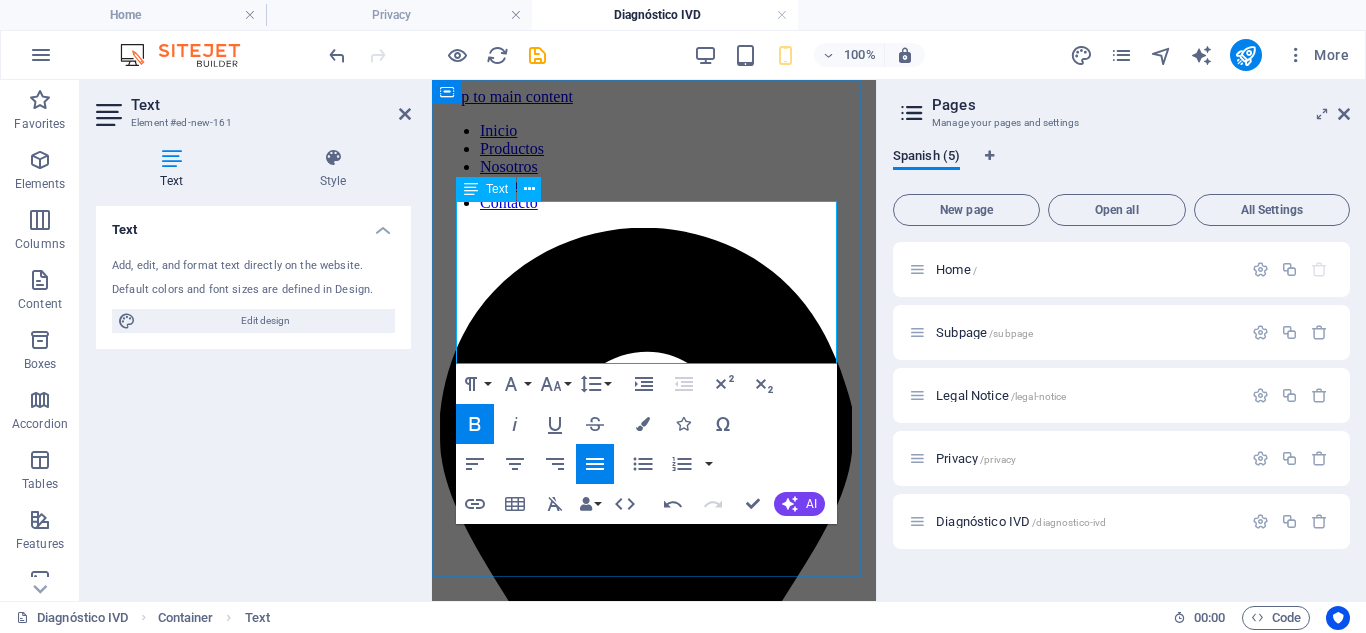 click on "​ Basado en la innovación continua de Mindray en el campo de la hematología, el BC-5150 está especialmente diseñado para apoyar a laboratorios de diagnóstico que necesitan los resultados totales de CBC+5 diferenciales, con un volumen diario de muestra relativamente bajo, espacio de laboratorio restringido y presupuesto ajustado." at bounding box center [654, 1497] 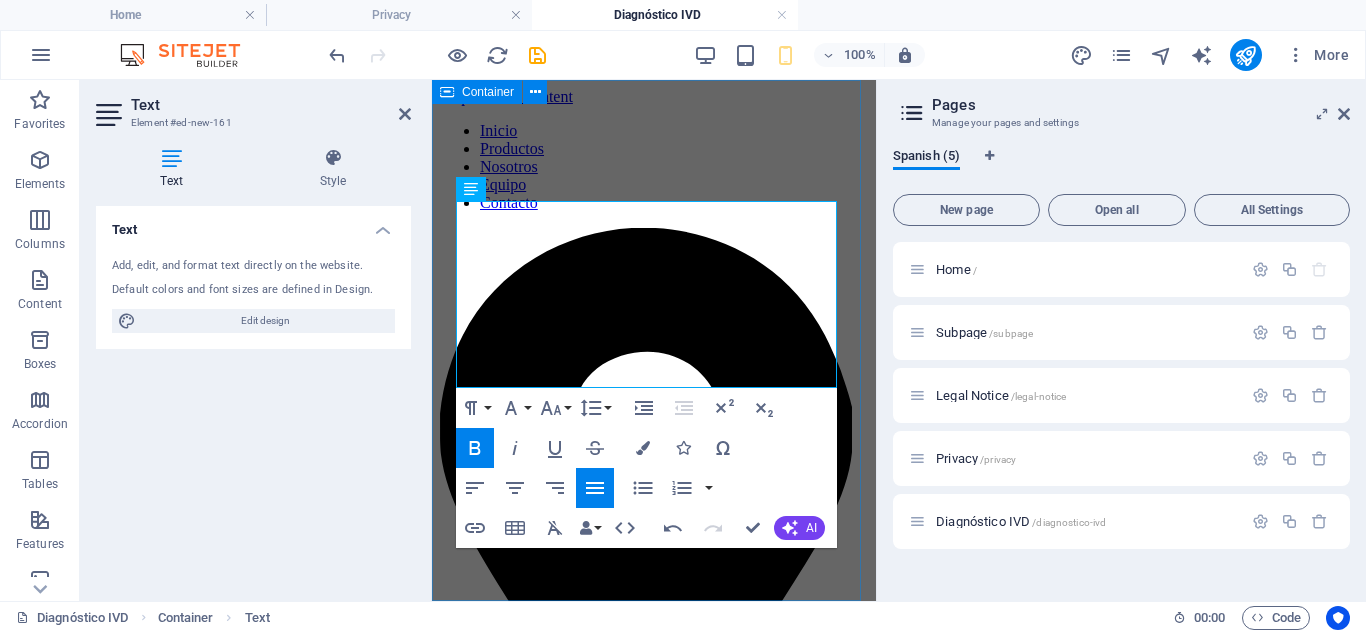 drag, startPoint x: 611, startPoint y: 210, endPoint x: 450, endPoint y: 209, distance: 161.00311 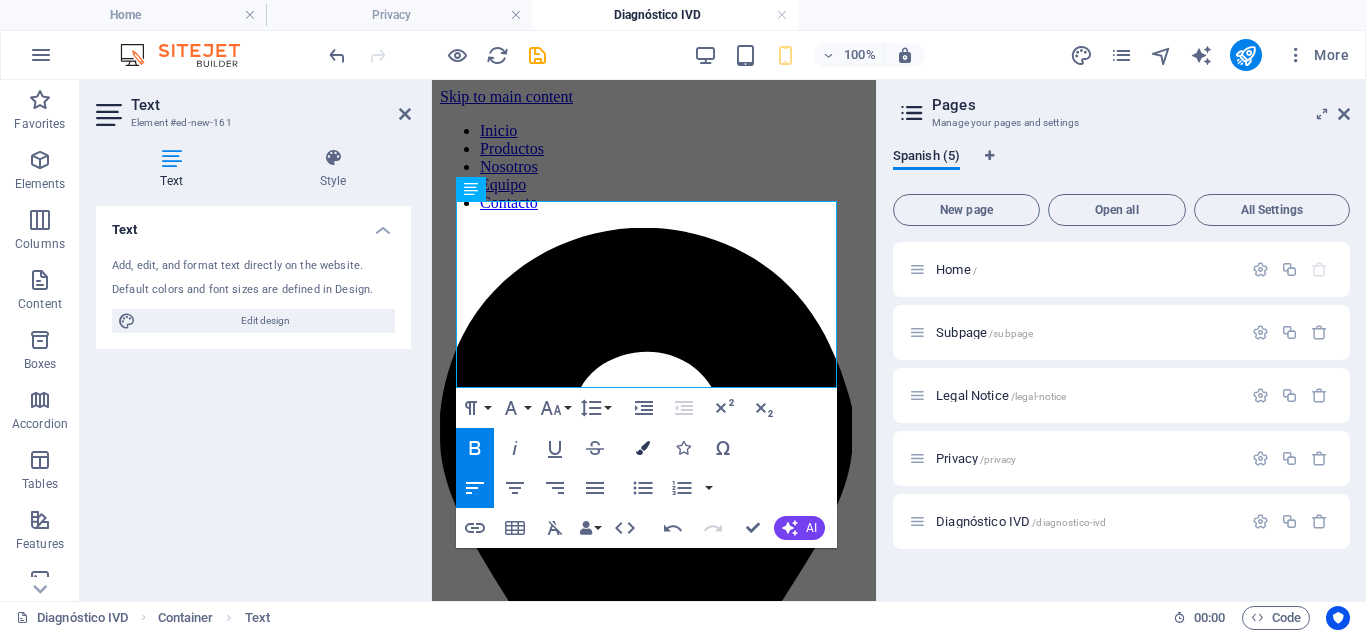 click at bounding box center (643, 448) 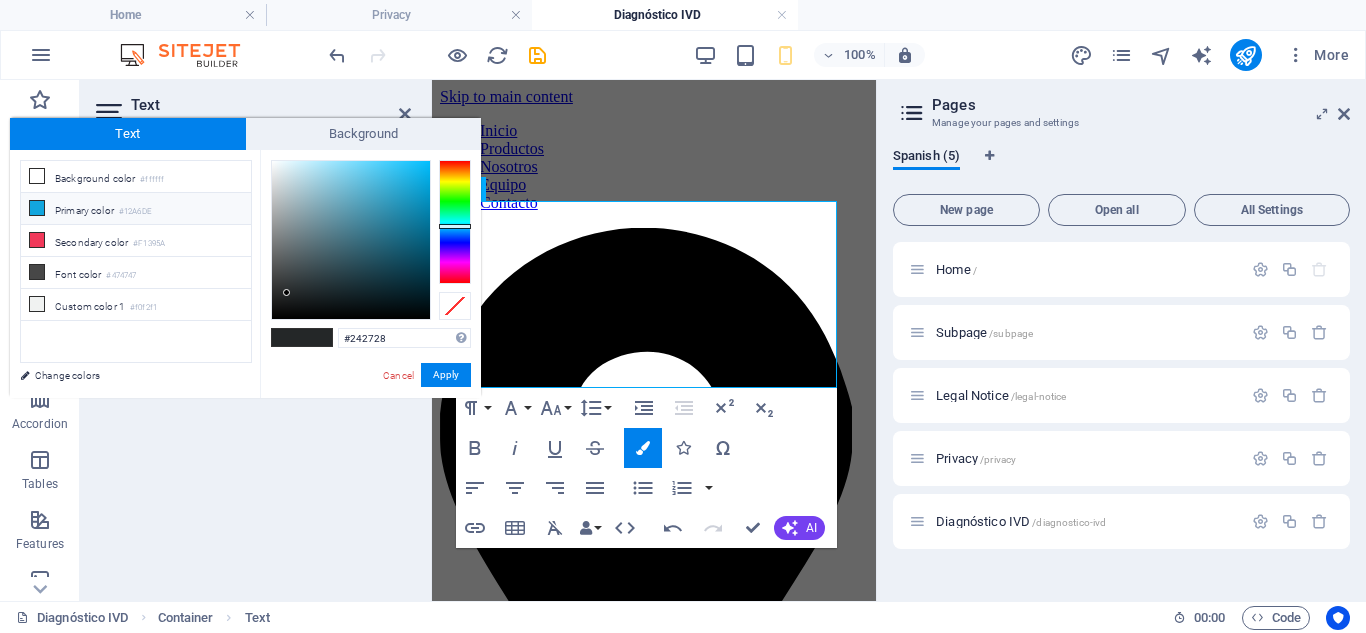 click on "#12A6DE" at bounding box center (135, 212) 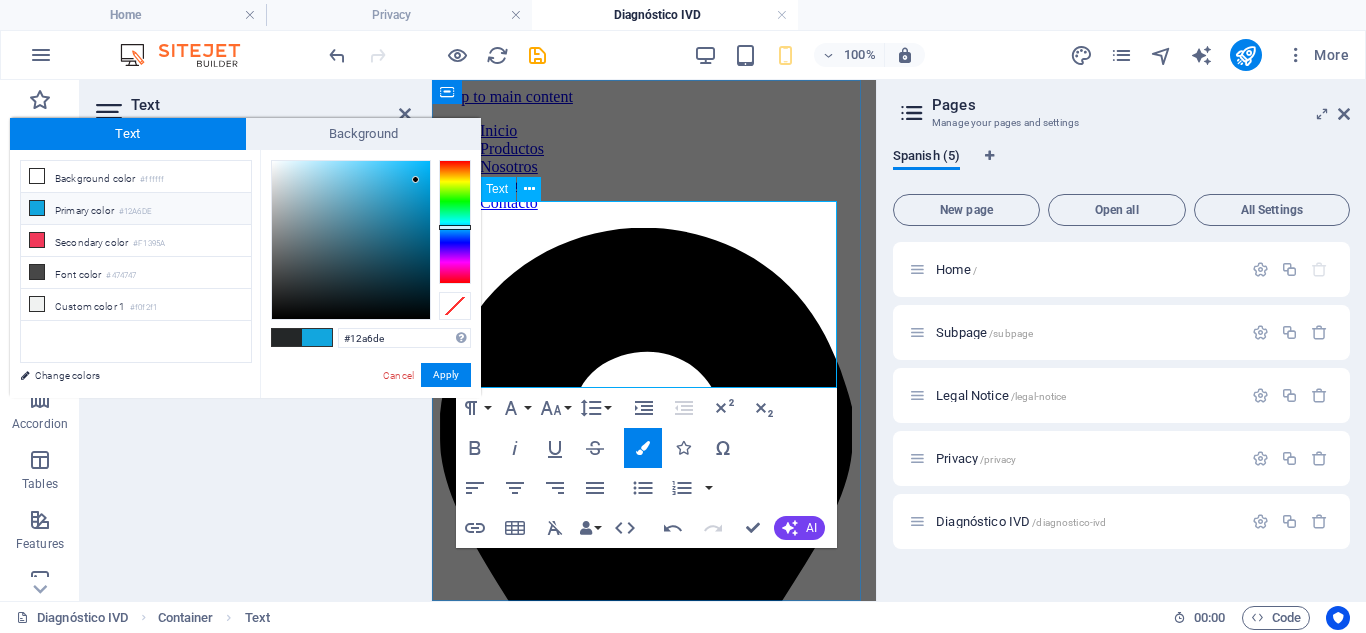 click on "Basado en la innovación continua de Mindray en el campo de la hematología, el BC-5150 está especialmente diseñado para apoyar a laboratorios de diagnóstico que necesitan los resultados totales de CBC+5 diferenciales, con un volumen diario de muestra relativamente bajo, espacio de laboratorio restringido y presupuesto ajustado." at bounding box center (653, 1498) 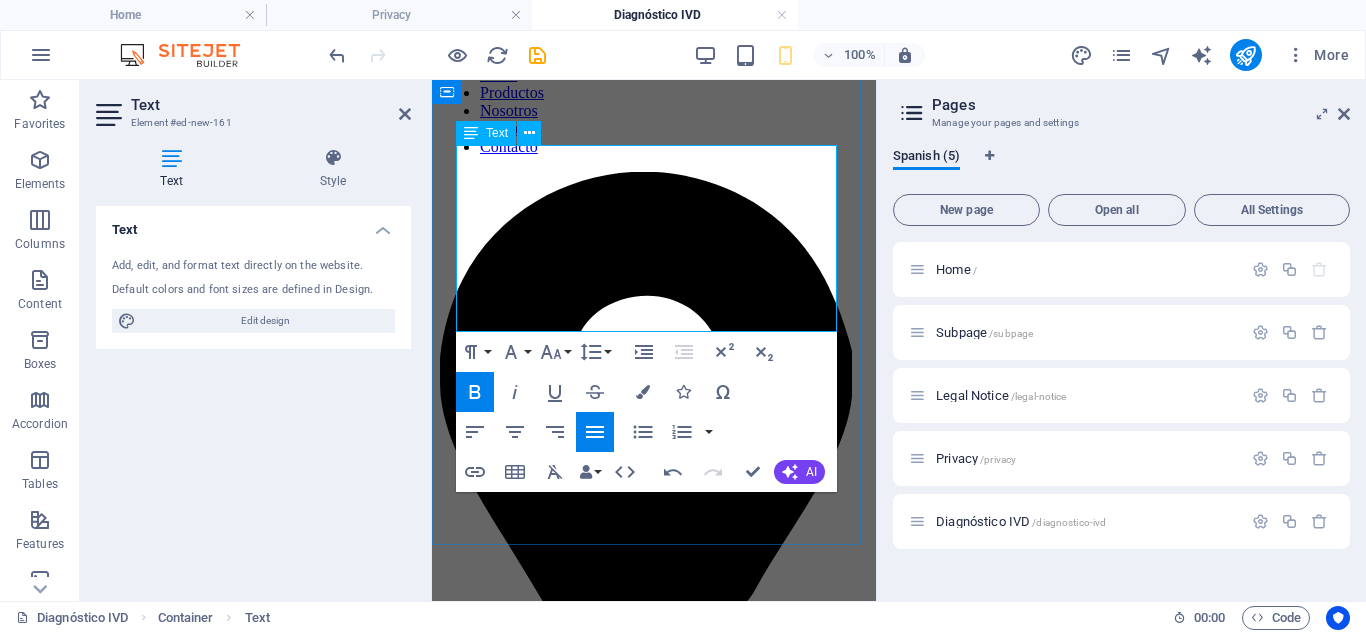 scroll, scrollTop: 0, scrollLeft: 0, axis: both 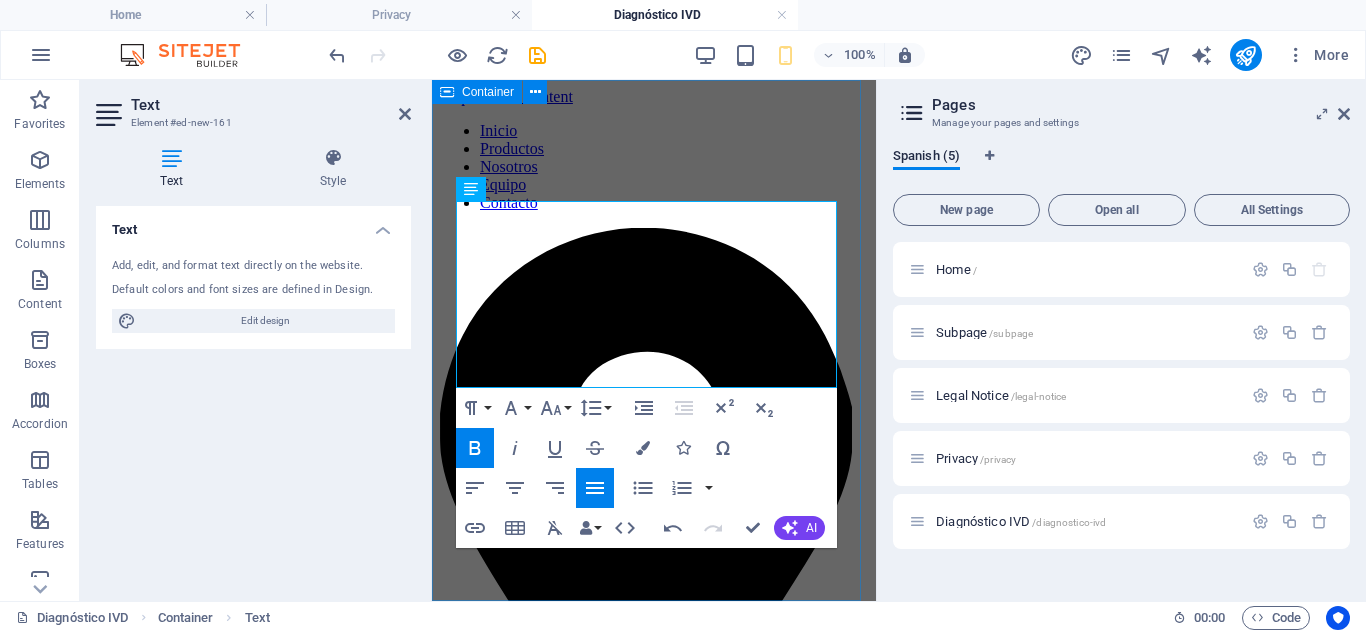 click on "Un "CUTE" de 5 partes ​ ​ Basado en la innovación continua de Mindray en el campo de la hematología, el BC-5150 está especialmente diseñado para apoyar a laboratorios de diagnóstico que necesitan los resultados totales de CBC+5 diferenciales, con un volumen diario de muestra relativamente bajo, espacio de laboratorio restringido y presupuesto ajustado. ​" at bounding box center (654, 1585) 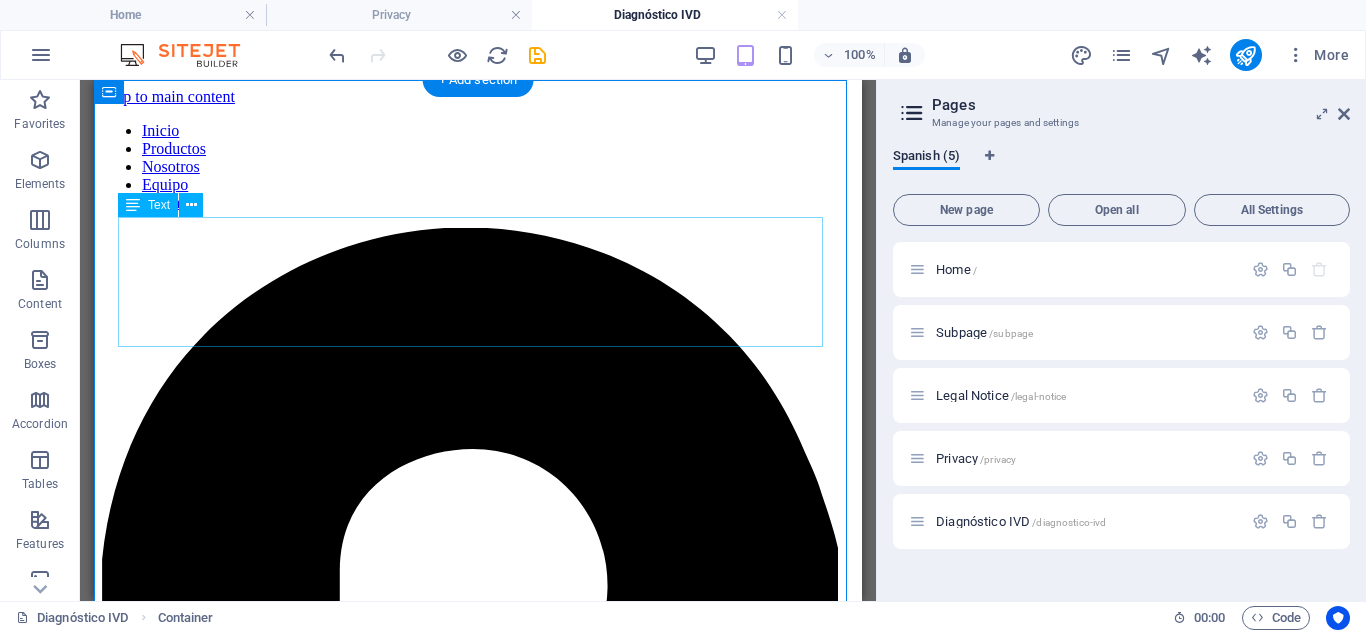 click on "Un "CUTE" de 5 partes Basado en la innovación continua de Mindray en el campo de la hematología, el BC-5150 está especialmente diseñado para apoyar a laboratorios de diagnóstico que necesitan los resultados totales de CBC+5 diferenciales, con un volumen diario de muestra relativamente bajo, espacio de laboratorio restringido y presupuesto ajustado." at bounding box center (478, 2364) 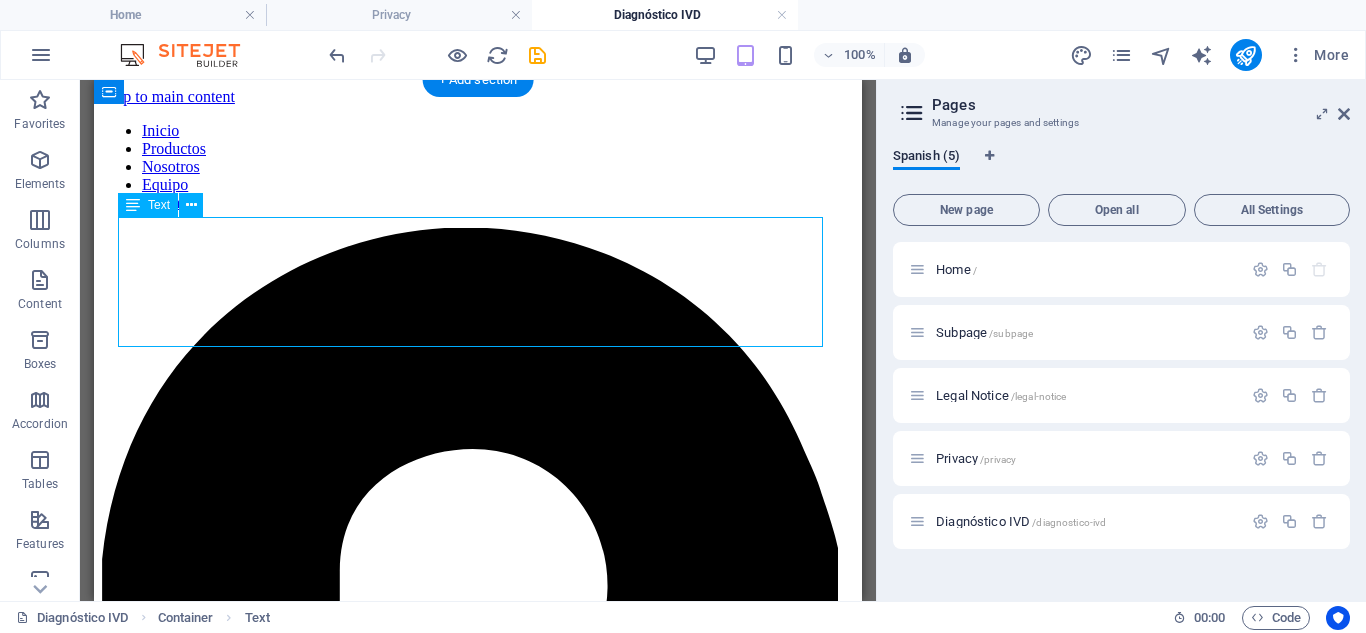 click on "Un "CUTE" de 5 partes Basado en la innovación continua de Mindray en el campo de la hematología, el BC-5150 está especialmente diseñado para apoyar a laboratorios de diagnóstico que necesitan los resultados totales de CBC+5 diferenciales, con un volumen diario de muestra relativamente bajo, espacio de laboratorio restringido y presupuesto ajustado." at bounding box center [478, 2364] 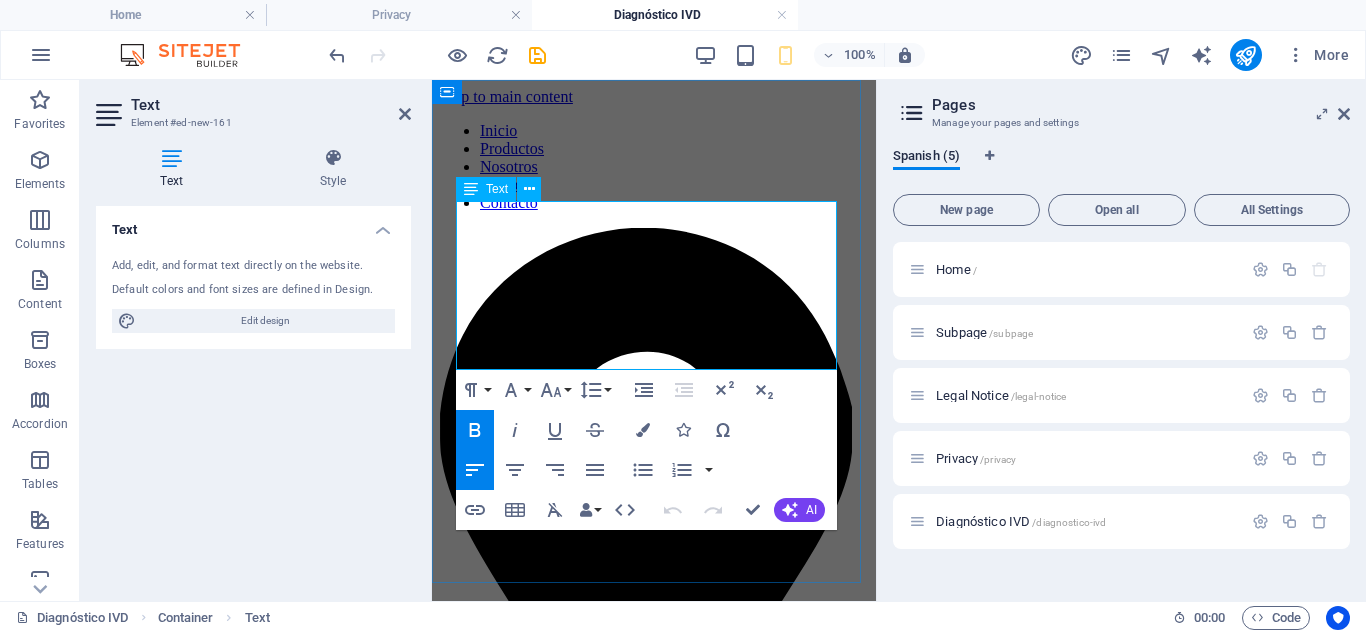 click at bounding box center (654, 1549) 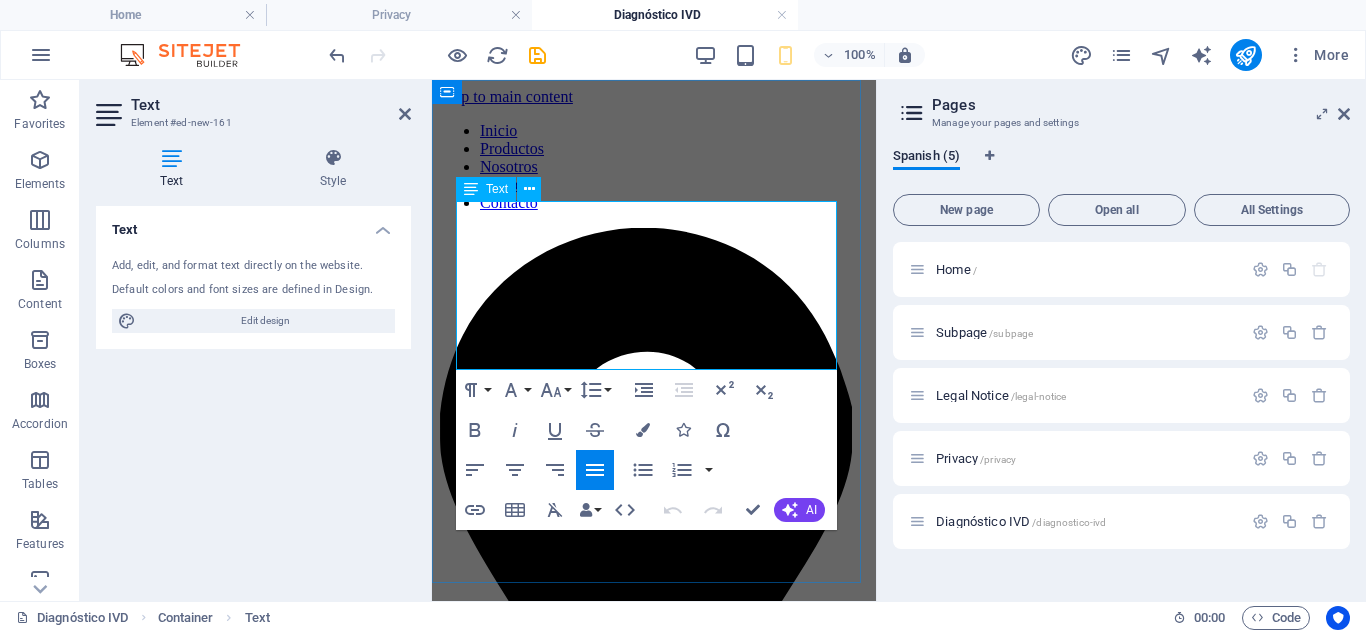 click at bounding box center [654, 1549] 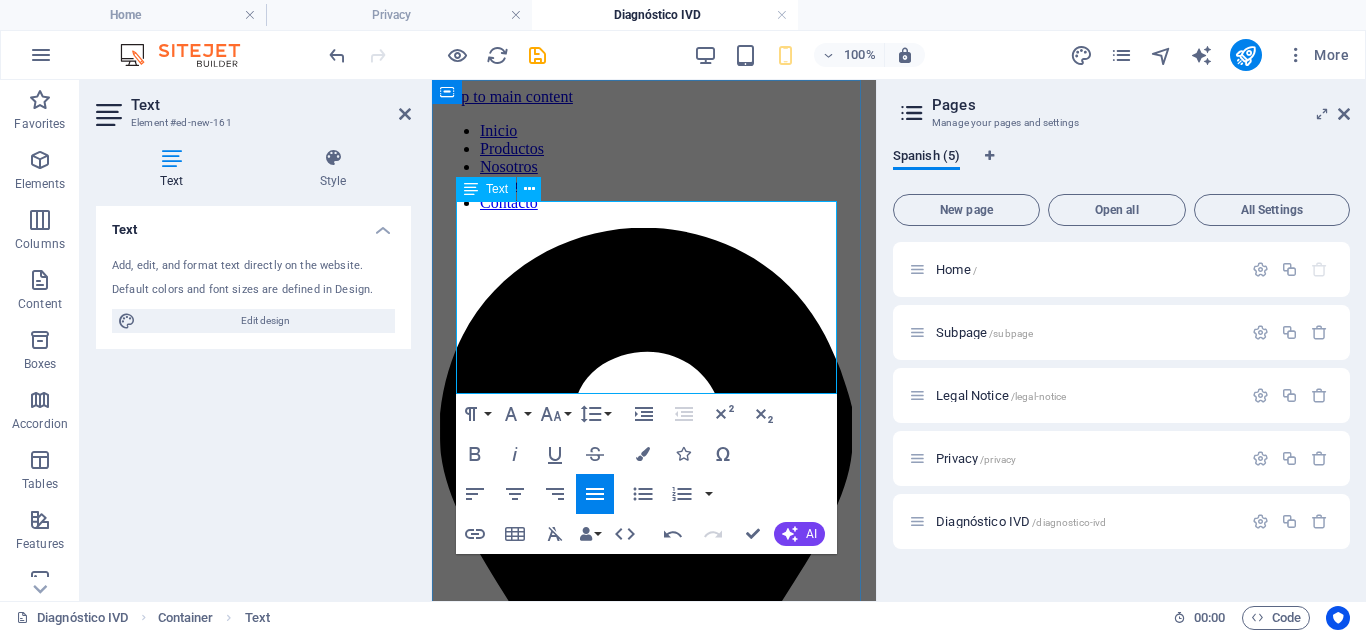 click at bounding box center [654, 1549] 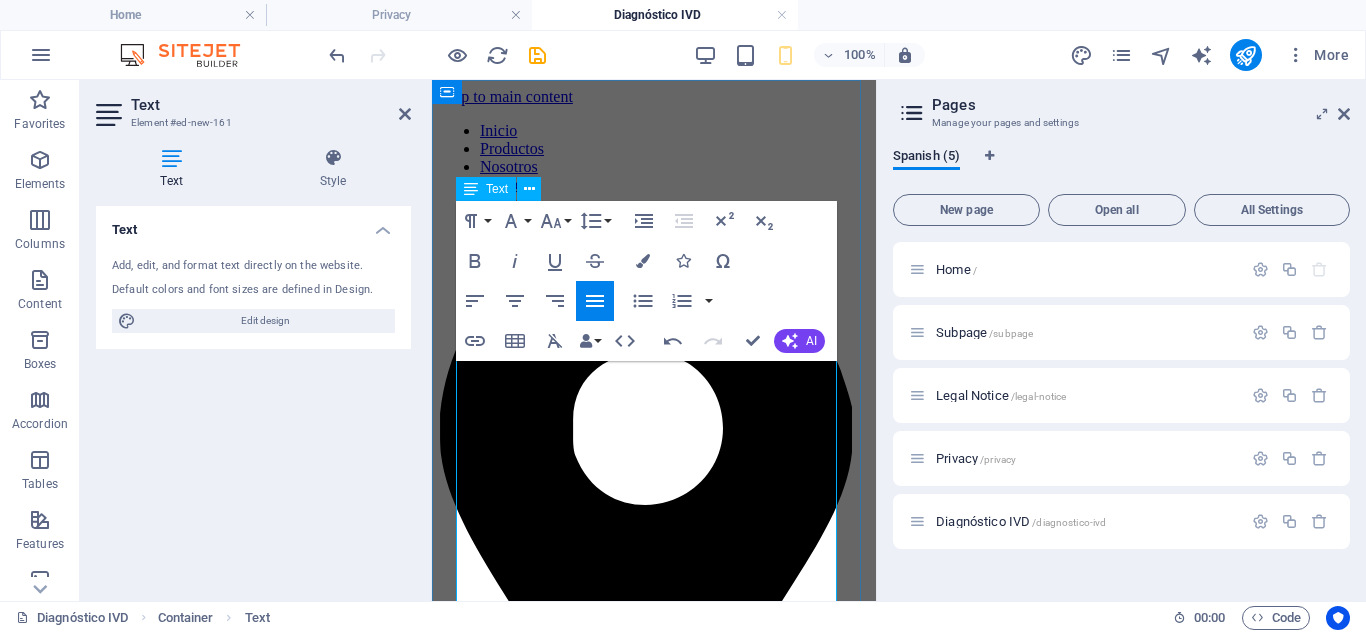 scroll, scrollTop: 133, scrollLeft: 0, axis: vertical 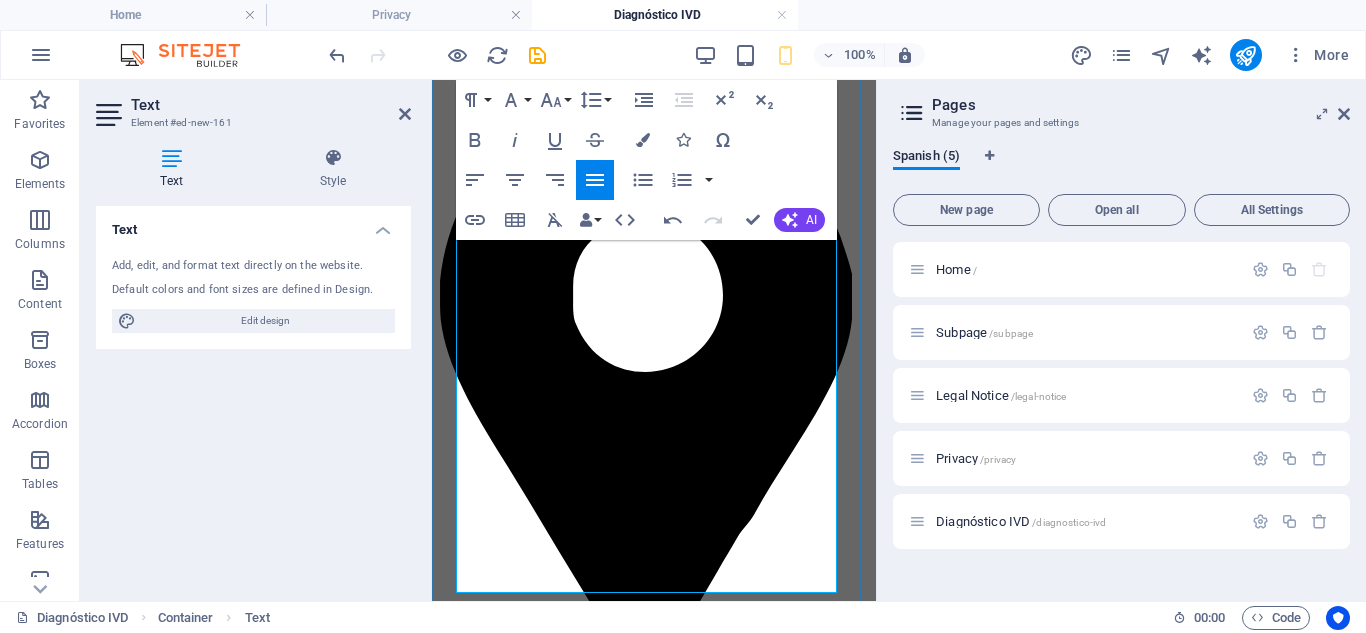 drag, startPoint x: 457, startPoint y: 389, endPoint x: 593, endPoint y: 549, distance: 209.99048 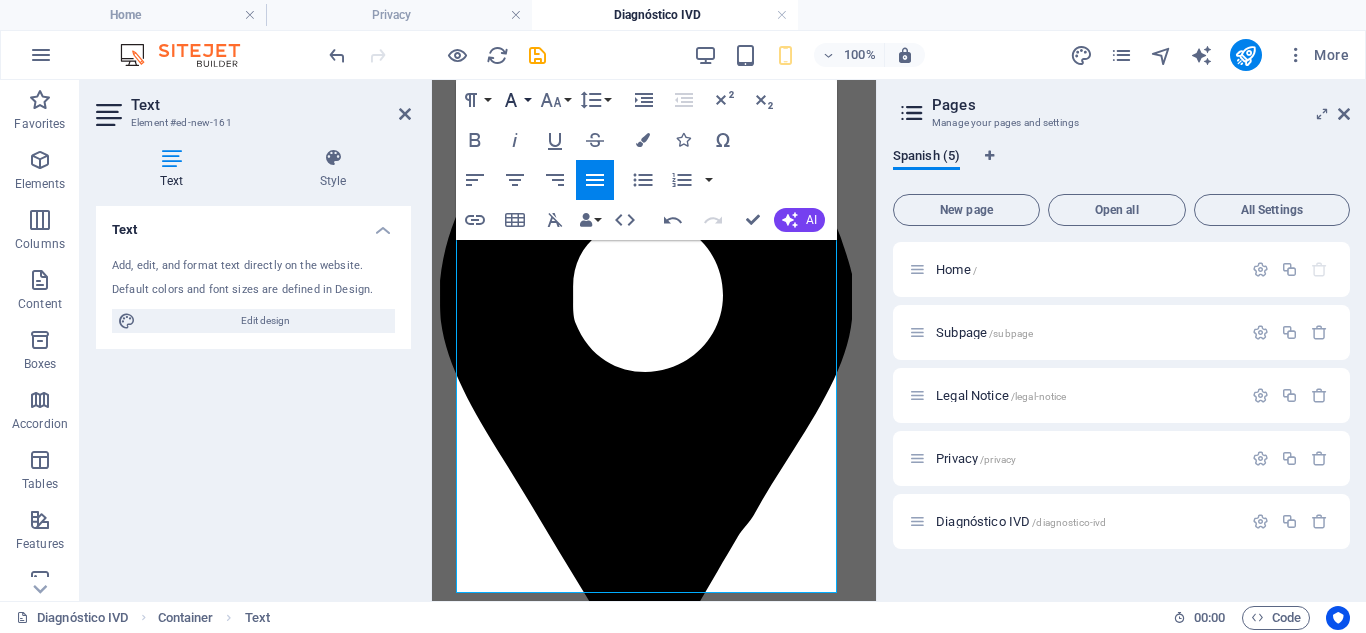 click on "Font Family" at bounding box center (515, 100) 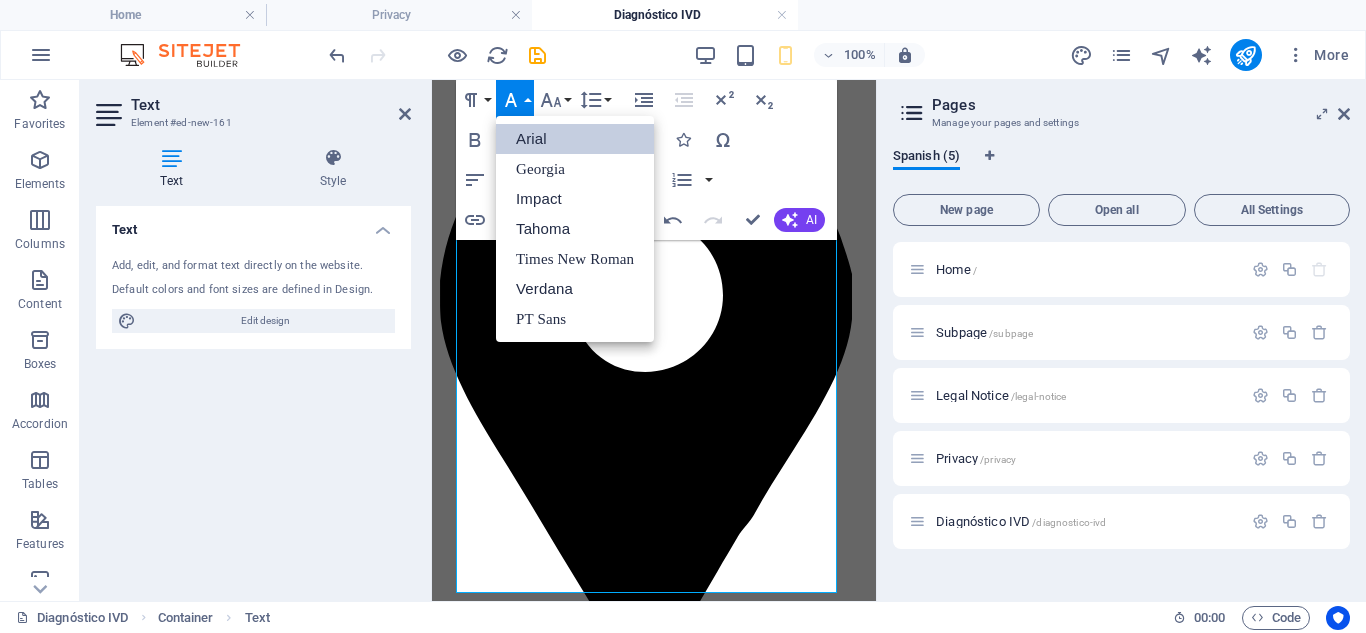 click on "Arial" at bounding box center [575, 139] 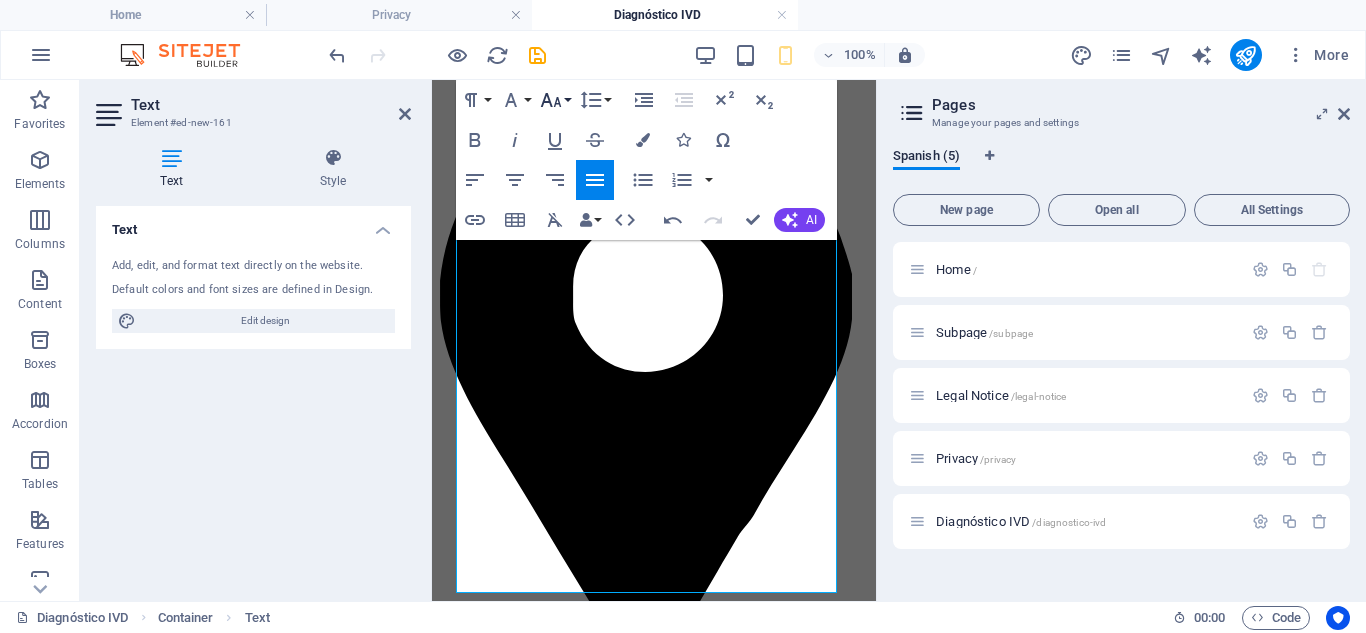 click 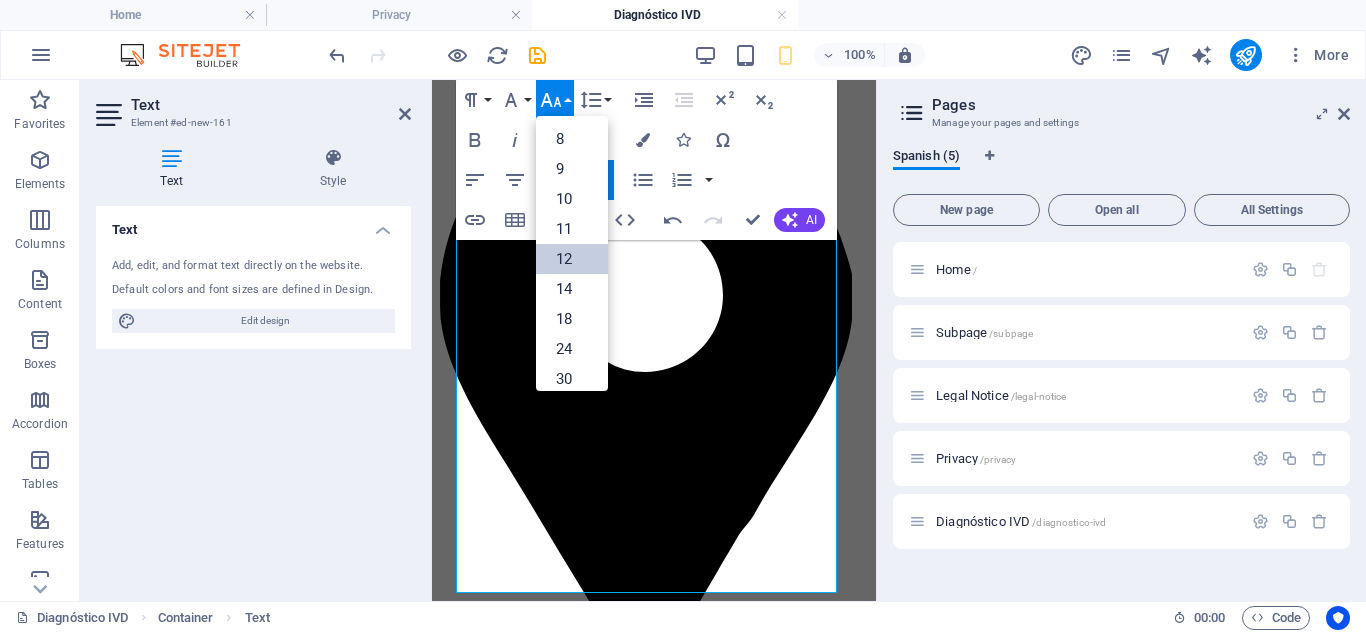 click on "12" at bounding box center (572, 259) 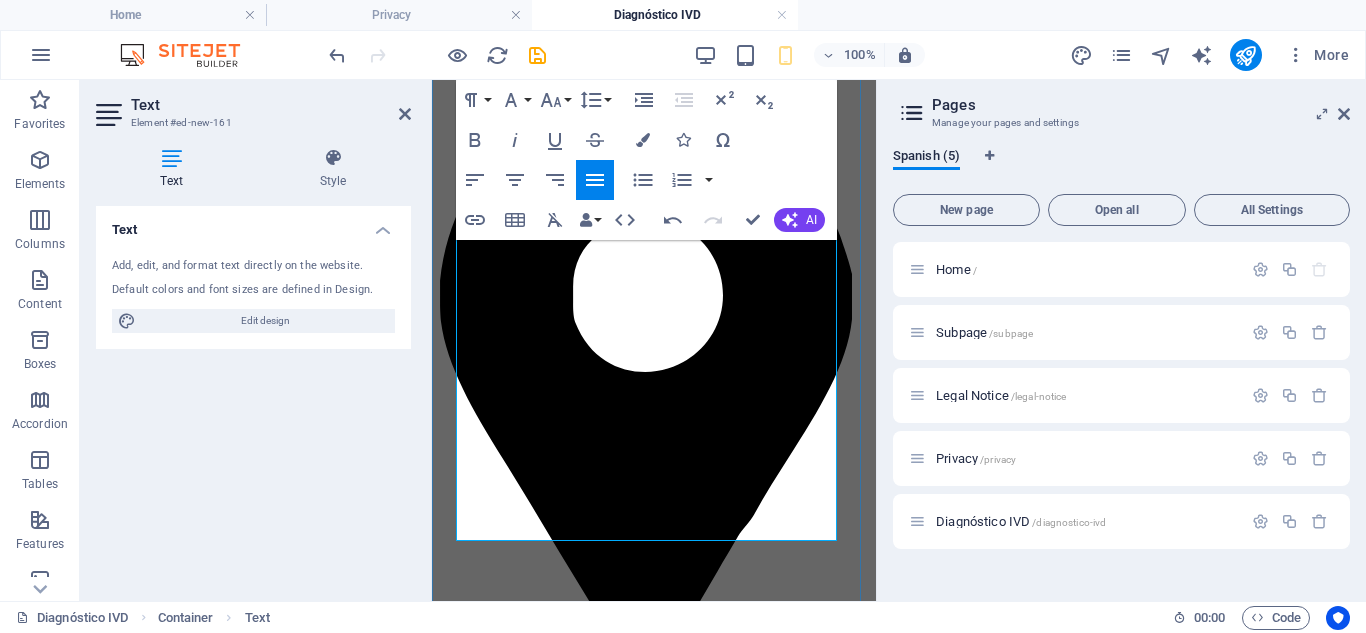 click on "Basado en la innovación continua de Mindray en el campo de la hematología, el BC-5150 está especialmente diseñado para apoyar a laboratorios de diagnóstico que necesitan los resultados totales de CBC+5 diferenciales, con un volumen diario de muestra relativamente bajo, espacio de laboratorio restringido y presupuesto ajustado." at bounding box center (654, 1506) 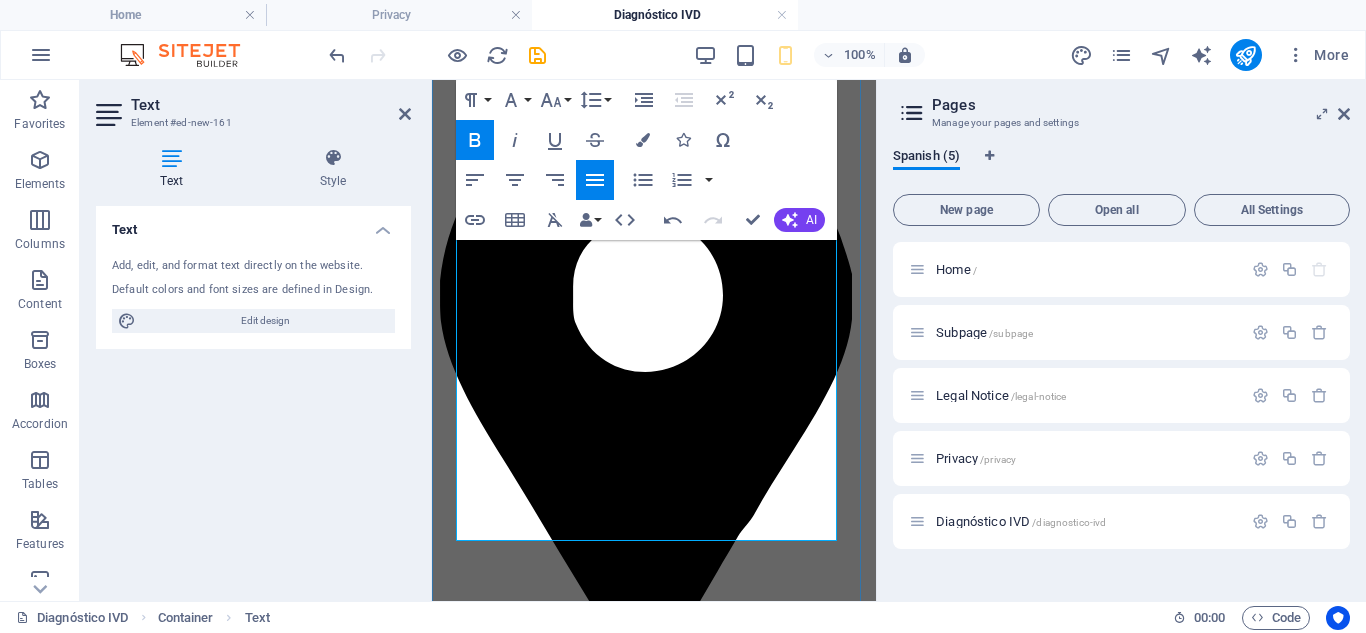 click on "Basado en la innovación continua de Mindray en el campo de la hematología, el BC-5150 está especialmente diseñado para apoyar a laboratorios de diagnóstico que necesitan los resultados totales de CBC+5 diferenciales, con un volumen diario de muestra relativamente bajo, espacio de laboratorio restringido y presupuesto ajustado." at bounding box center [654, 1506] 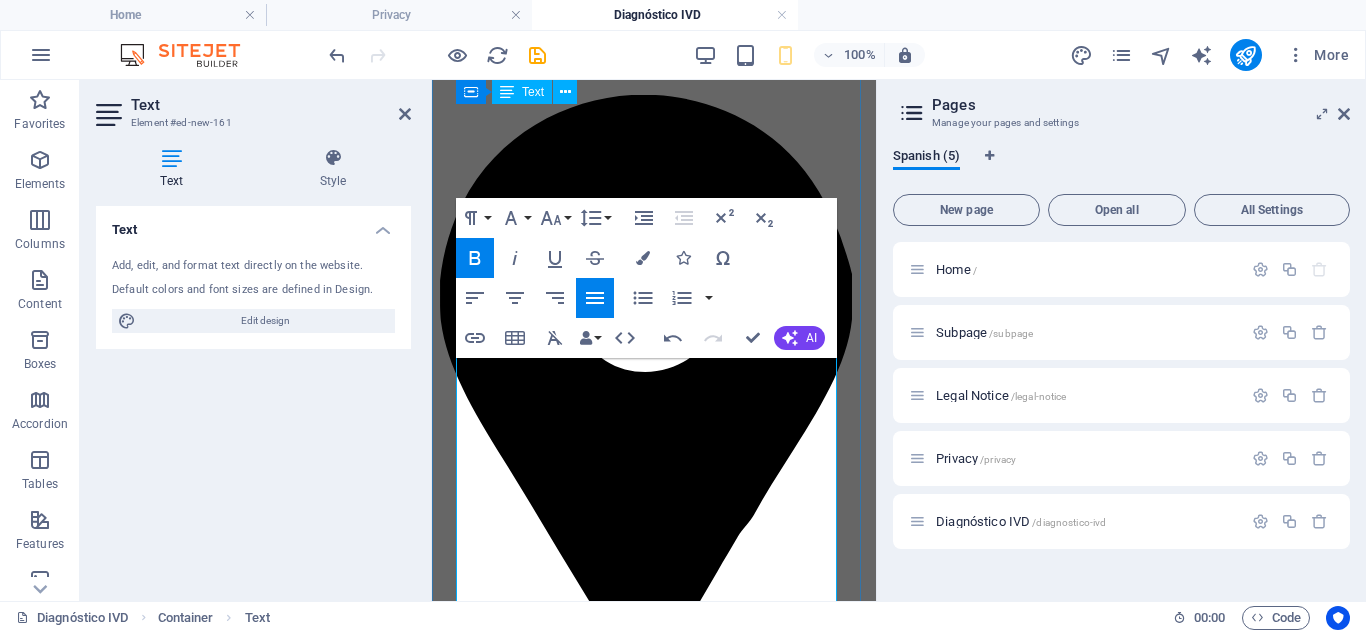 scroll, scrollTop: 0, scrollLeft: 0, axis: both 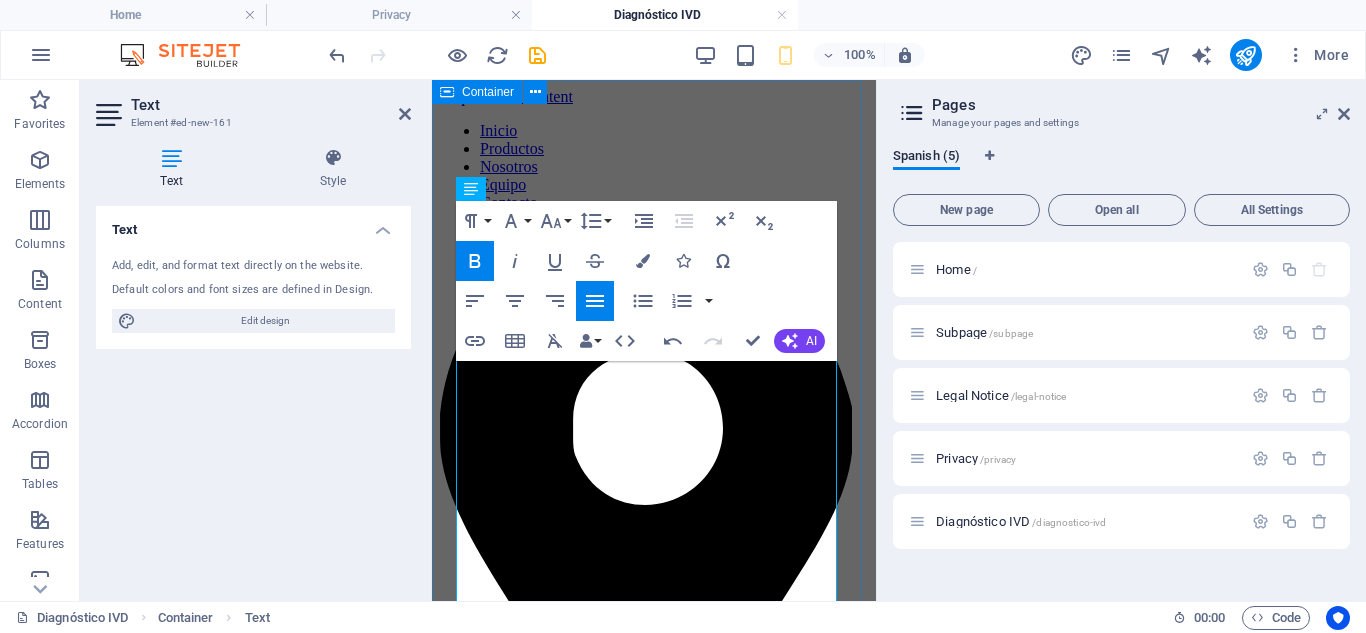 drag, startPoint x: 616, startPoint y: 369, endPoint x: 449, endPoint y: 373, distance: 167.0479 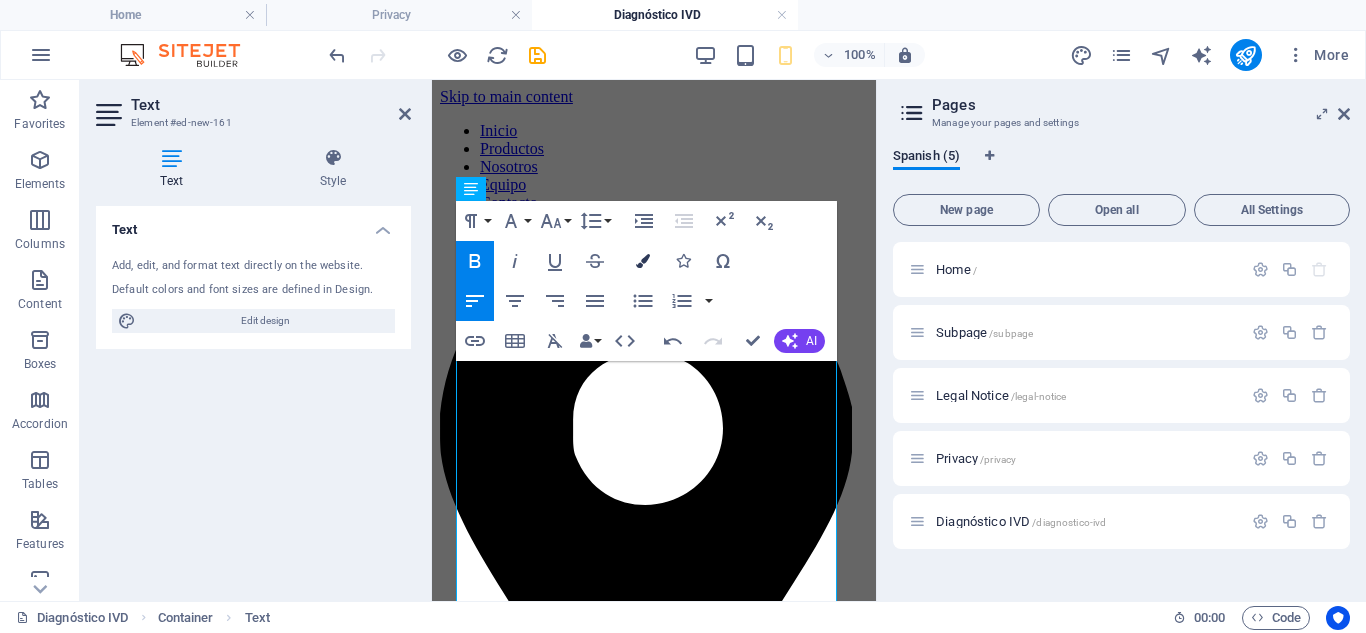 click at bounding box center [643, 261] 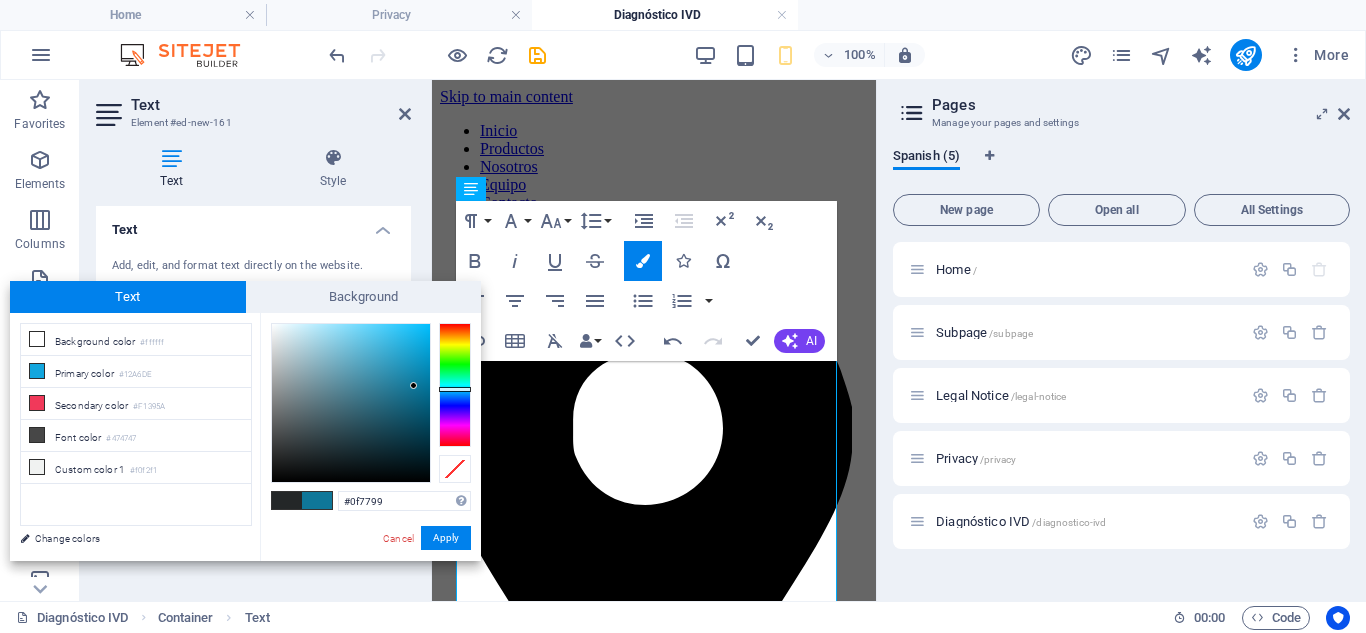 click at bounding box center [351, 403] 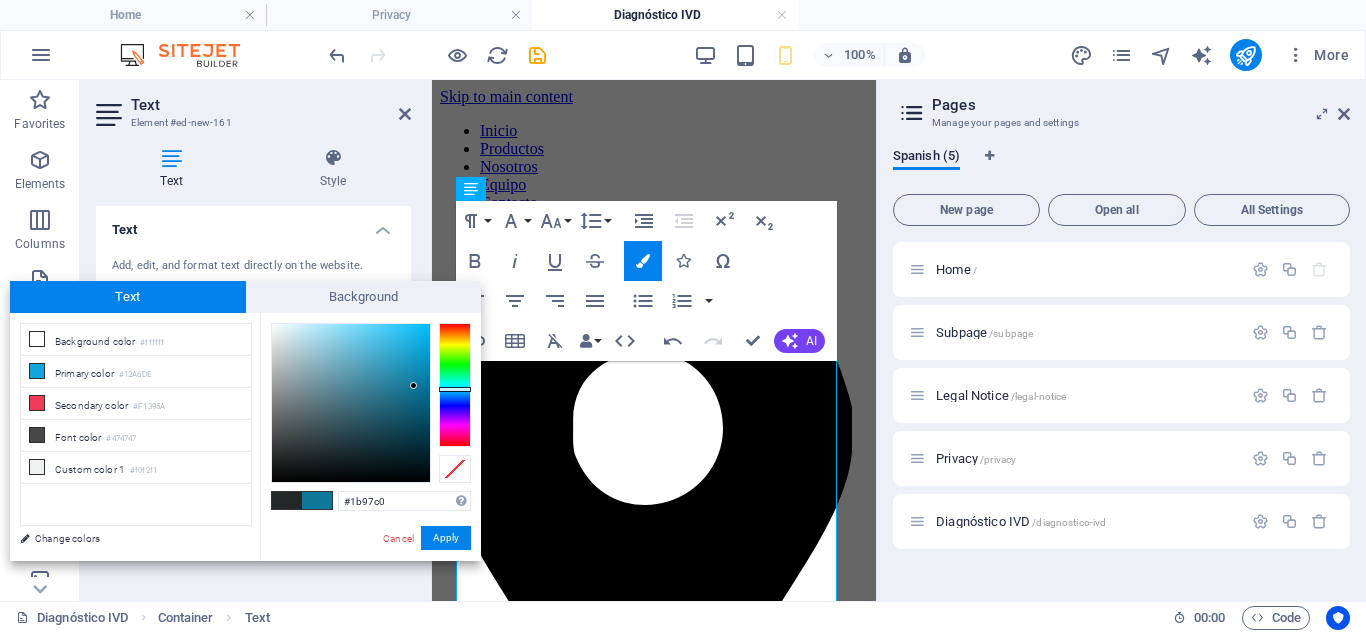 click at bounding box center (351, 403) 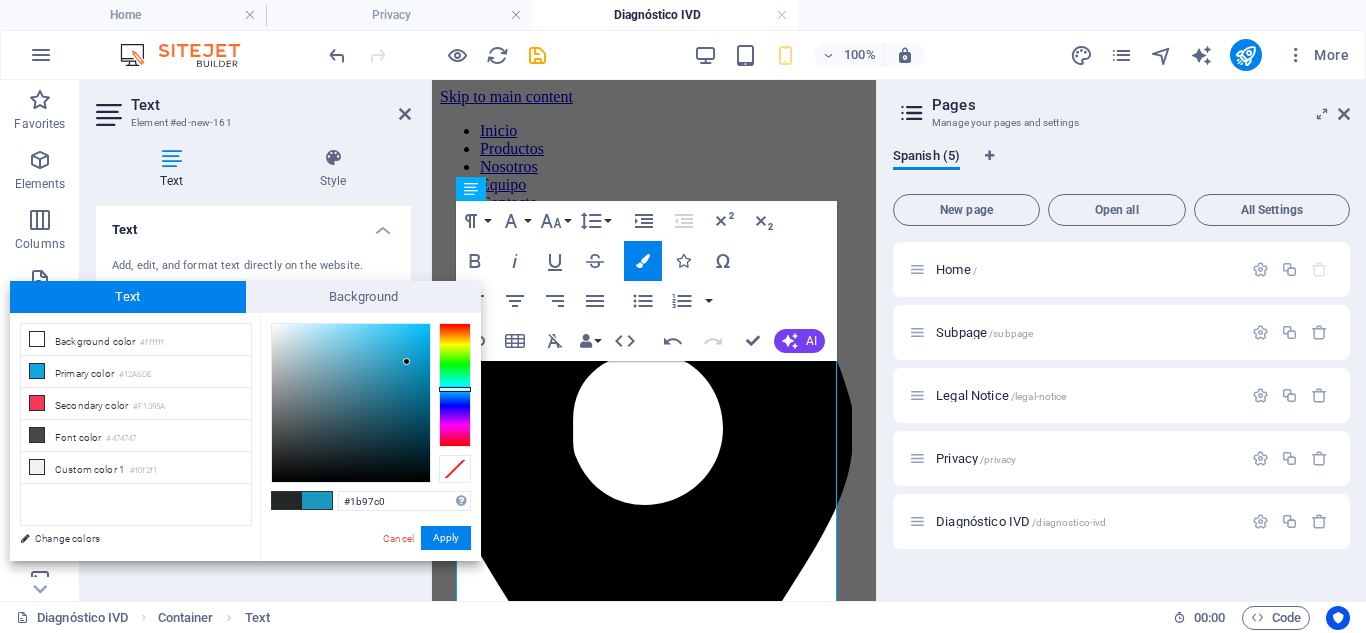 type on "#11aee2" 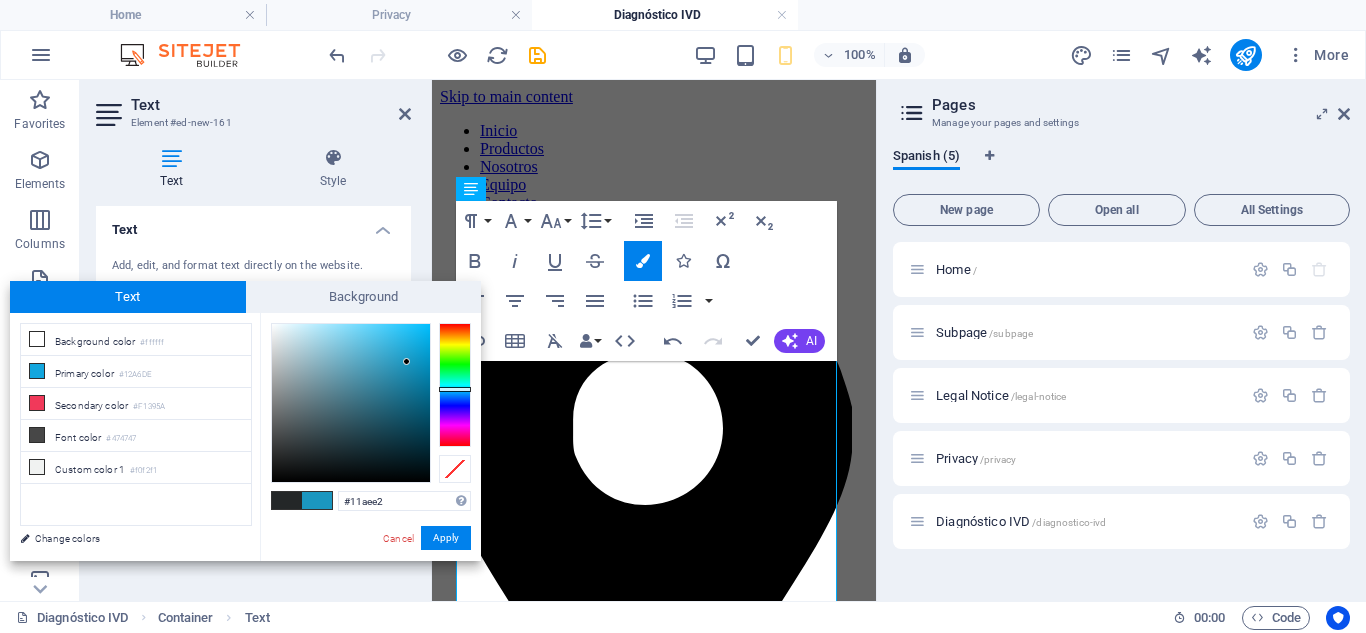 click at bounding box center [351, 403] 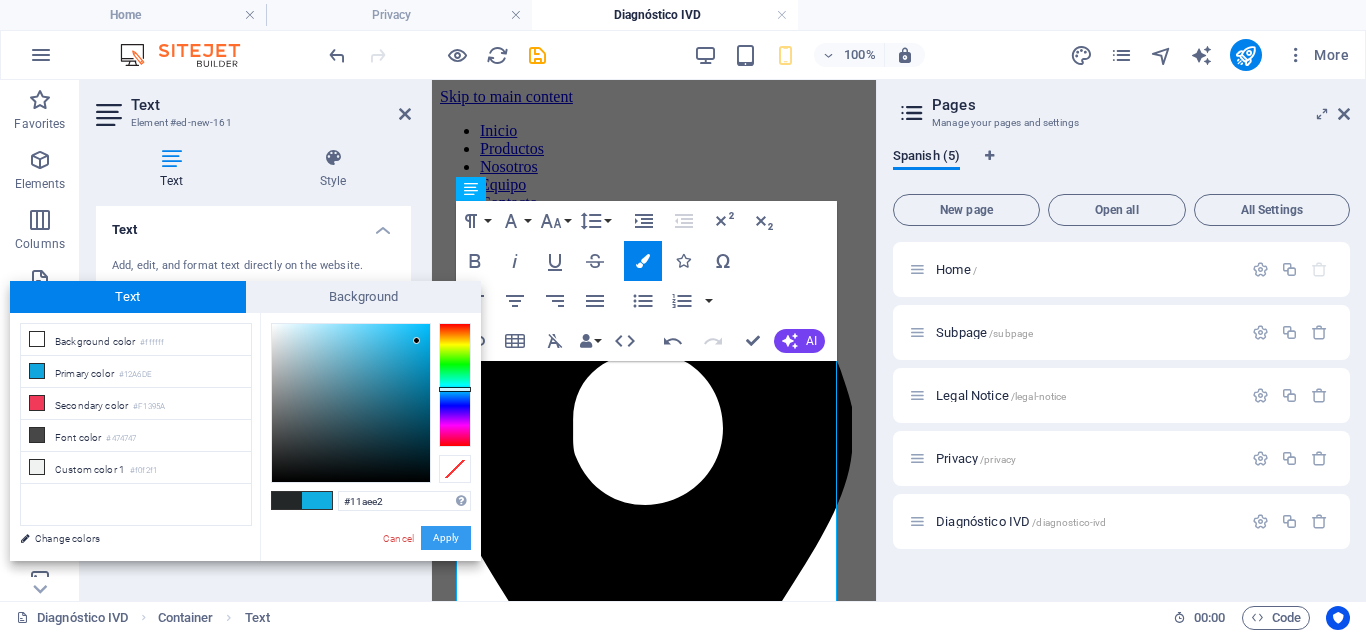 click on "Apply" at bounding box center (446, 538) 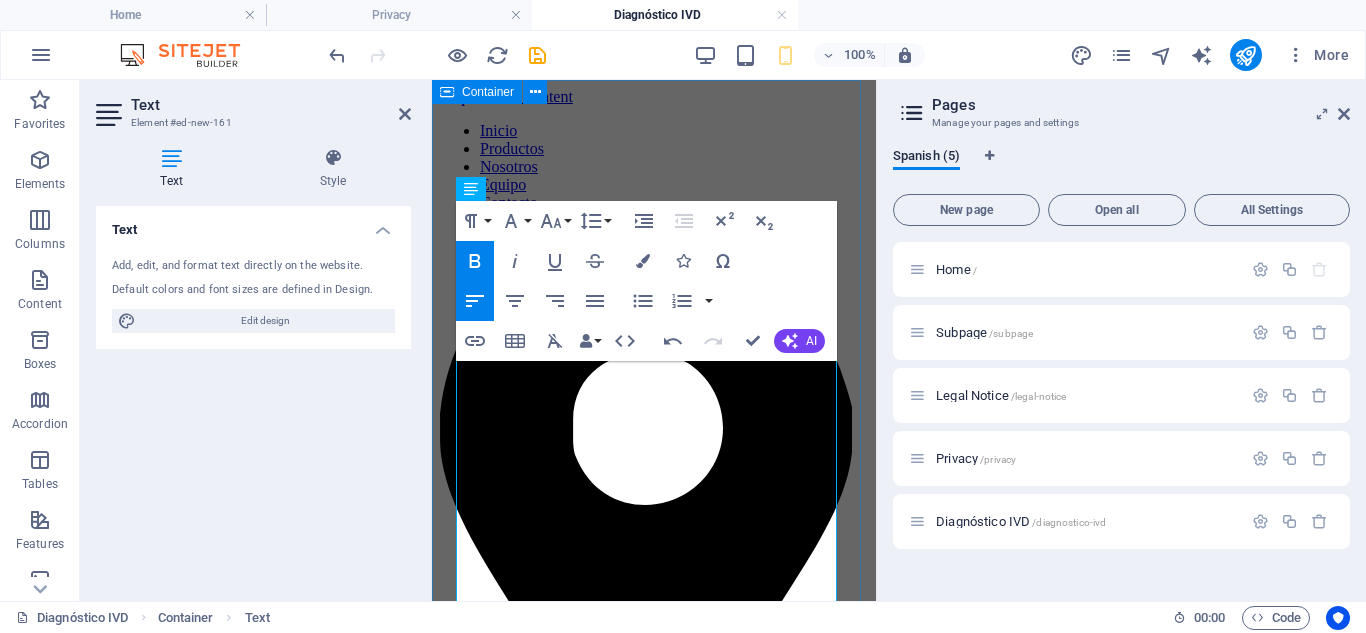 click on "Un "CUTE" de 5 partes Basado en la innovación continua de Mindray en el campo de la hematología, el BC-5150 está especialmente diseñado para apoyar a laboratorios de diagnóstico que necesitan los resultados totales de CBC+5 diferenciales, con un volumen diario de muestra relativamente bajo, espacio de laboratorio restringido y presupuesto ajustado. ​ Siendo el analizador hematológico de 5 diferenciales más ligero y compacto de Mindray, el BC-5150 es un analizador innovador y muy fácil de usar que ofrece resultados diferenciales de glóbulos blancos de 5 diferenciales y CBC rentables. Está pensado para cumplir y exceder los requisitos de nuestros clientes globales al proporcionar soluciones para laboratorios más precisas, eficientes e innovadoras." at bounding box center [654, 1735] 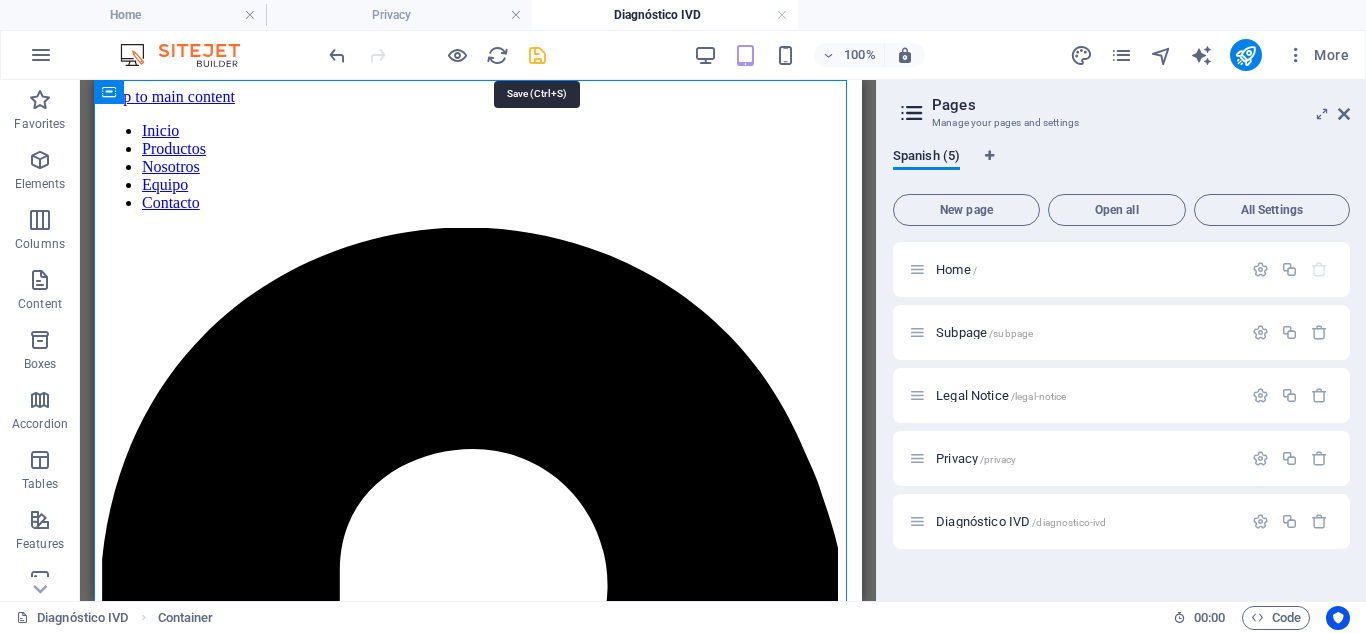 click at bounding box center [537, 55] 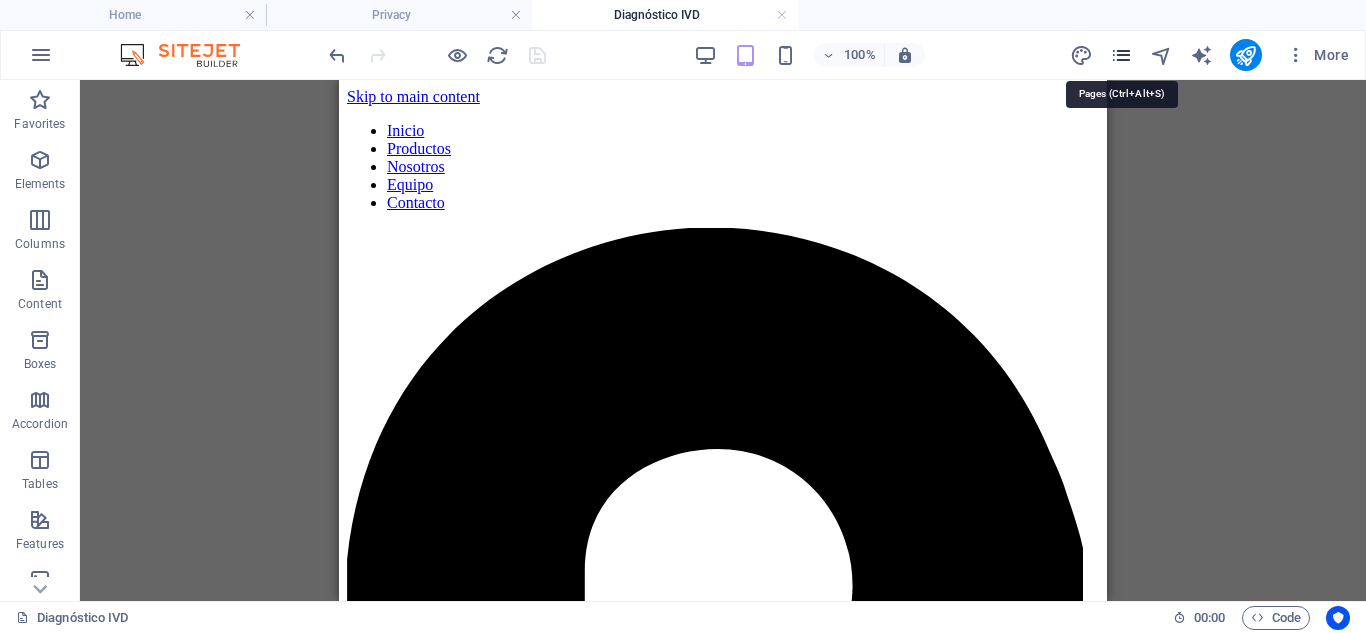click at bounding box center [1121, 55] 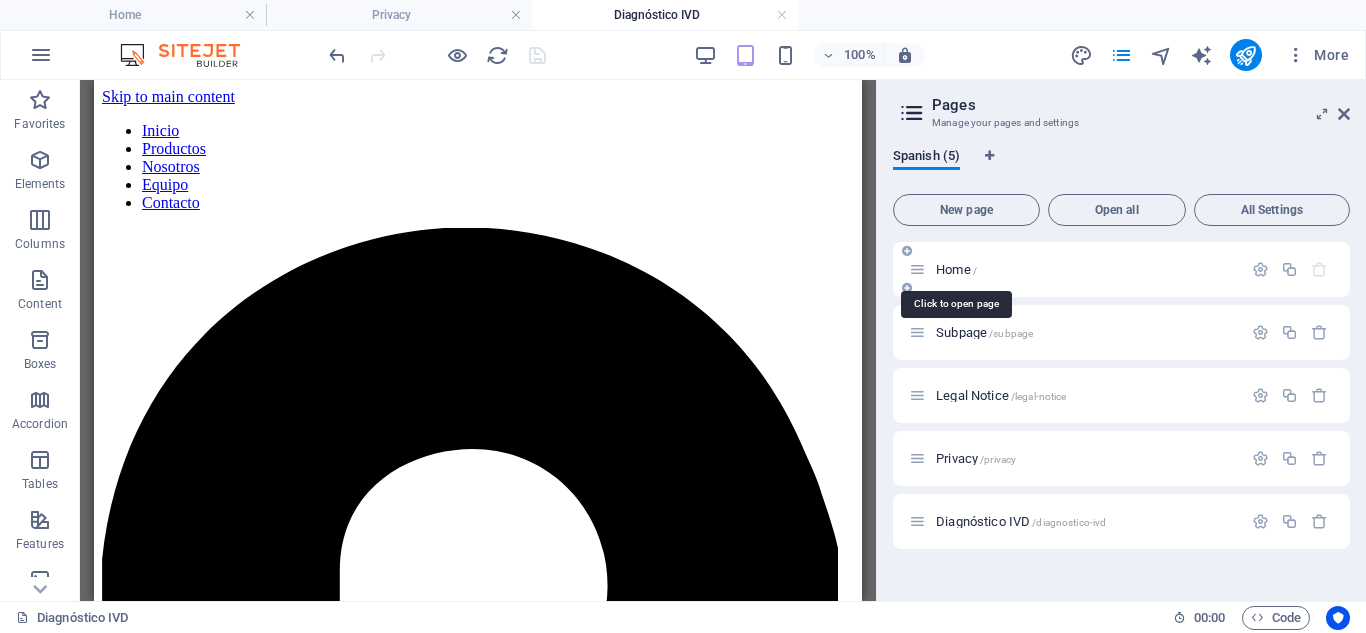 click on "Home /" at bounding box center (956, 269) 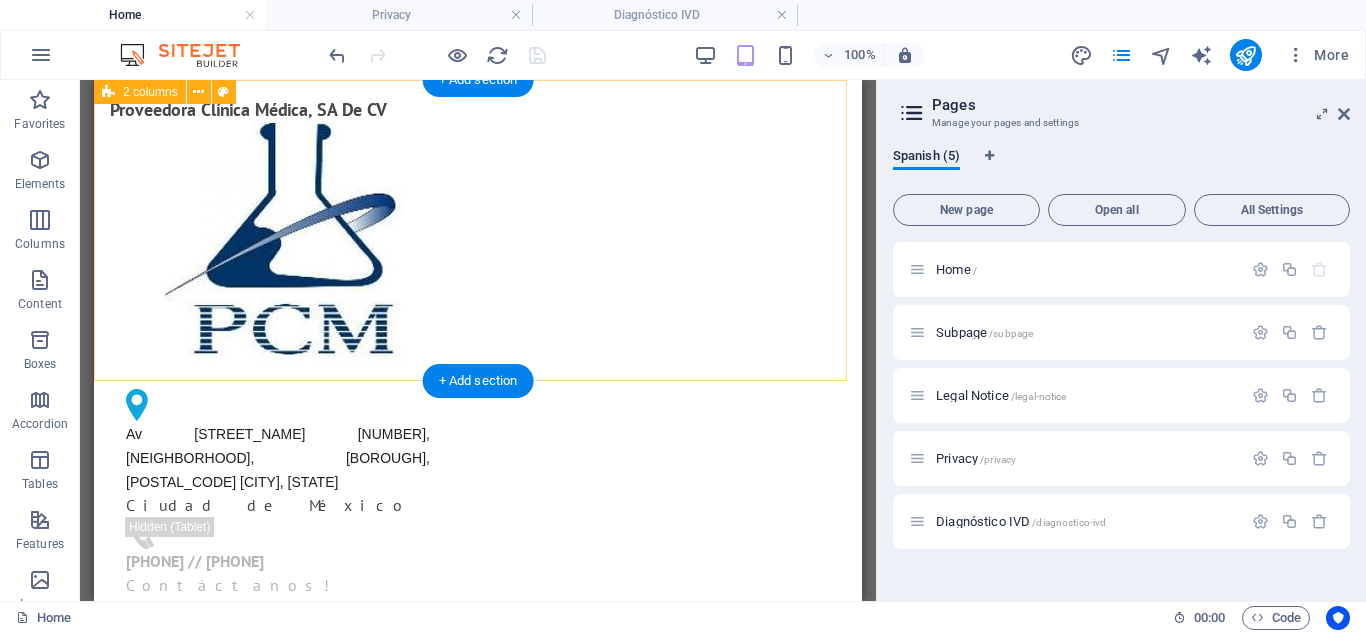 click on "Proveedora Clínica Médica, SA De CV Av Renato Leduc 210, Toriello Guerra, Tlalpan, 14050 Ciudad de México, CDMX Ciudad de México 01-55-5606-1284 // 01-55-5666-6447     Contáctanos!" at bounding box center (478, 350) 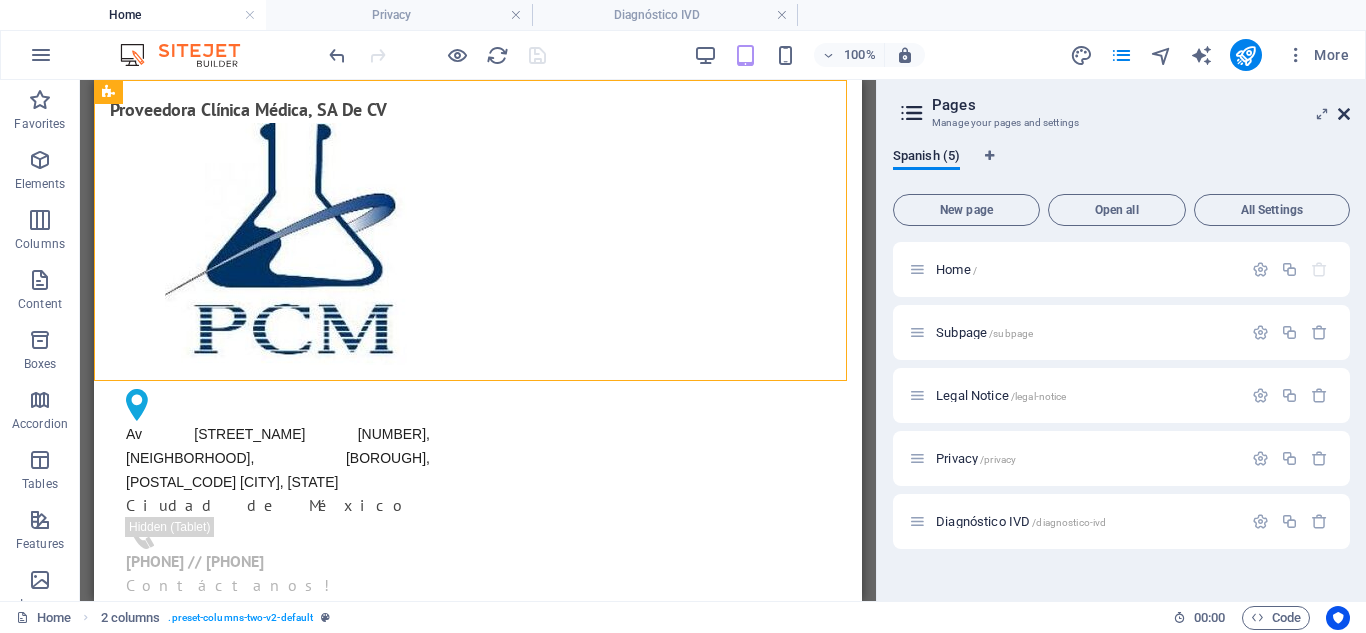 click at bounding box center [1344, 114] 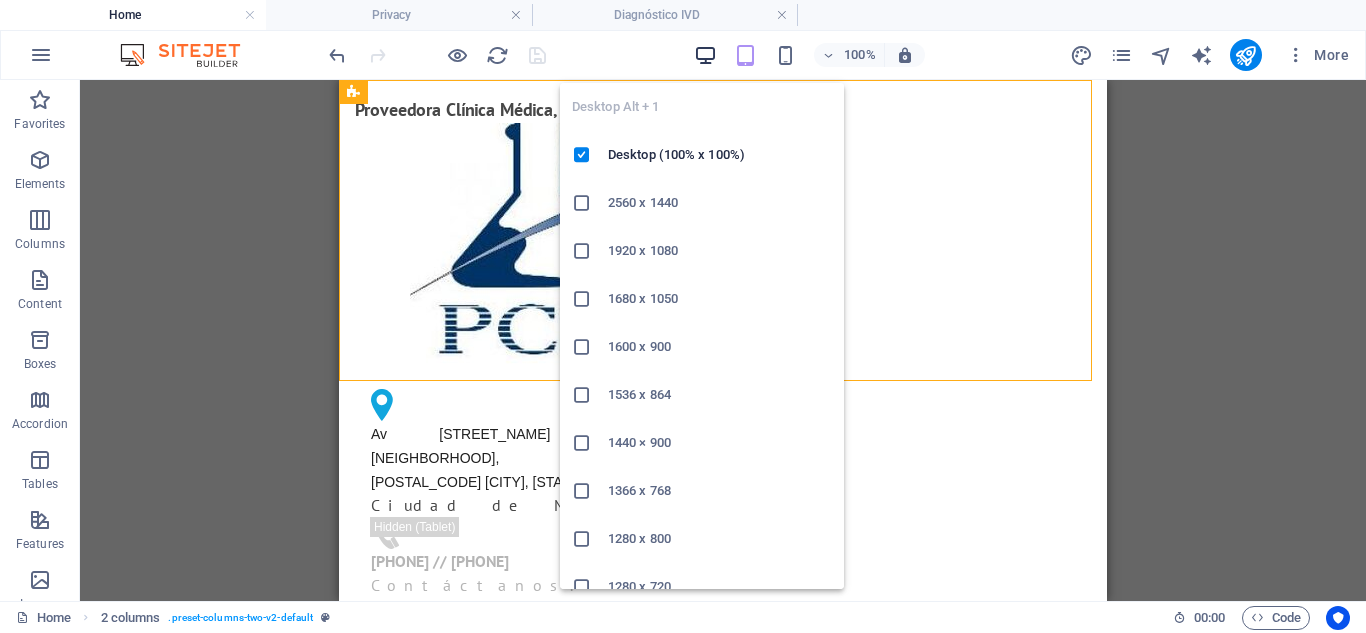 click at bounding box center [705, 55] 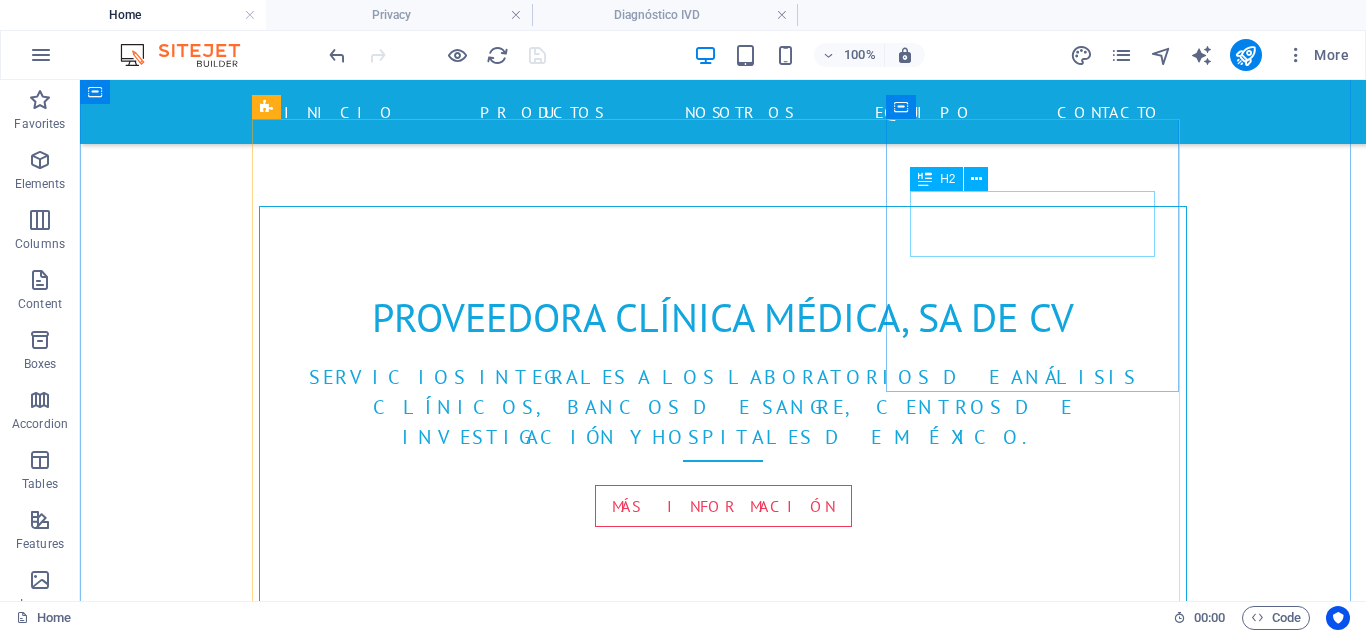 scroll, scrollTop: 933, scrollLeft: 0, axis: vertical 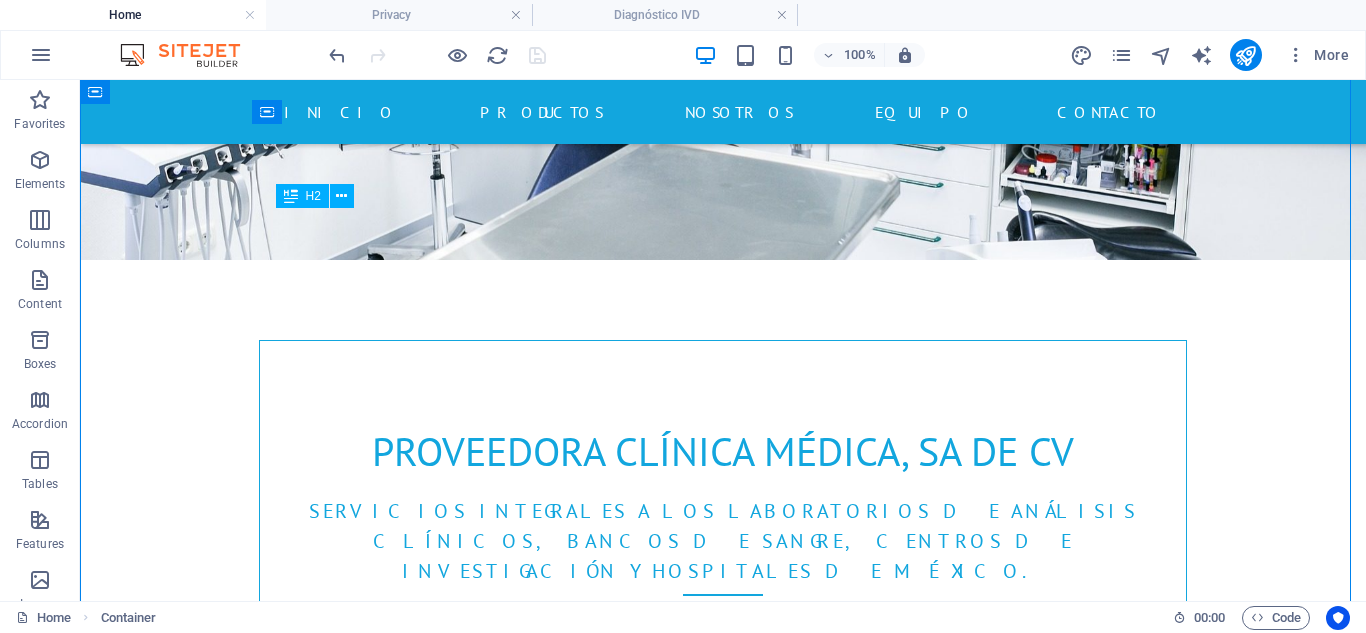 drag, startPoint x: 508, startPoint y: 240, endPoint x: 440, endPoint y: 239, distance: 68.007355 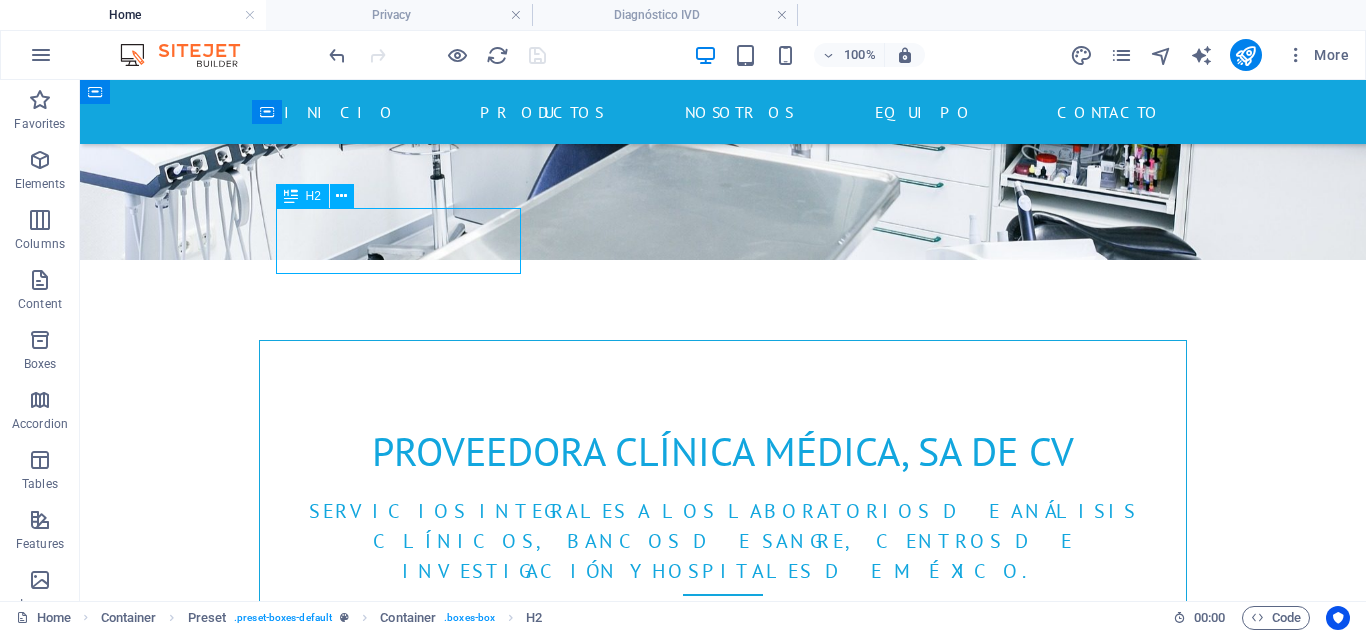 drag, startPoint x: 440, startPoint y: 239, endPoint x: 88, endPoint y: 238, distance: 352.00143 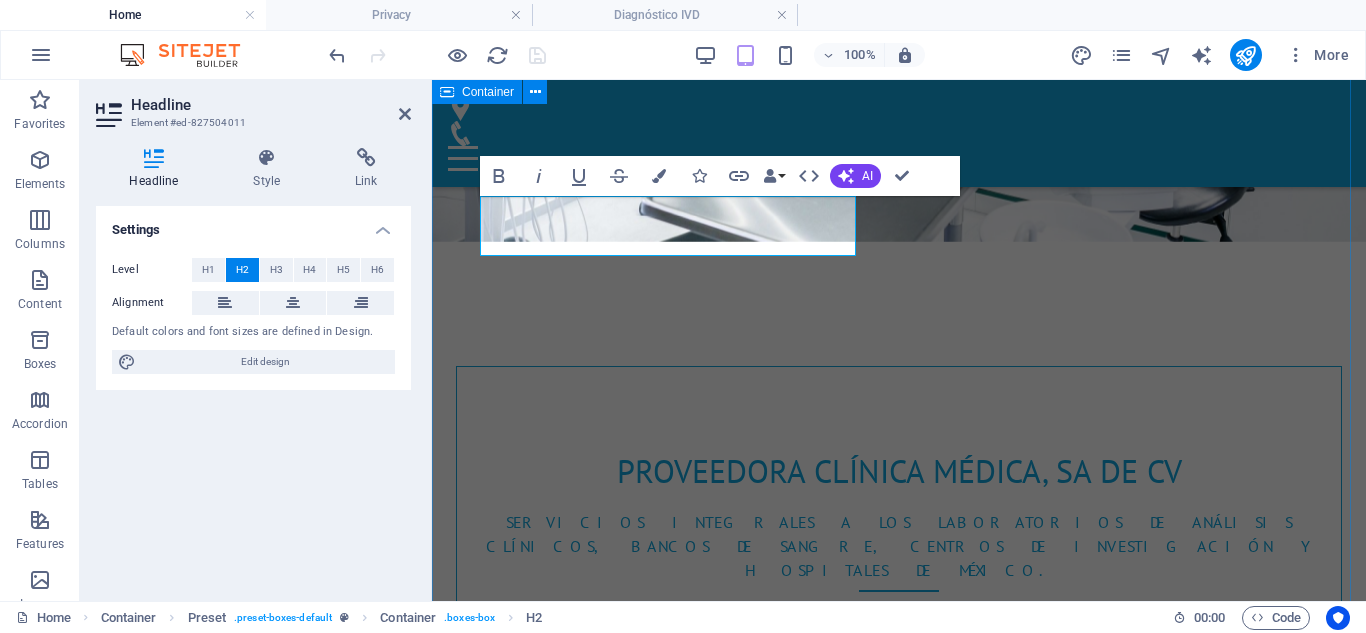 scroll, scrollTop: 902, scrollLeft: 0, axis: vertical 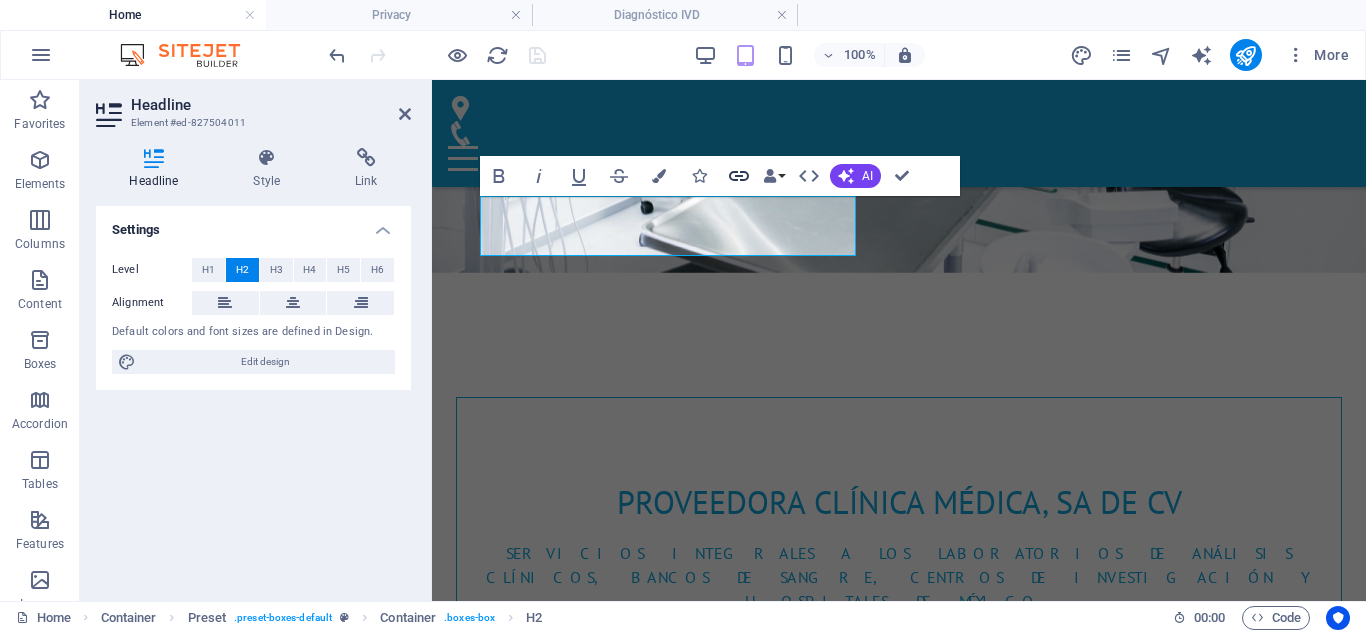 click 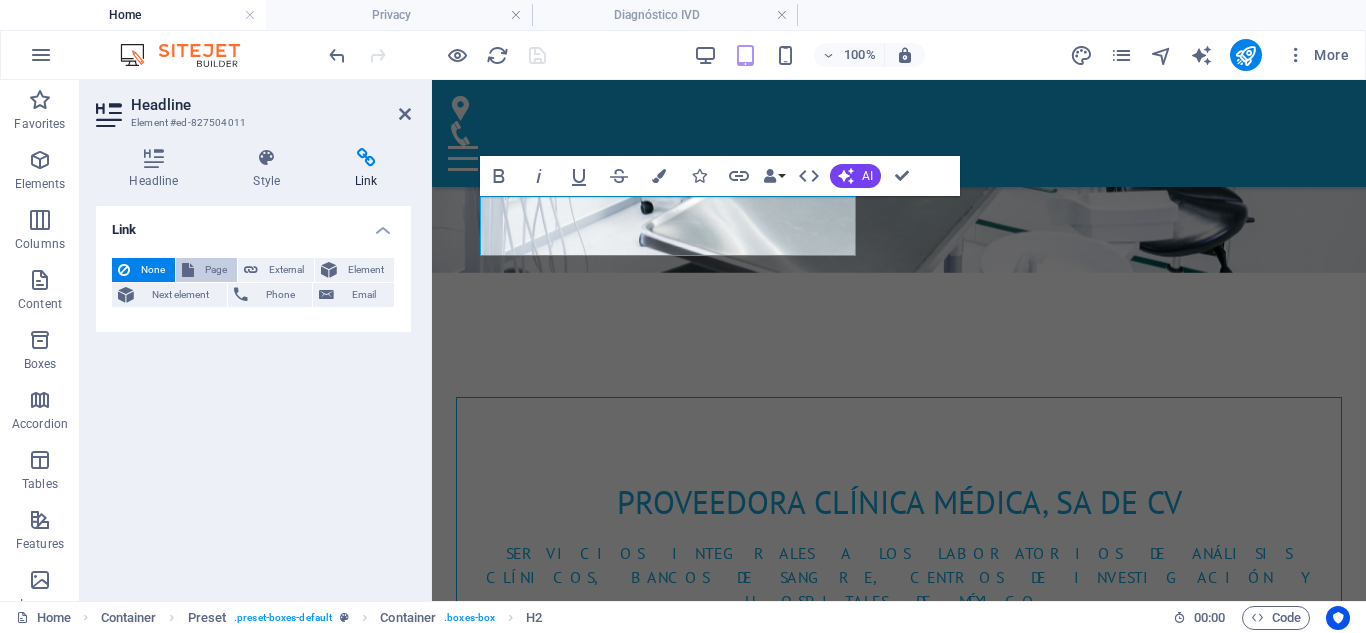 click on "Page" at bounding box center (215, 270) 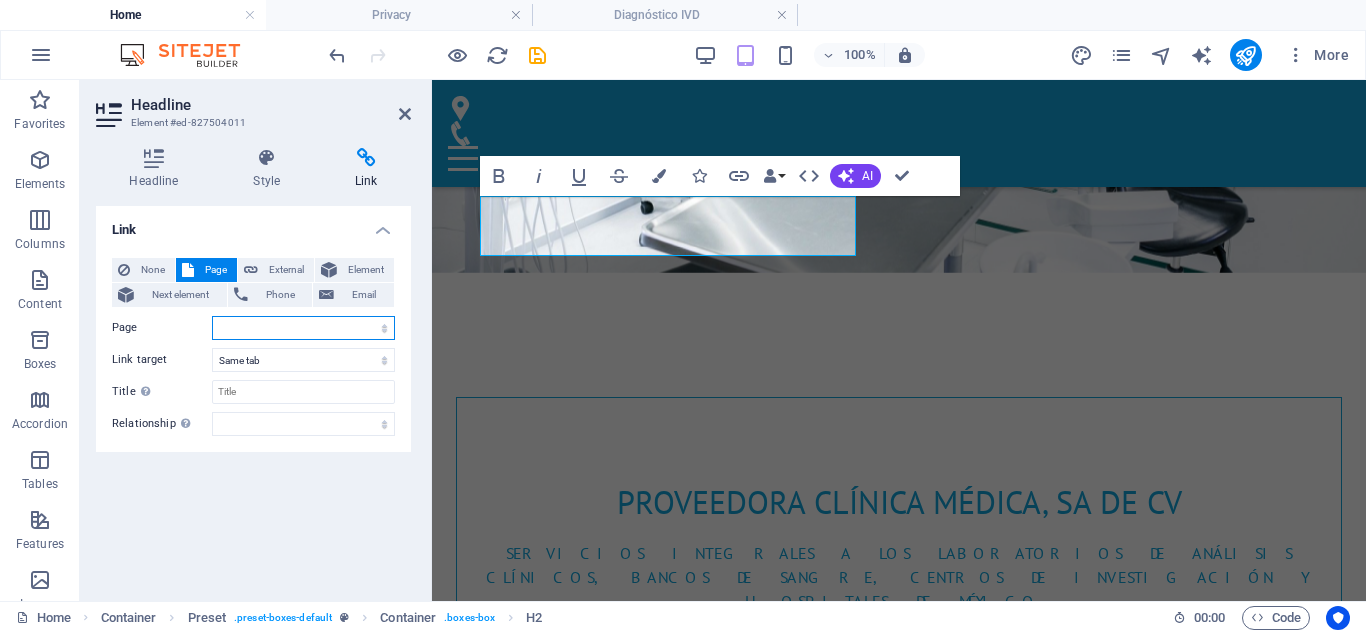 click on "Home Subpage Legal Notice Privacy Diagnóstico IVD" at bounding box center (303, 328) 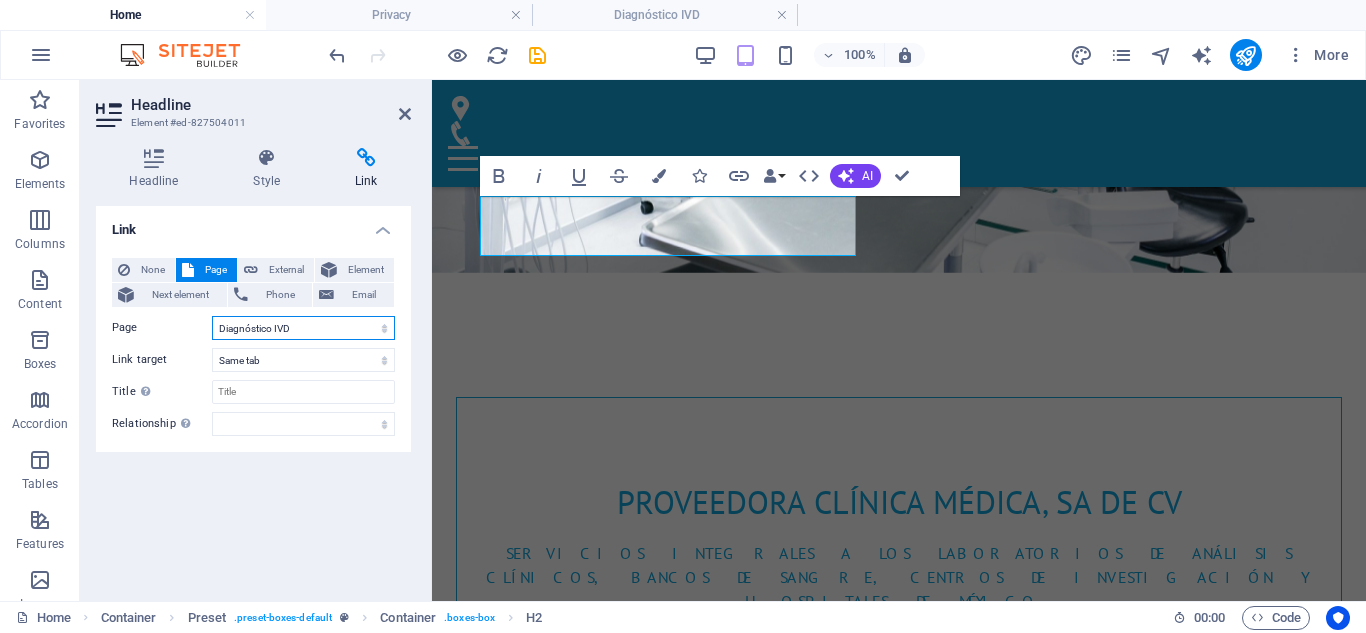 click on "Home Subpage Legal Notice Privacy Diagnóstico IVD" at bounding box center (303, 328) 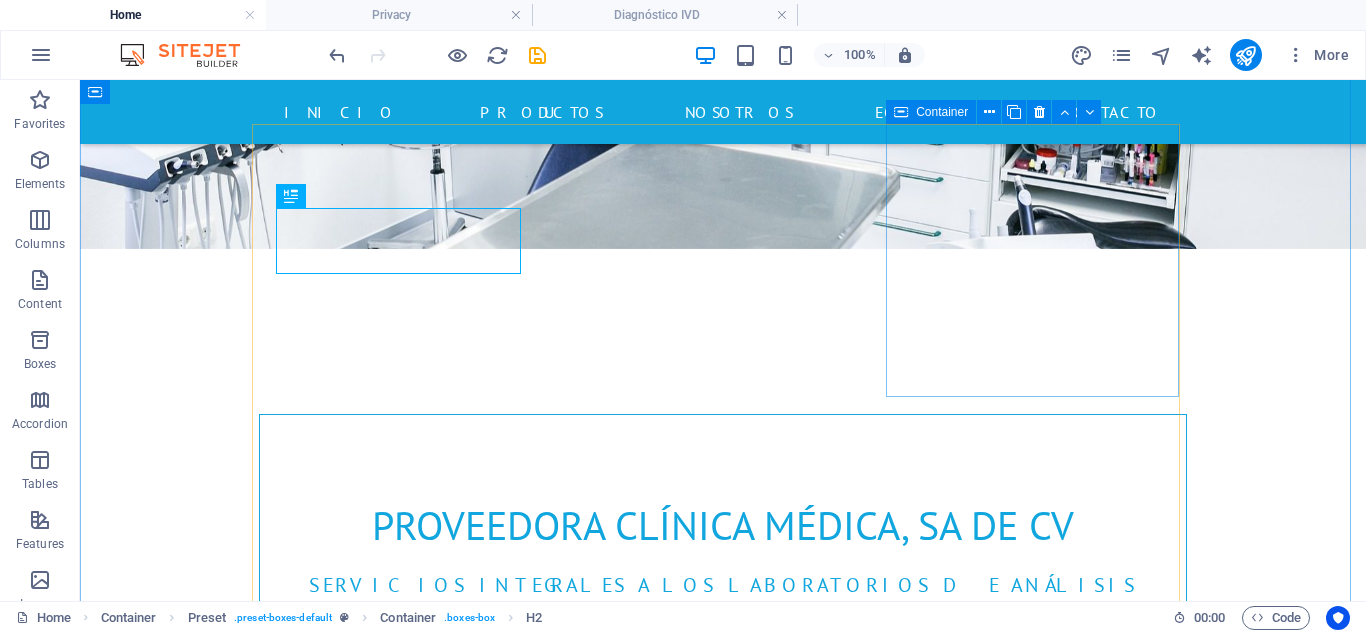 scroll, scrollTop: 933, scrollLeft: 0, axis: vertical 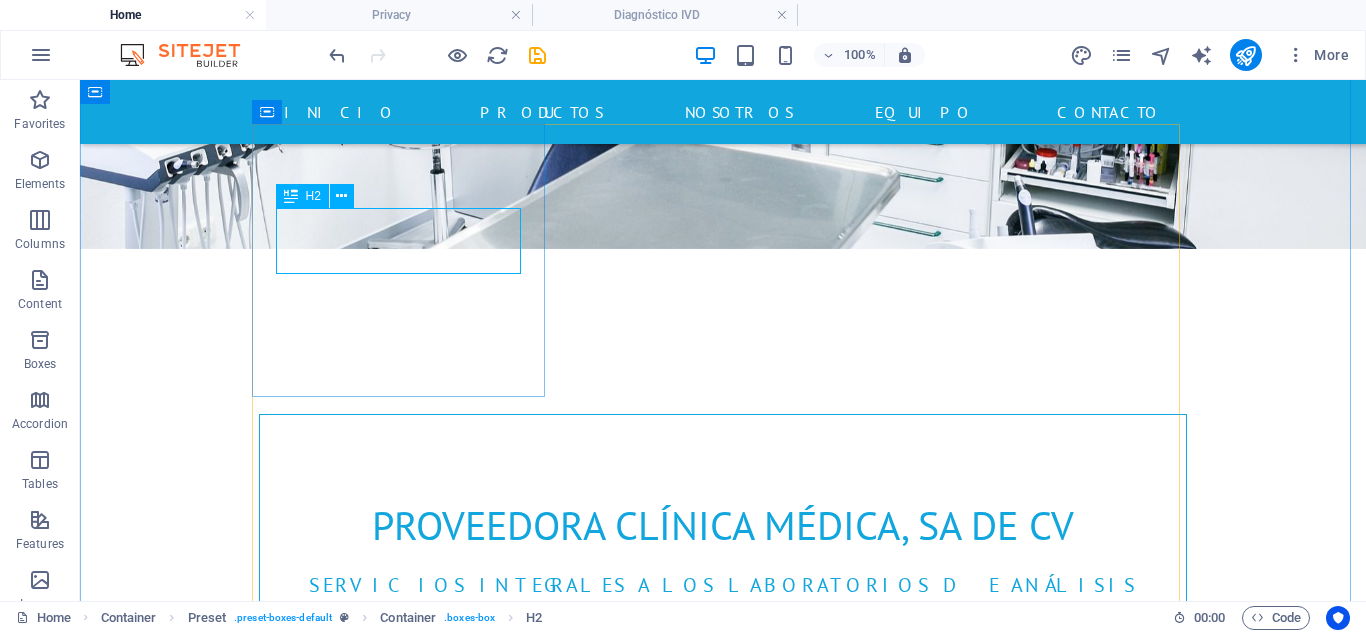 click on "Diagnóstico IVD" at bounding box center (723, 1081) 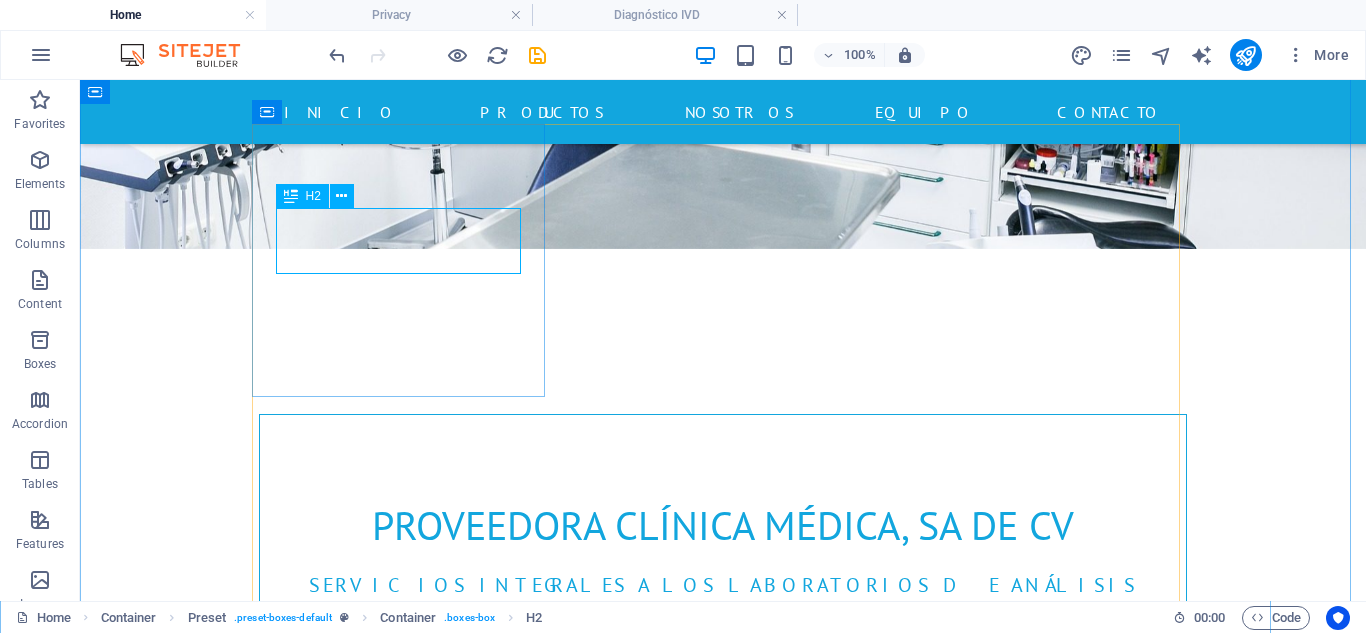 click on "Diagnóstico IVD" at bounding box center (723, 1081) 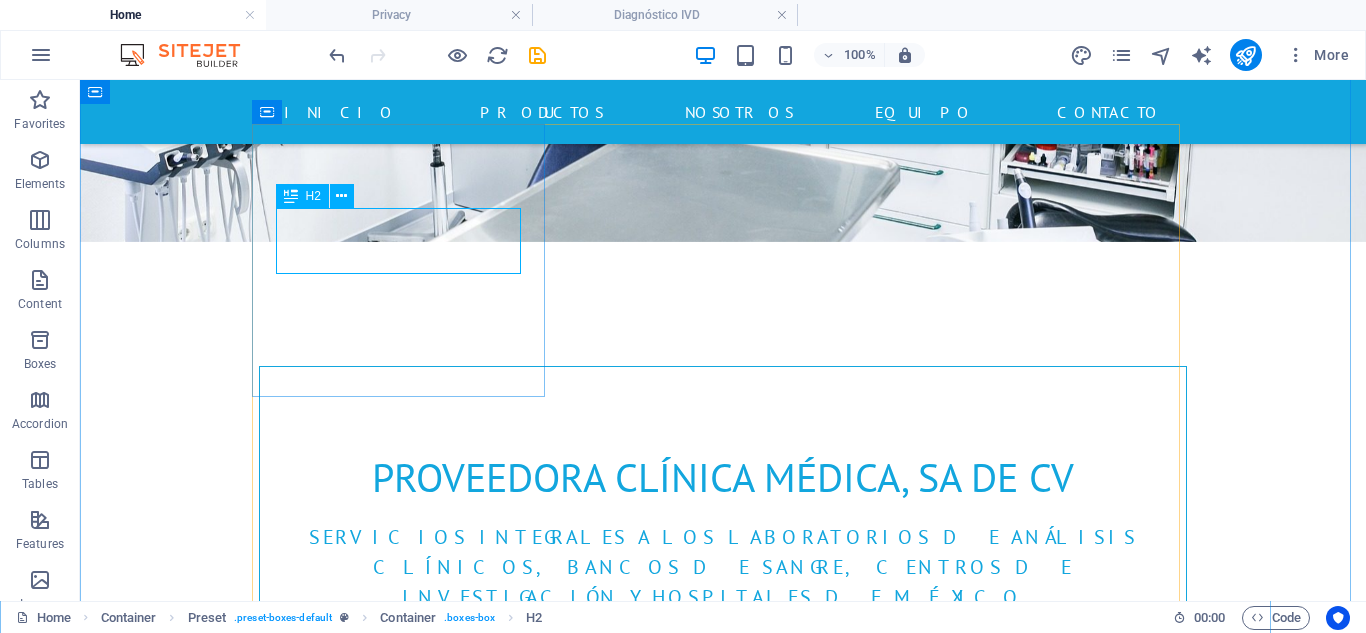 select on "4" 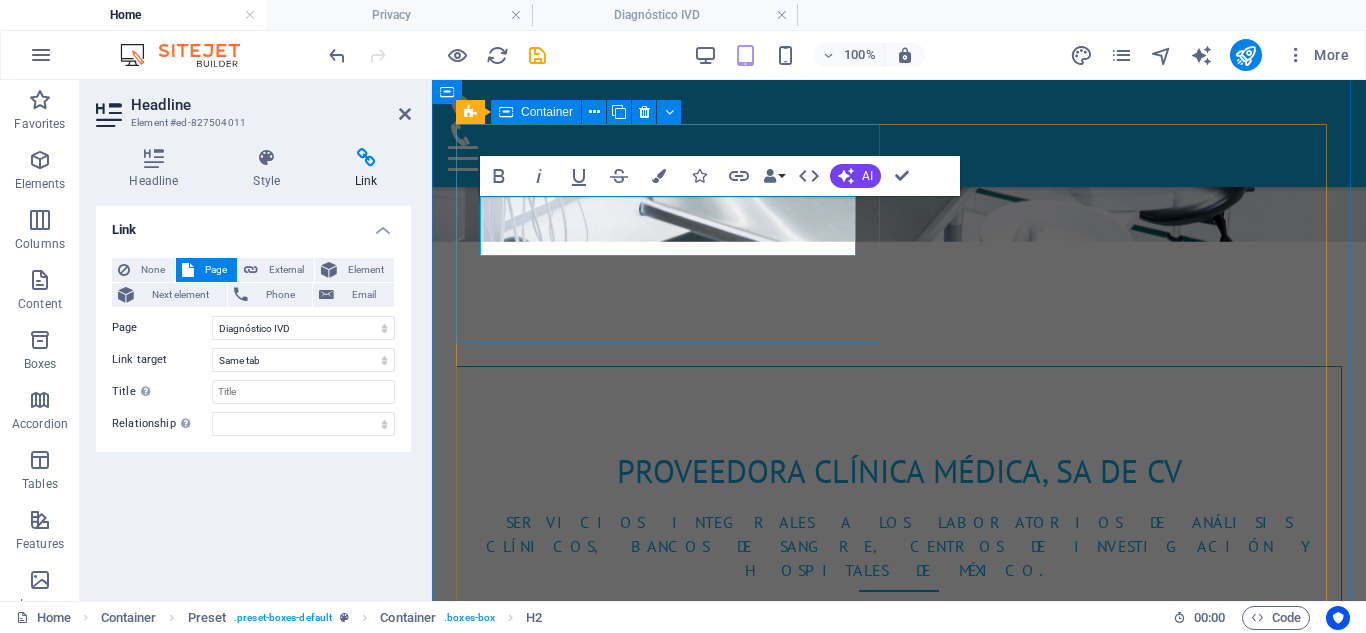 scroll, scrollTop: 902, scrollLeft: 0, axis: vertical 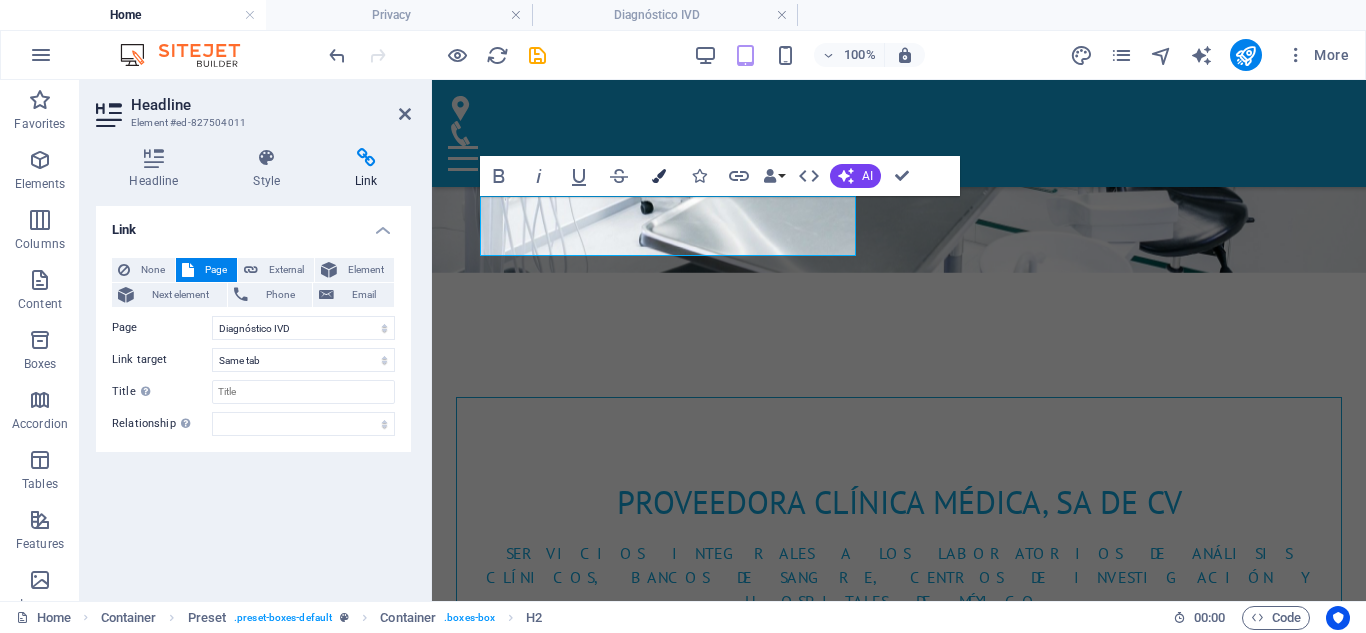 click at bounding box center (659, 176) 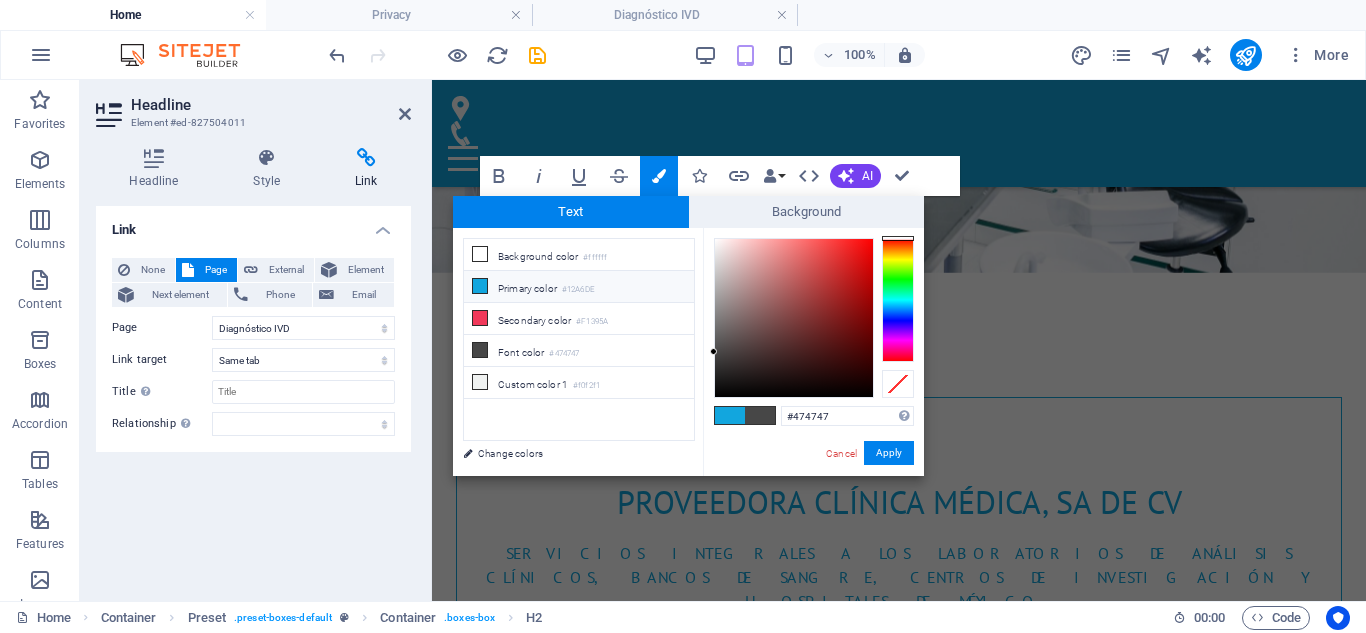 click on "#12A6DE" at bounding box center (578, 290) 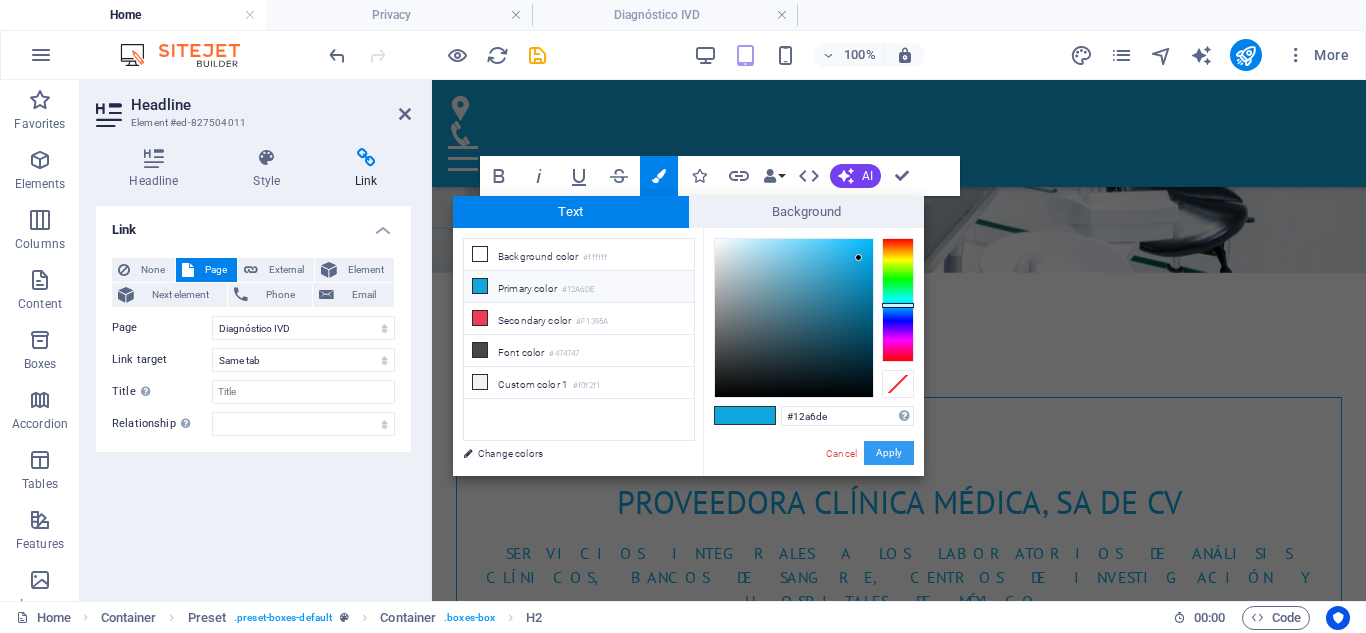click on "Apply" at bounding box center [889, 453] 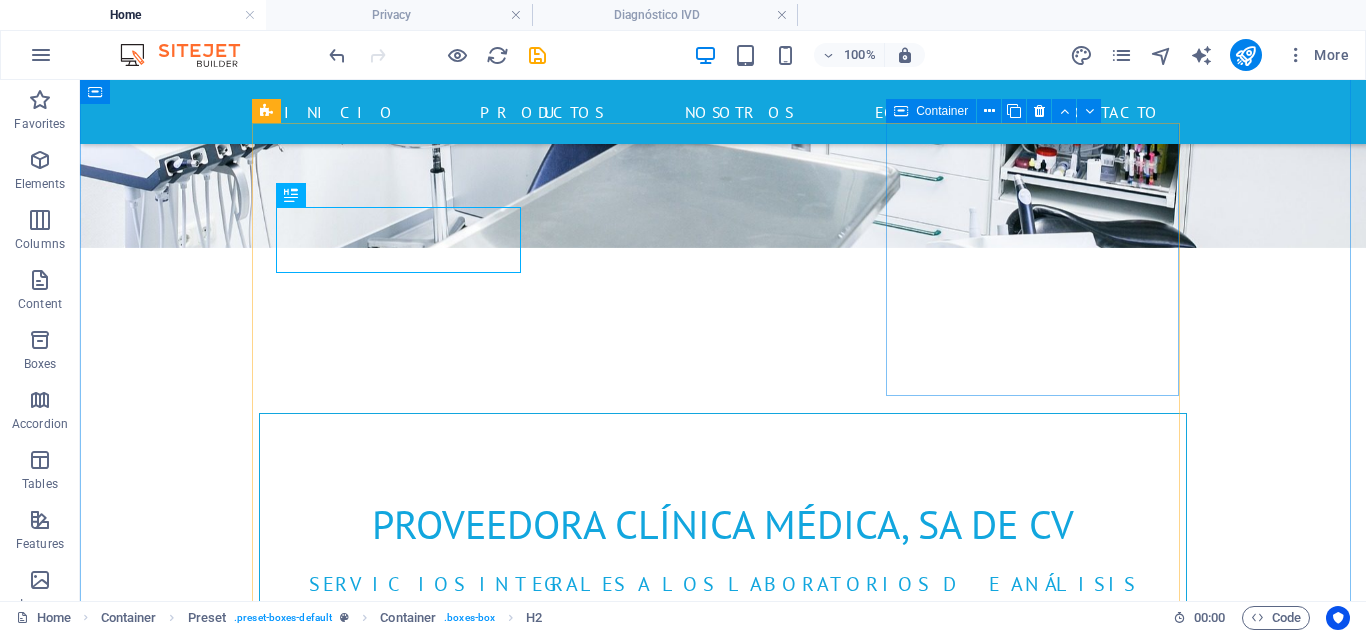 scroll, scrollTop: 933, scrollLeft: 0, axis: vertical 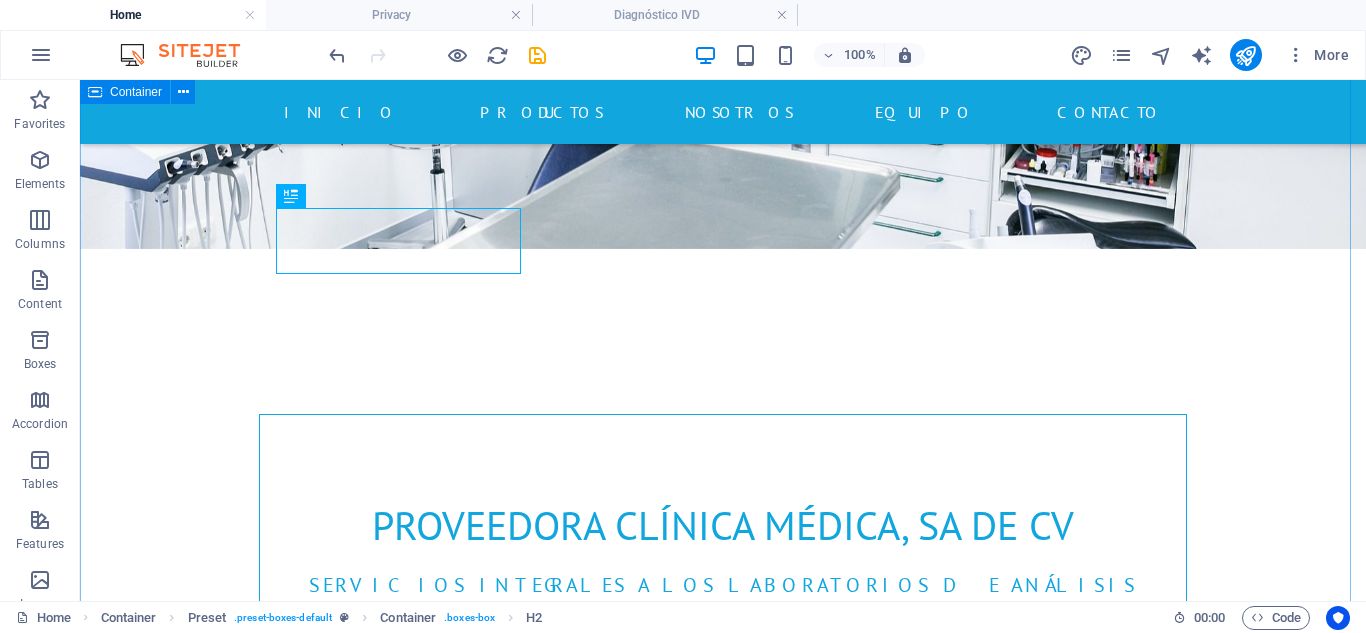 click on "Diagnóstico IVD Equipos de hematología, bioquímica, inmunoensayo, etc. Marca:  Mindray Preanalítica Tubos, medios de transporte, hisopos, sistemas automatizados. Marca:  Becton Dickinson  Microbiología Medios de cultivo deshidratados y en placa. Equipos automatizados de detección y sensibilidad Marca:  Becton Dickinson, MCD LAB Citometría de flujo Reactivos Oneflow, Cytognos  Citómetro Lyric  Marca:  Becton Dickinson Hospitalario Bombas de infusión y prefusores  Máquinas de anestesia  Desfibrilador  Monitor de Signos vitales  Electrocardiógrafo  Ultrasonido  Marca:  Mindray Punto de atención Sistemas Elisa  Química Seca y electrolitos POC  Analizadores de enfermedades respiratorias POC  Inmunoensayos POC  Marca:  Becton Dickinson, Finecare, Wondflo, MNCHIP" at bounding box center (723, 1801) 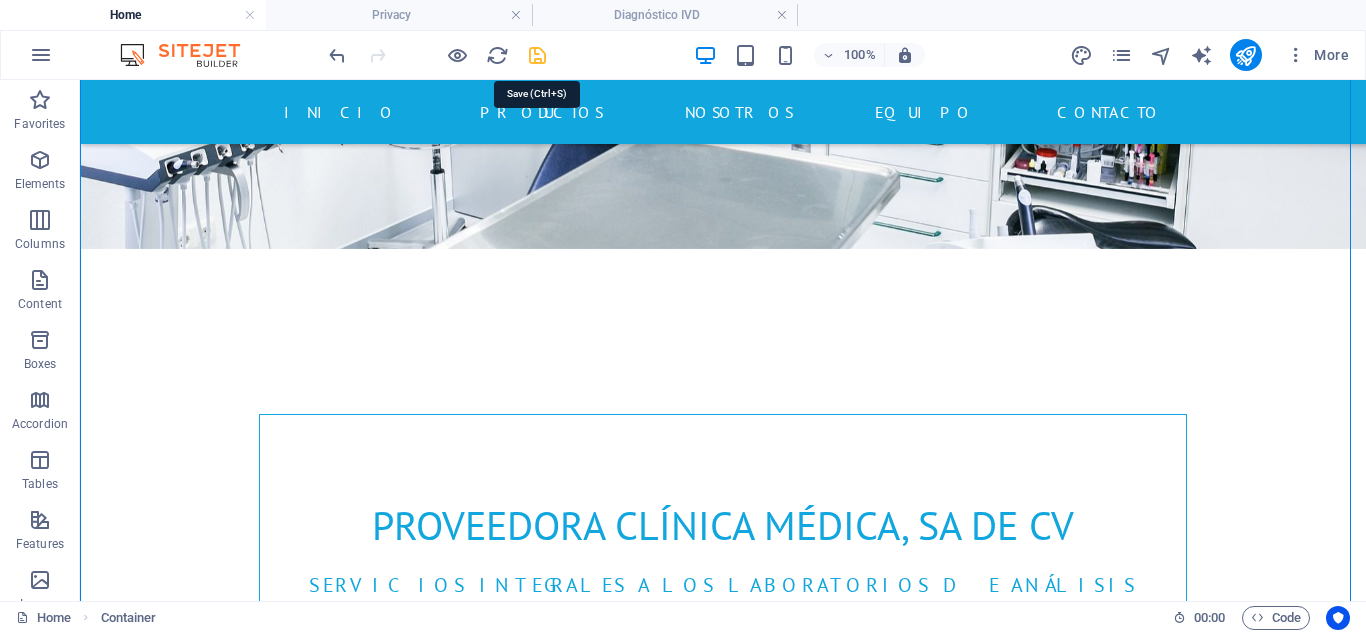 click at bounding box center (537, 55) 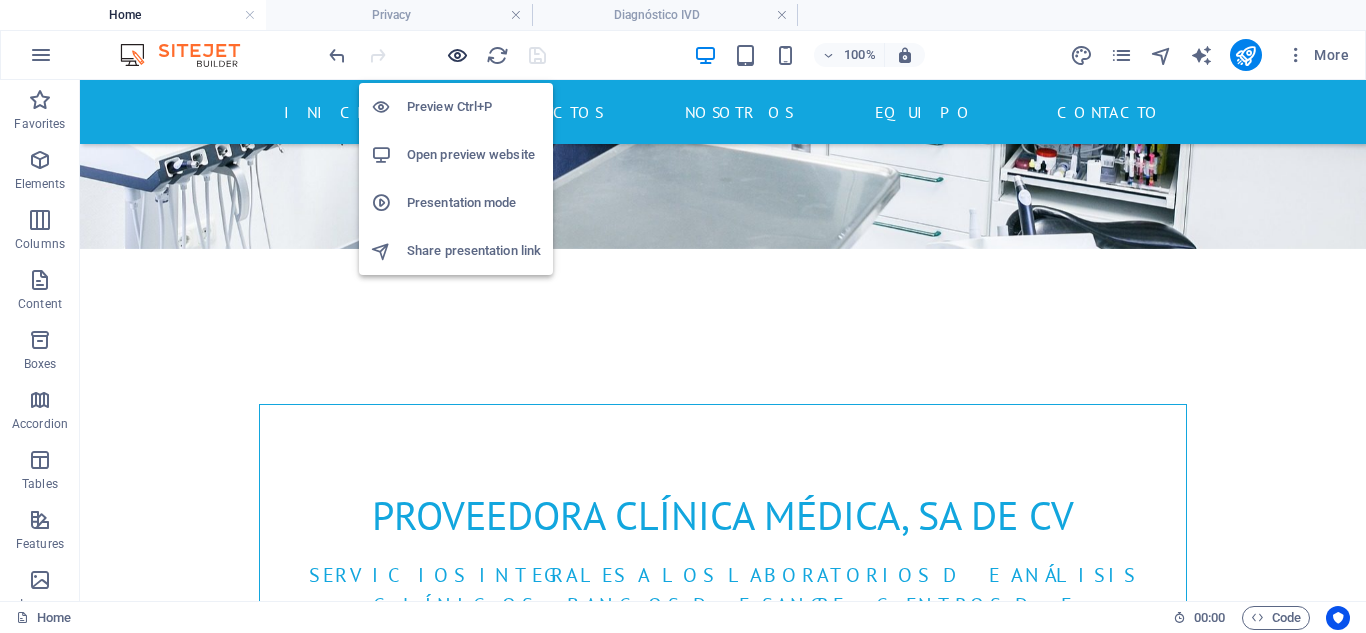 click at bounding box center [457, 55] 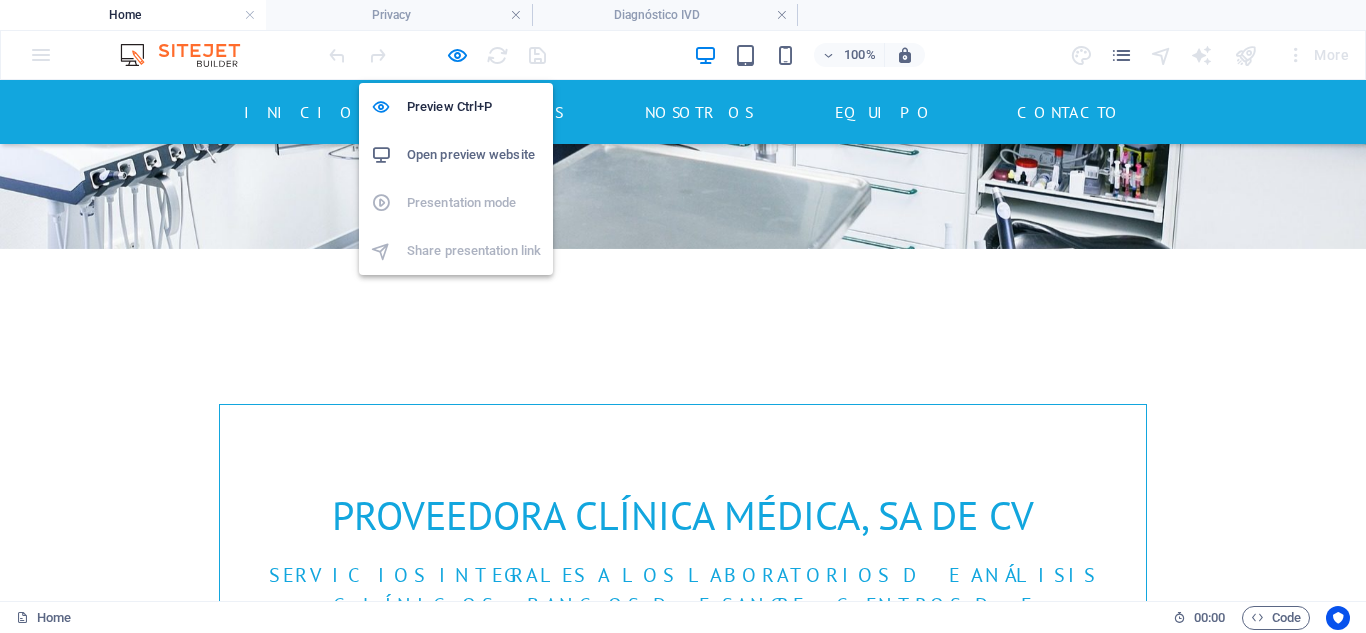 click on "Open preview website" at bounding box center (474, 155) 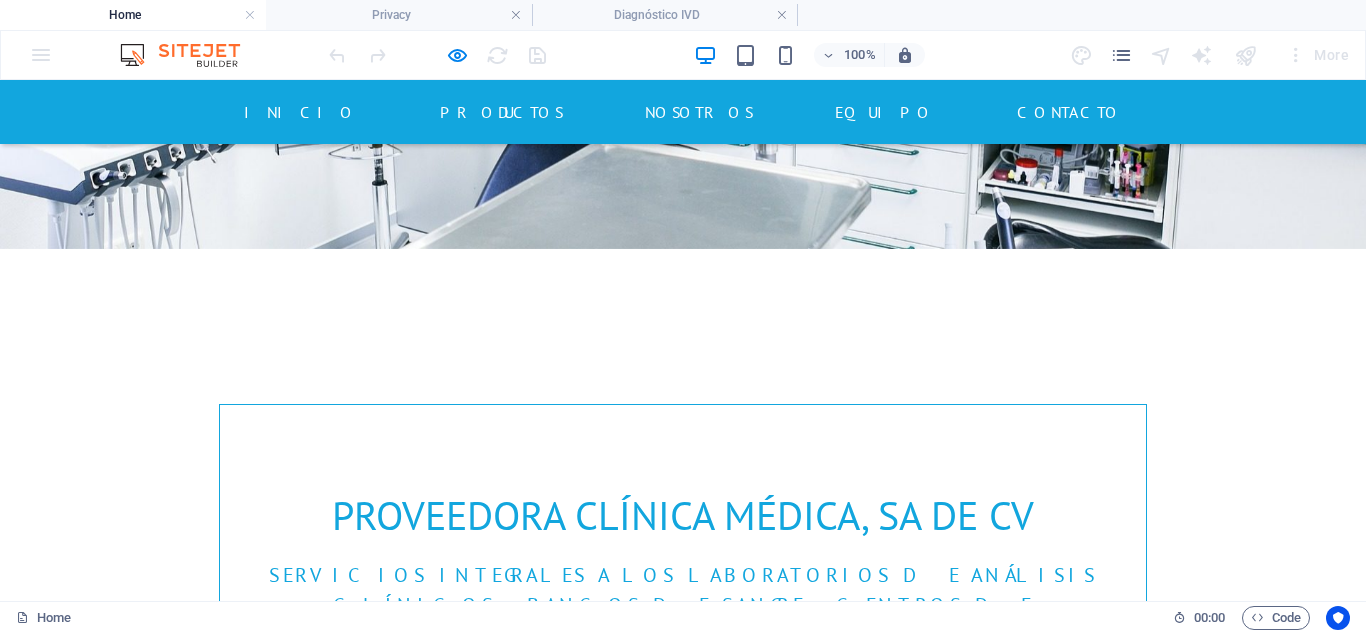 click at bounding box center (190, 55) 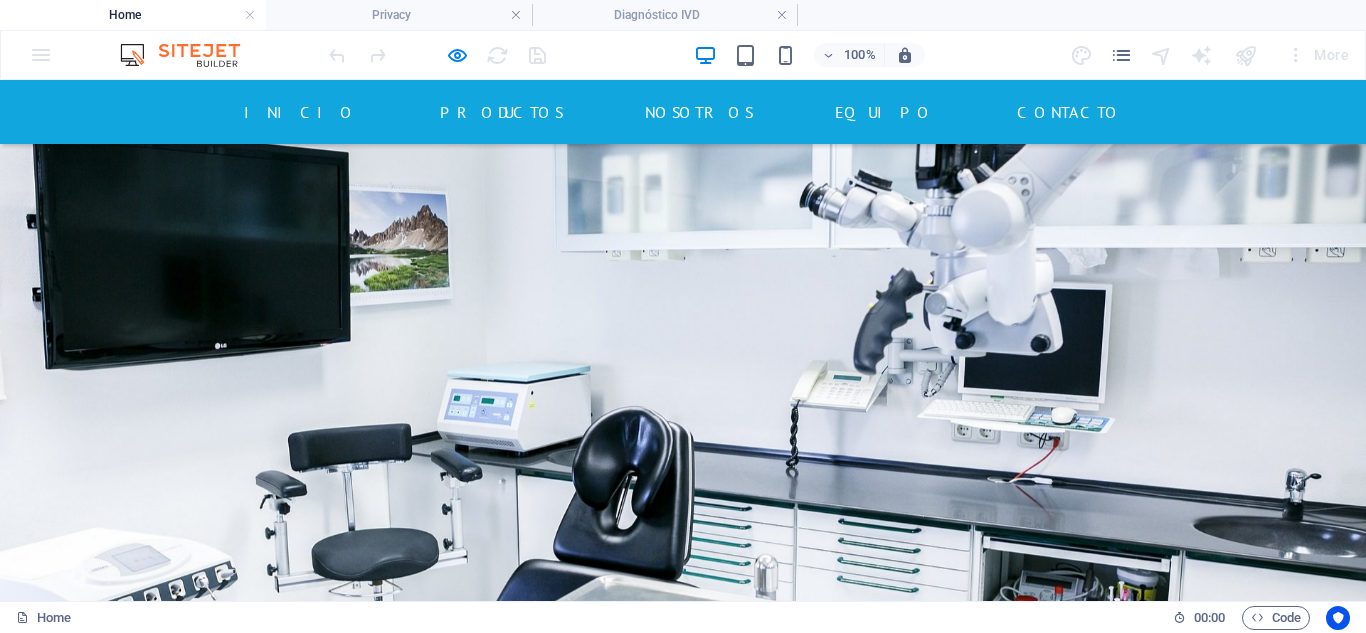scroll, scrollTop: 267, scrollLeft: 0, axis: vertical 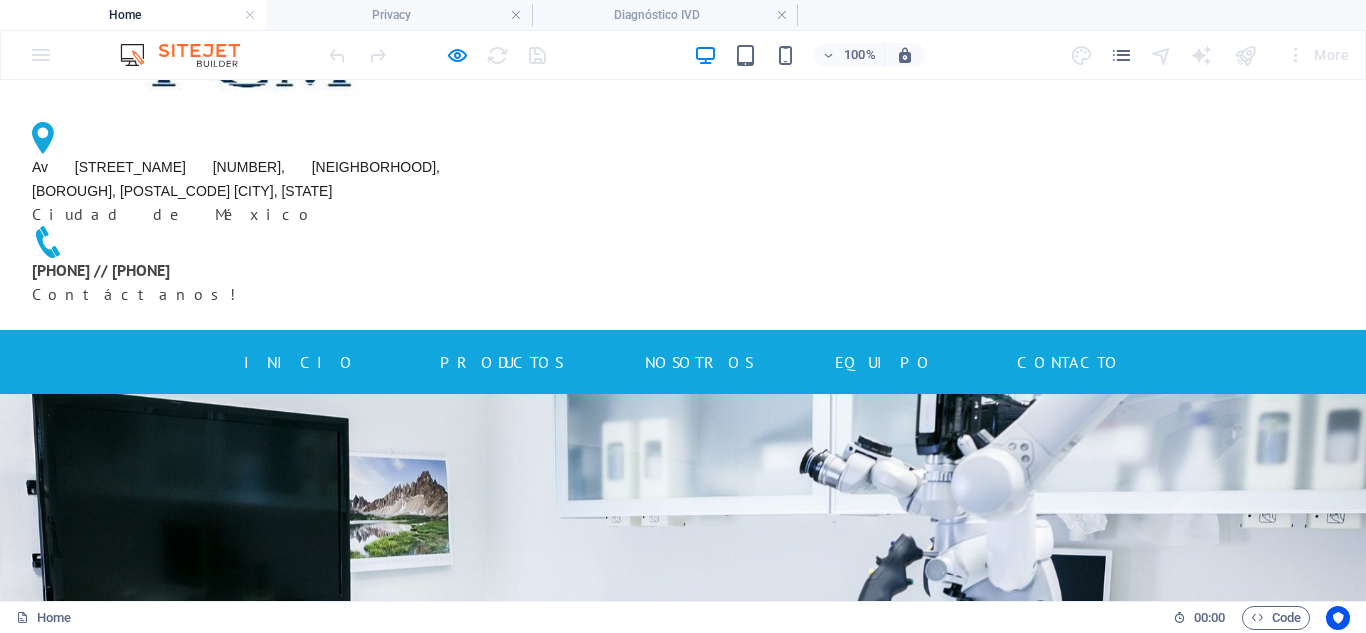 click on "Proveedora Clínica Médica, SA De CV Servicios integrales a los laboratorios de análisis clínicos, bancos de sangre, centros de investigación y hospitales de México. Más información" at bounding box center [683, 1271] 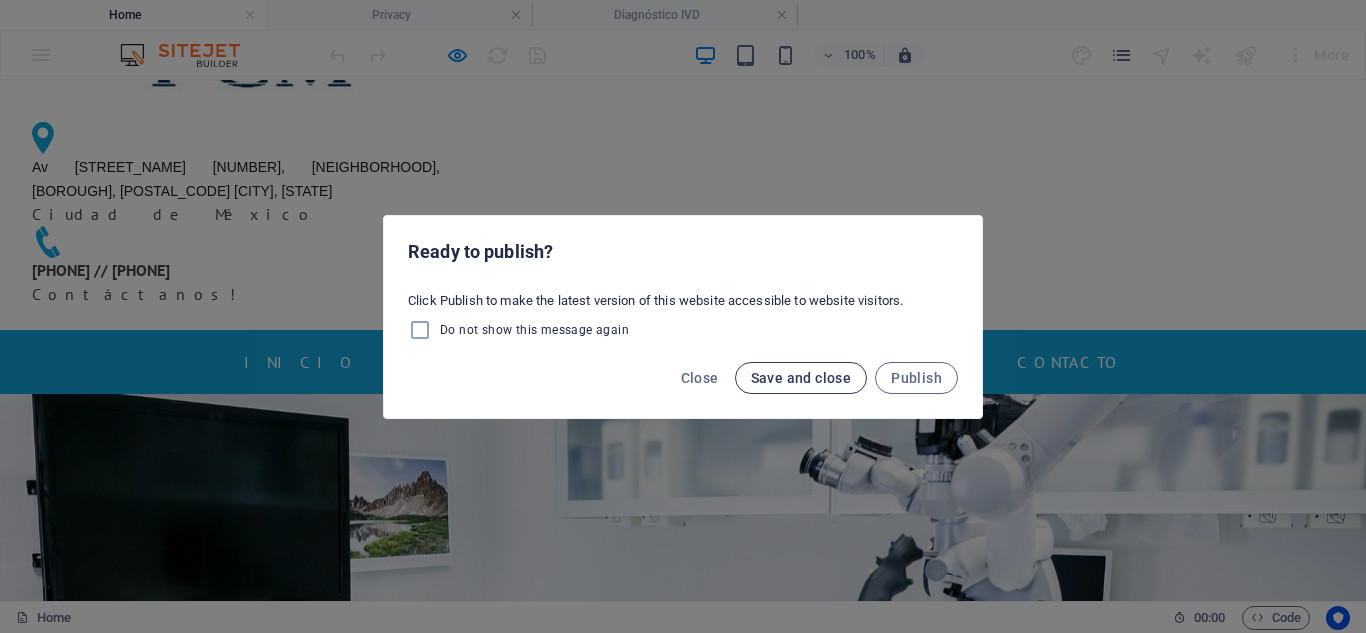 click on "Save and close" at bounding box center (801, 378) 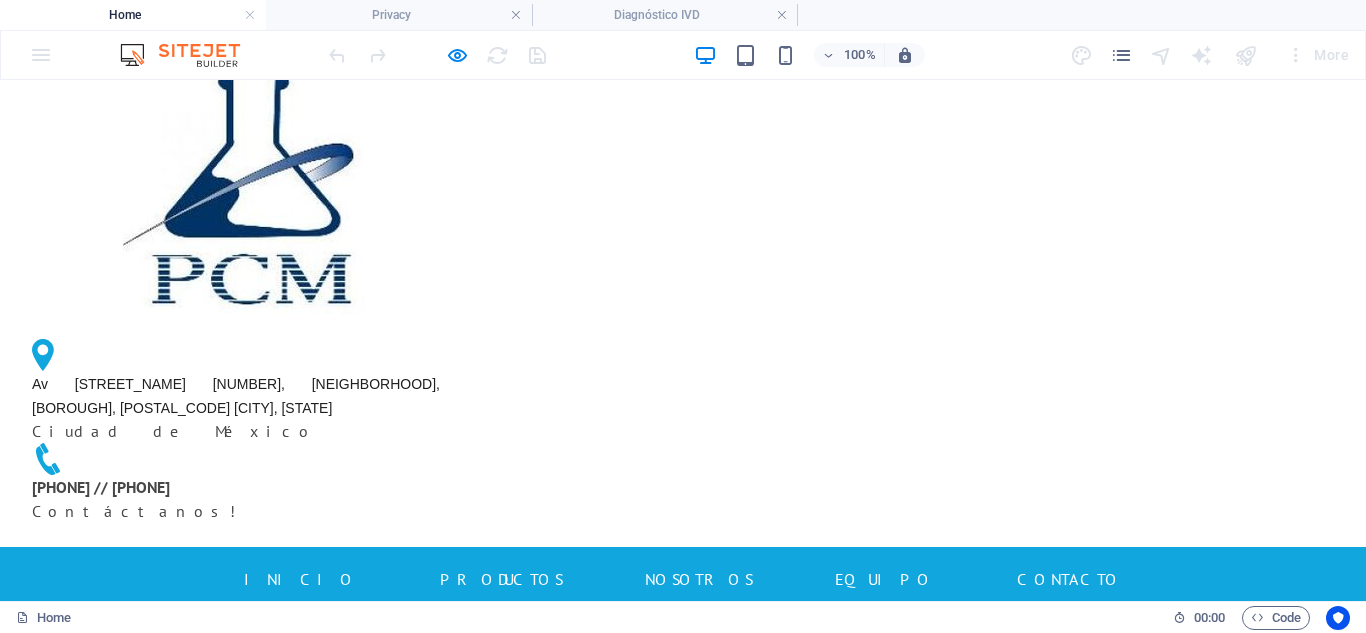 scroll, scrollTop: 0, scrollLeft: 0, axis: both 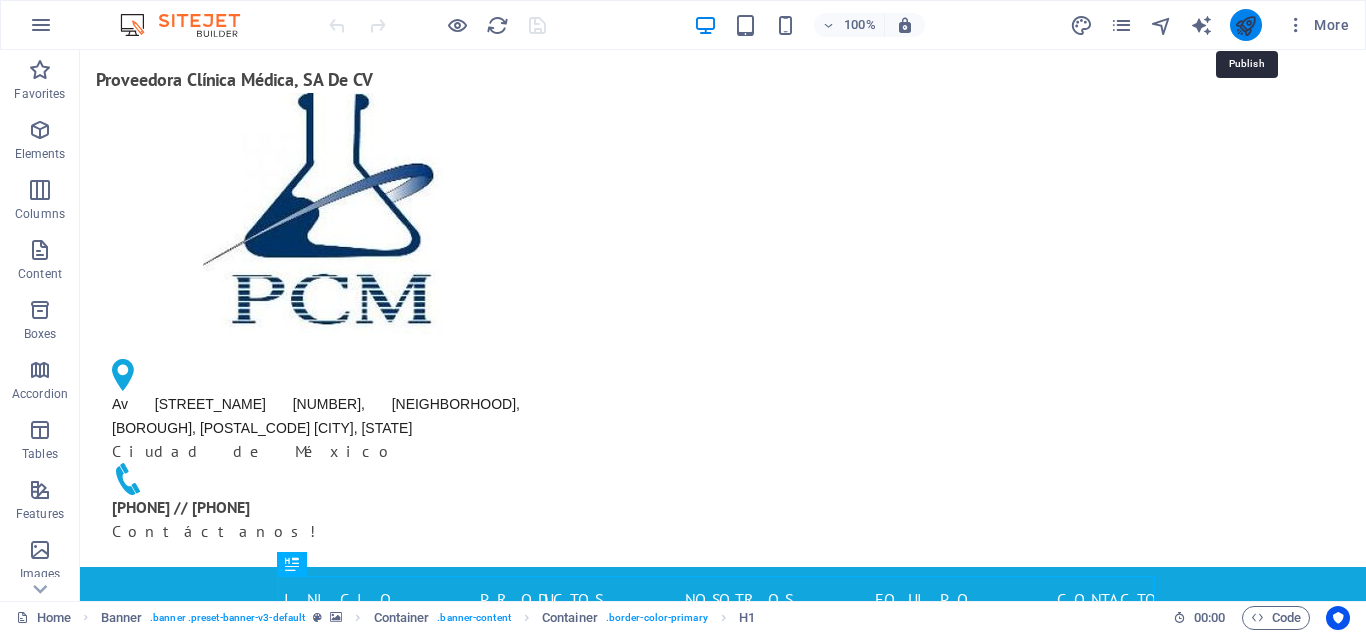 click at bounding box center [1245, 25] 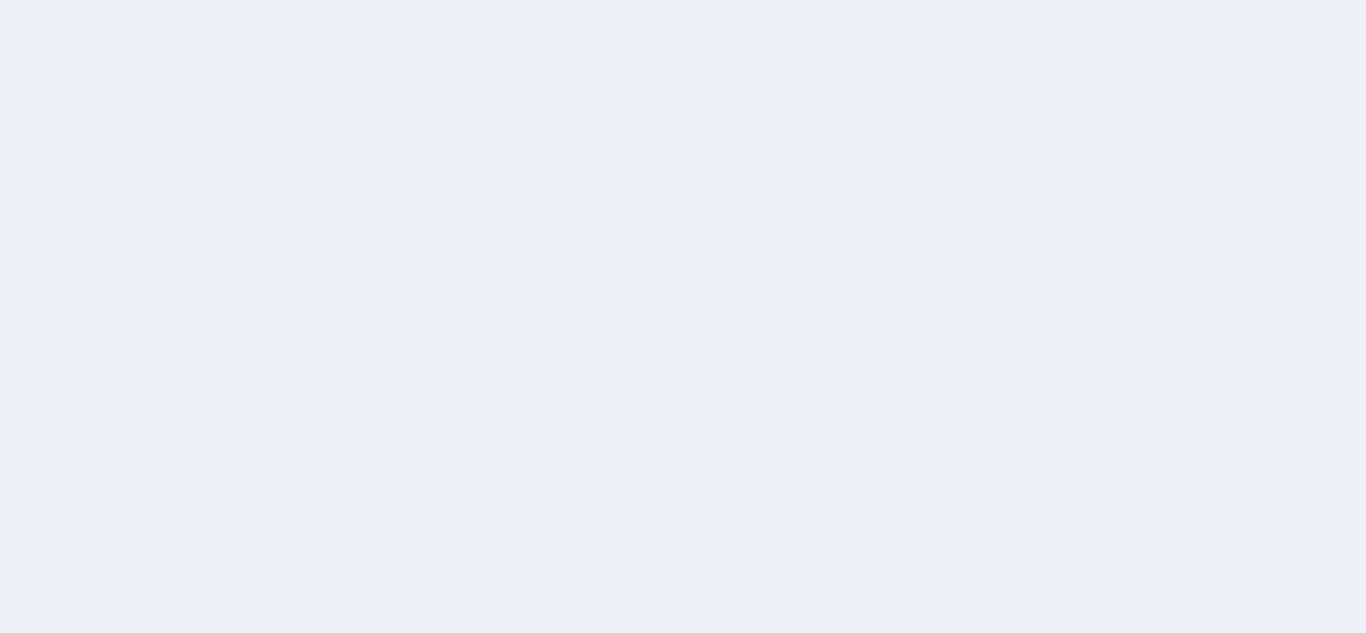 scroll, scrollTop: 0, scrollLeft: 0, axis: both 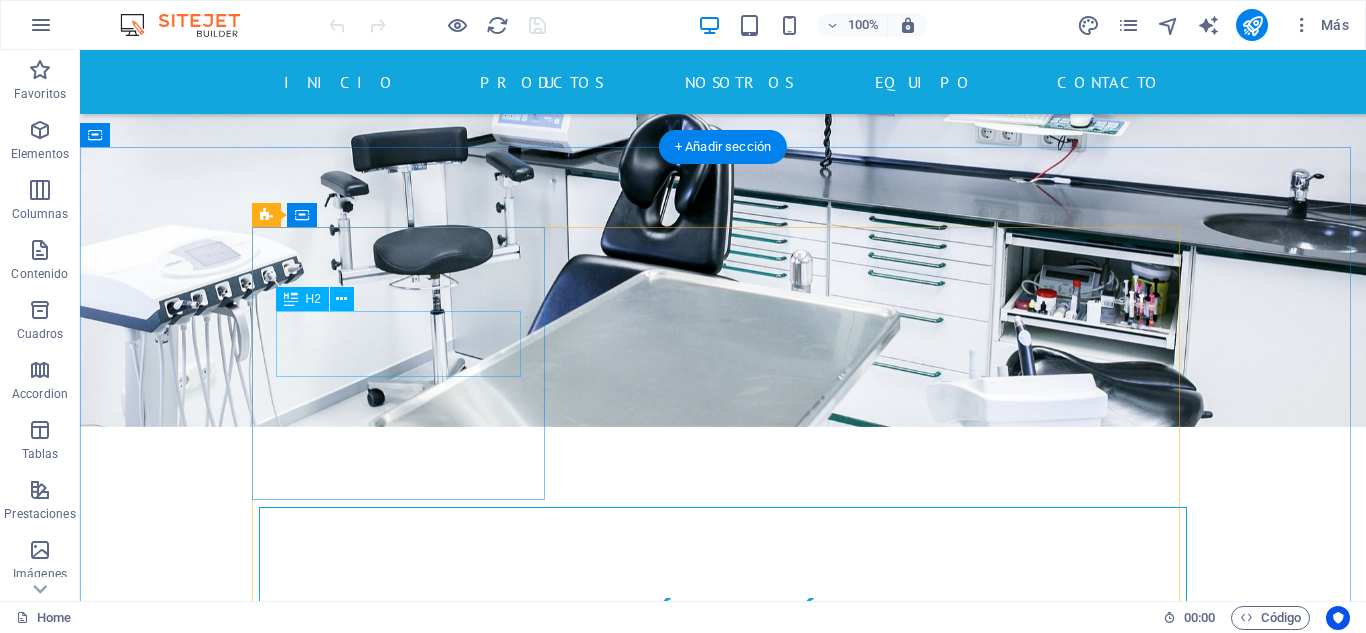 click on "Diagnóstico IVD" at bounding box center [723, 1174] 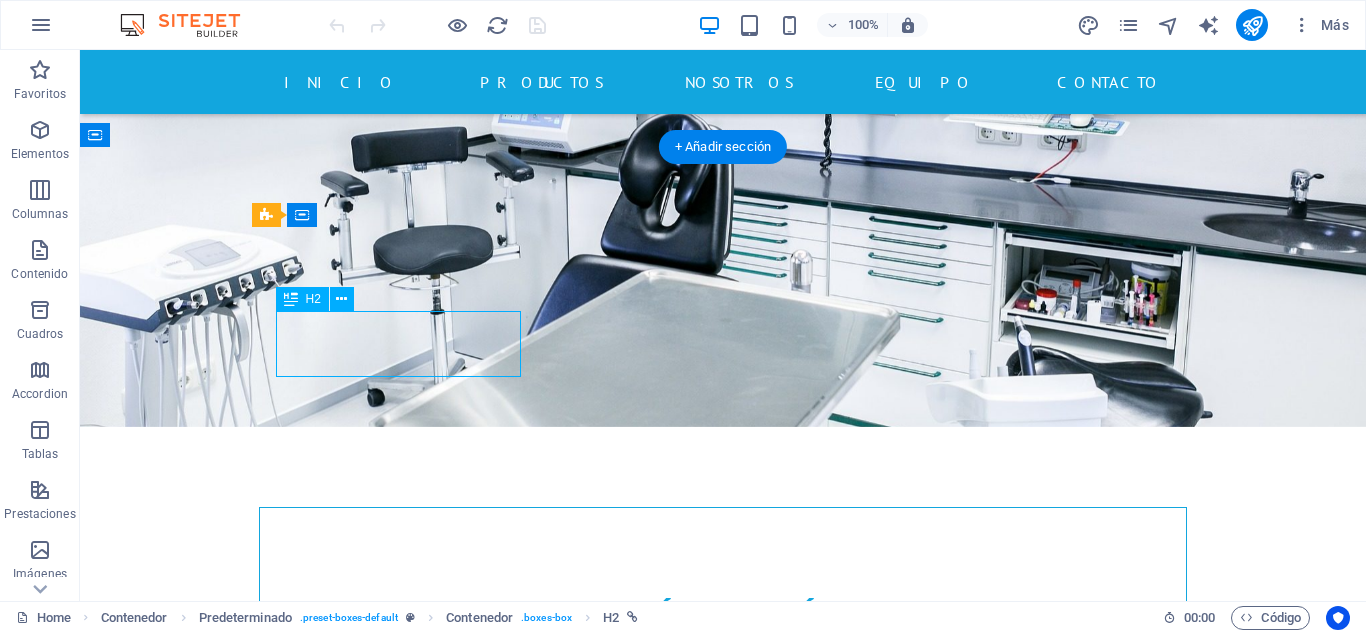 click on "Diagnóstico IVD" at bounding box center (723, 1174) 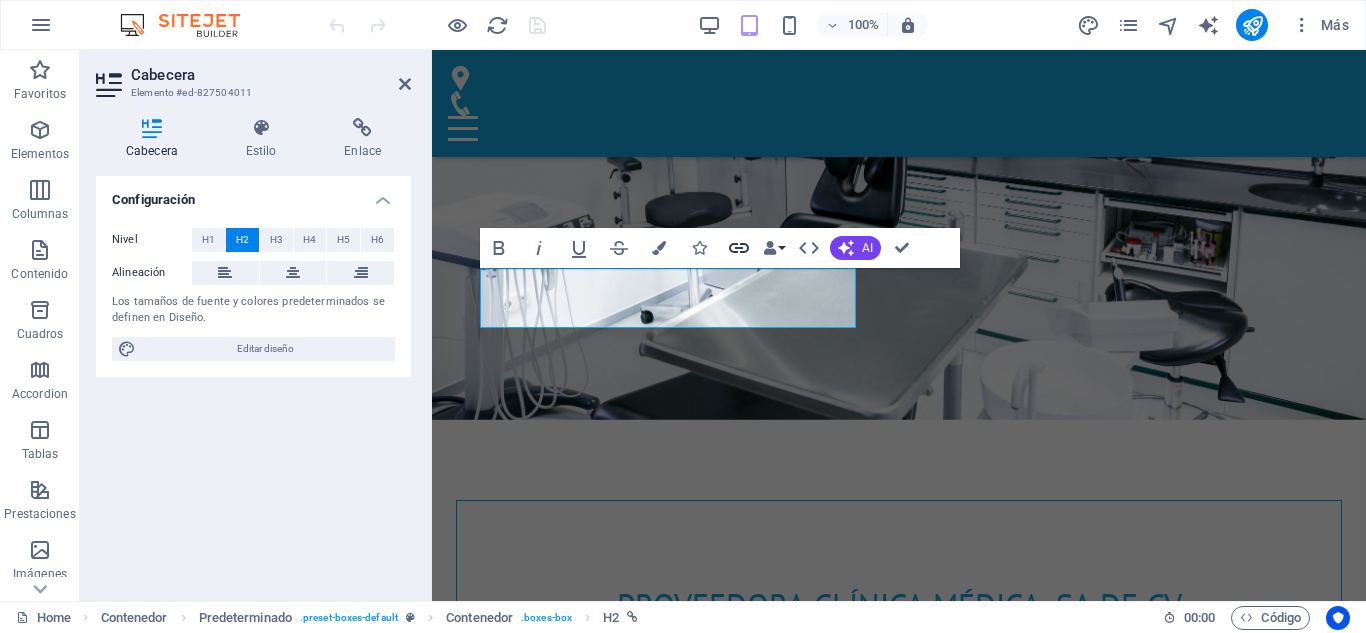 click 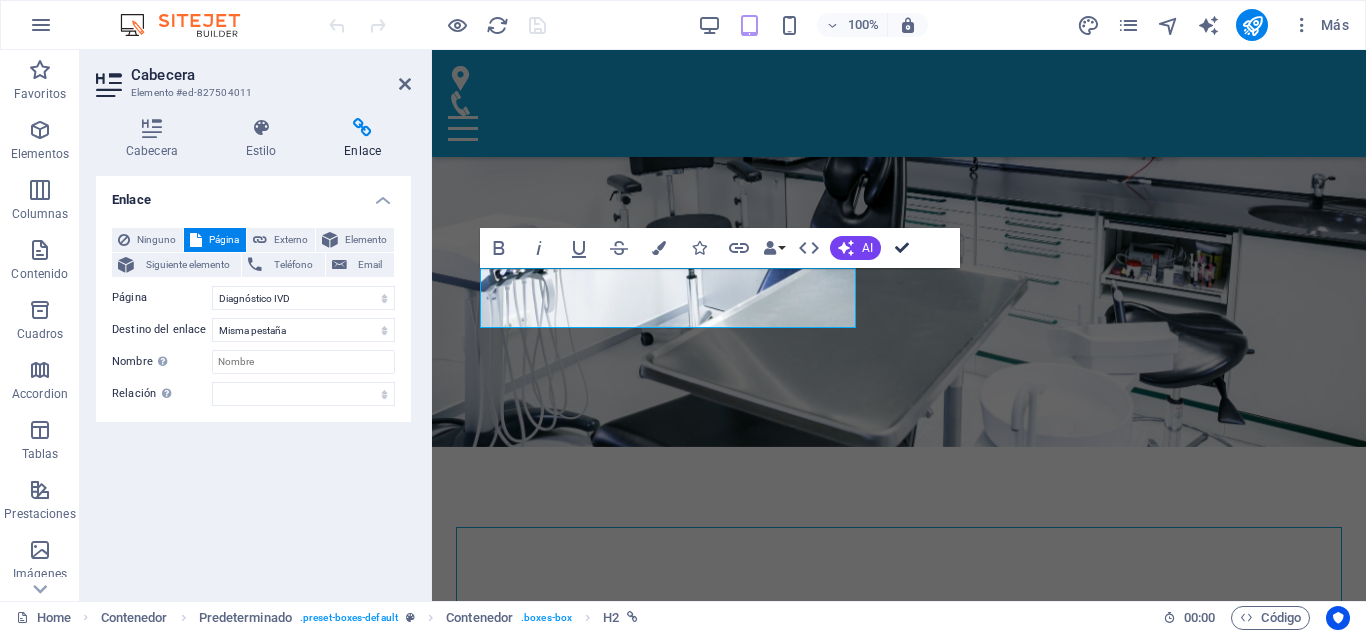 scroll, scrollTop: 836, scrollLeft: 0, axis: vertical 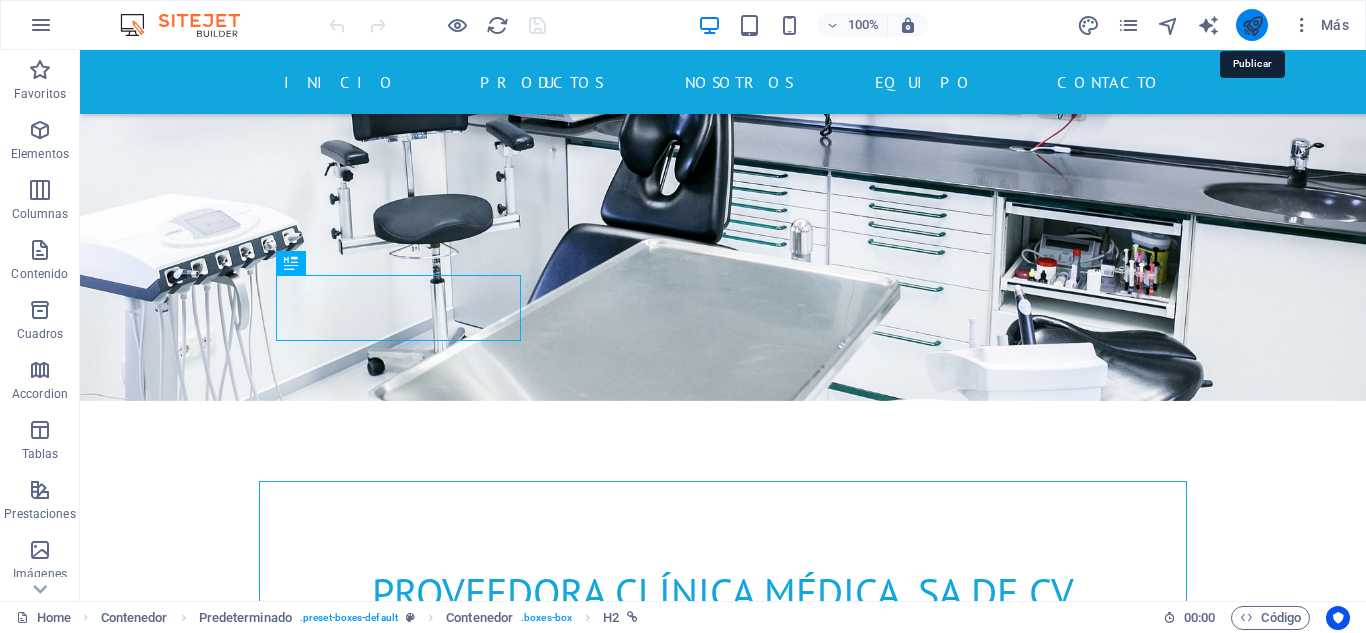 click at bounding box center (1252, 25) 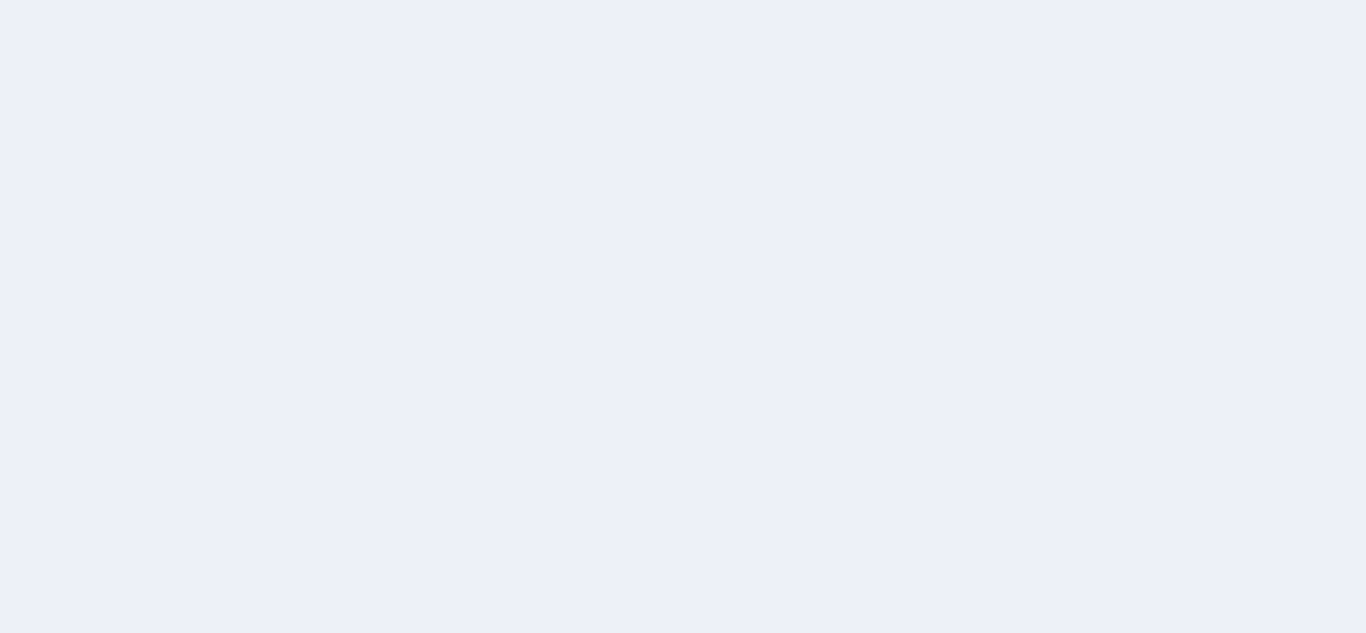 scroll, scrollTop: 0, scrollLeft: 0, axis: both 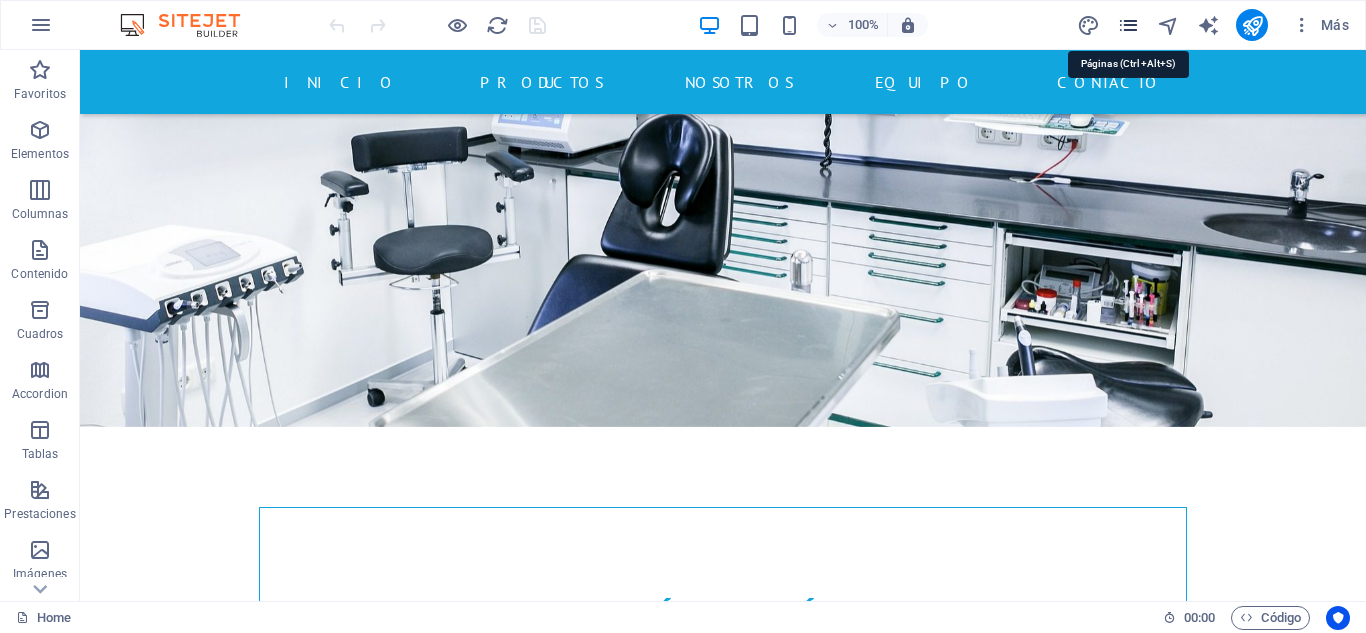 click at bounding box center [1128, 25] 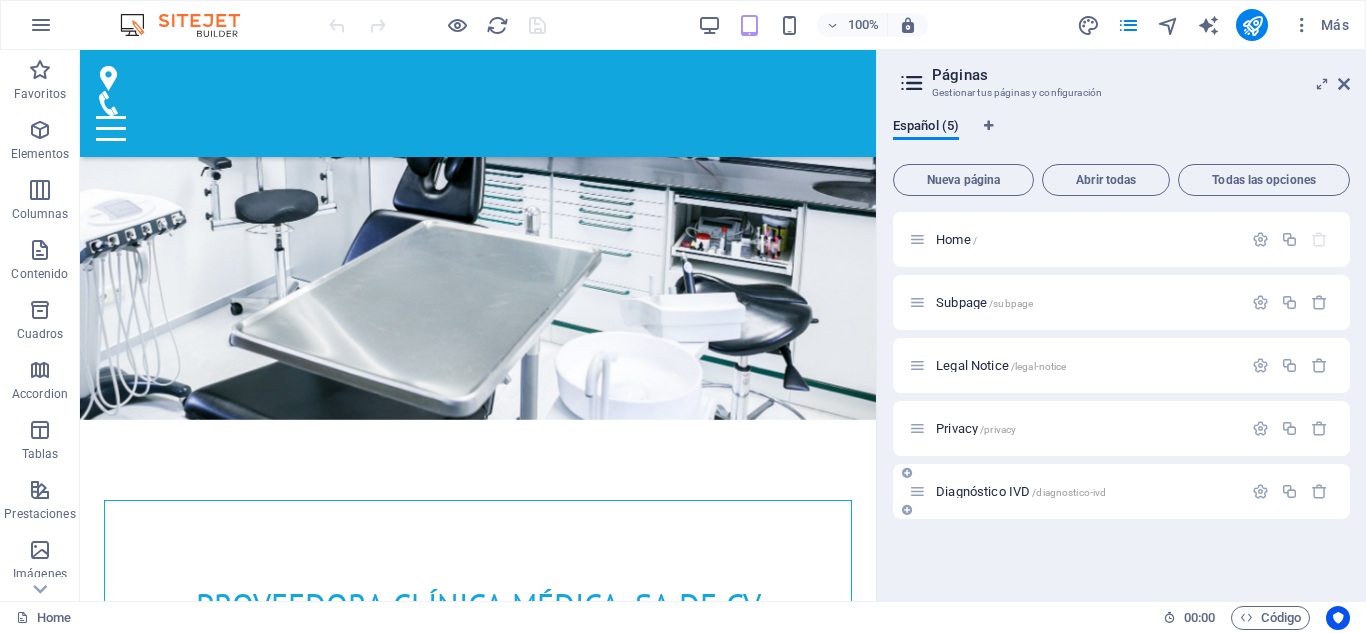 click on "Diagnóstico IVD /diagnostico-ivd" at bounding box center (1075, 491) 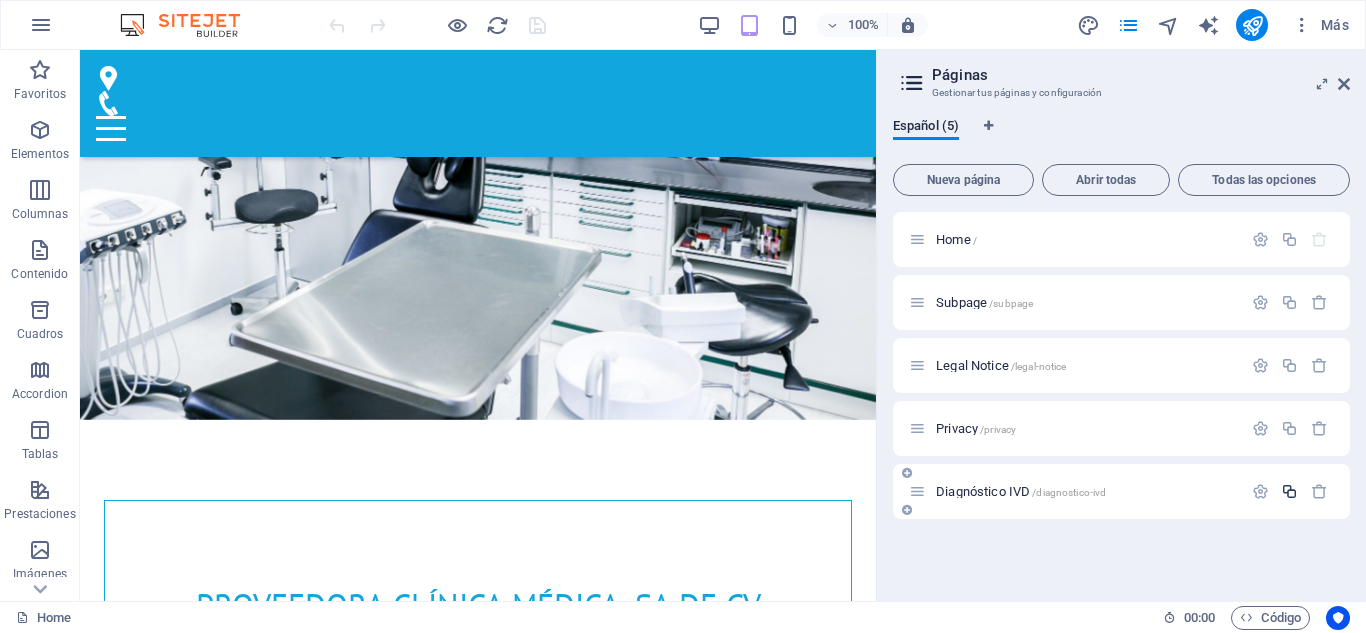 click at bounding box center [1289, 491] 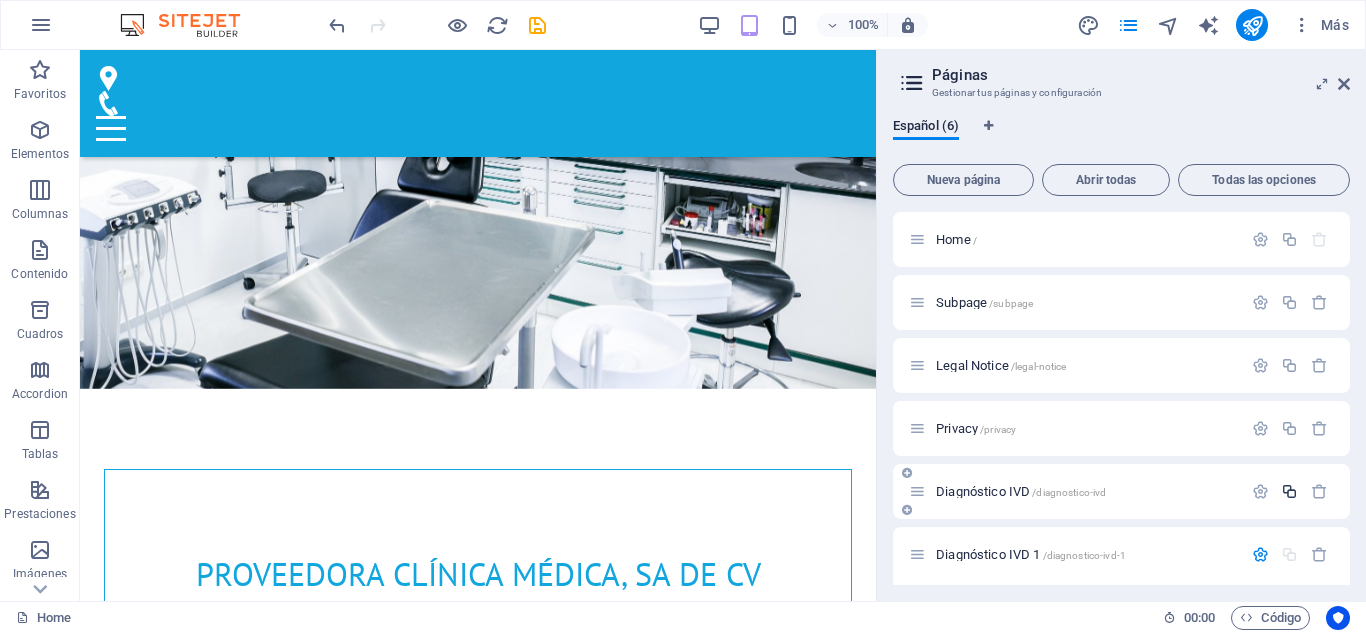 scroll, scrollTop: 232, scrollLeft: 0, axis: vertical 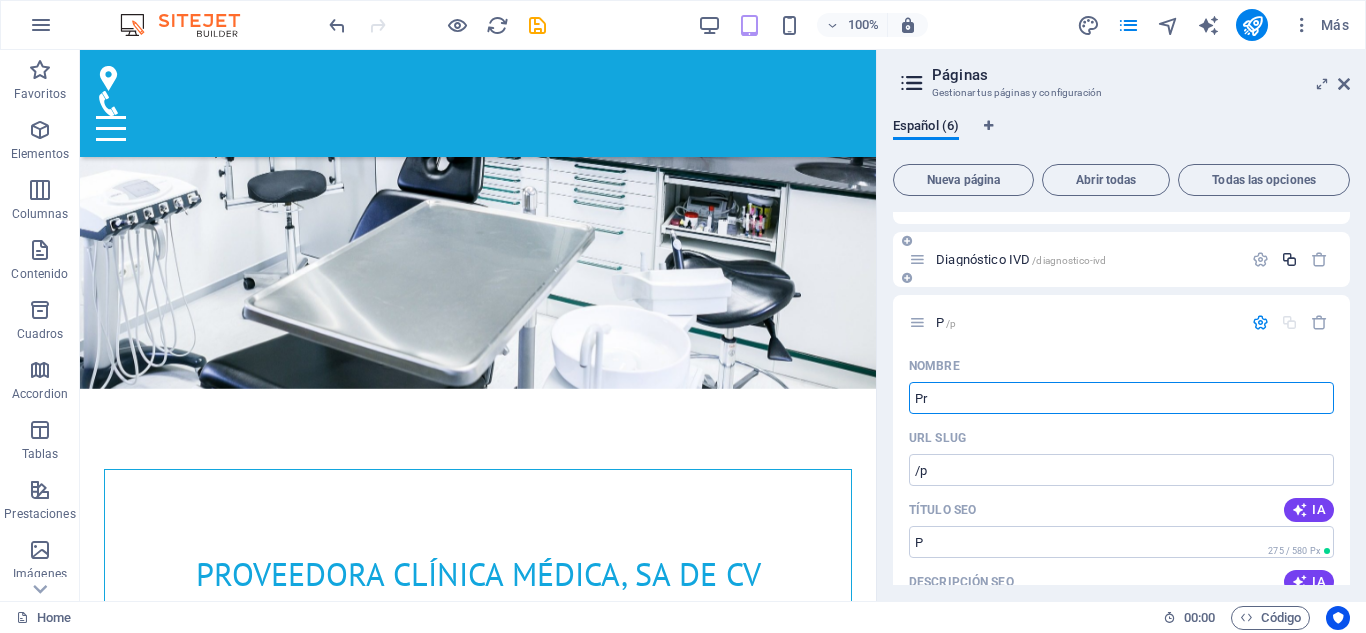 type on "Pre" 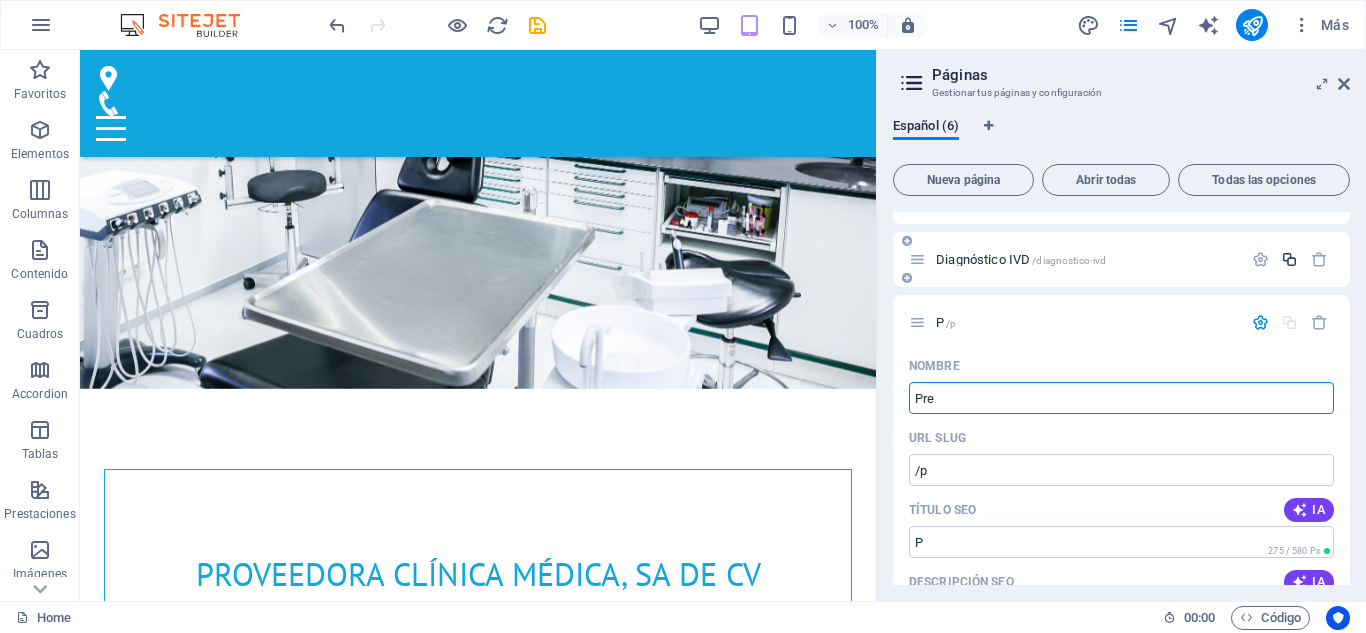 type on "Pre" 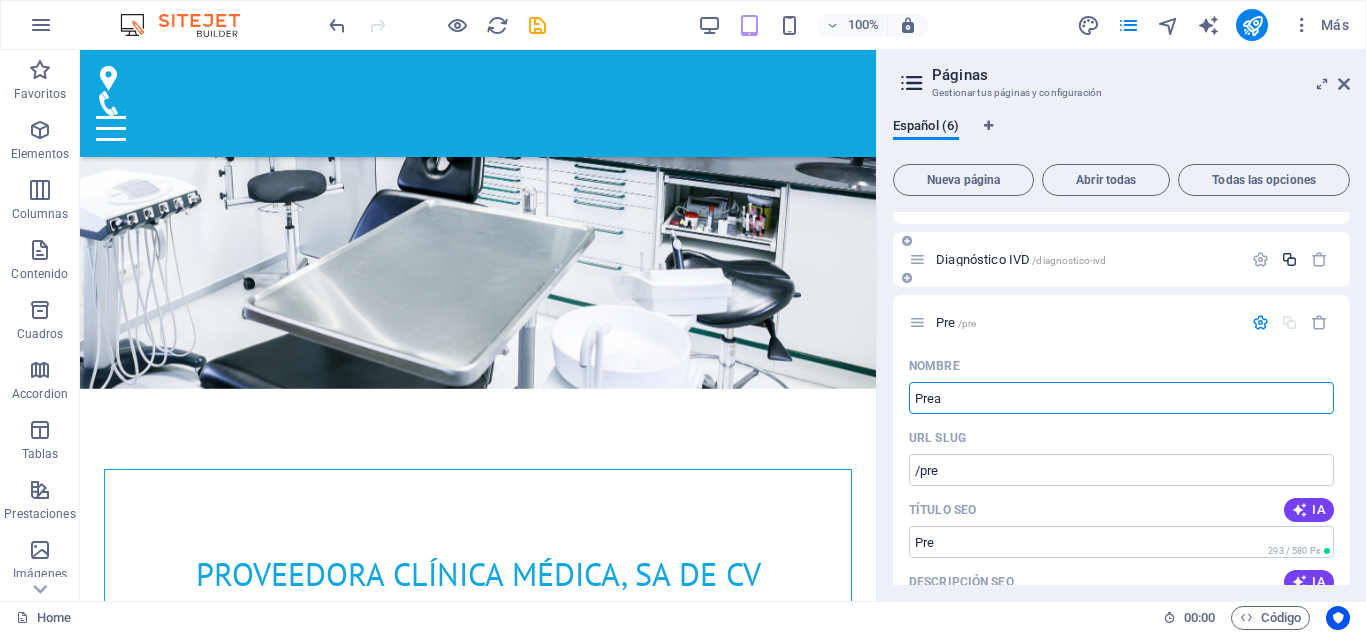 type on "Prea" 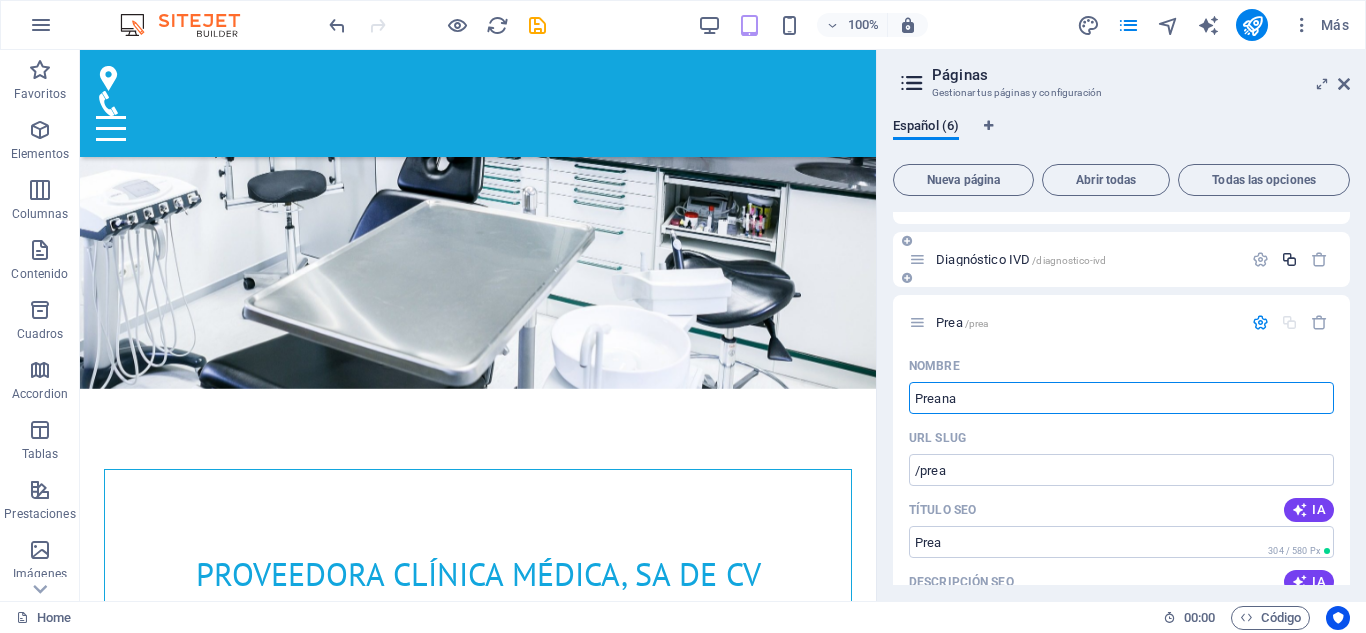 type on "Preana" 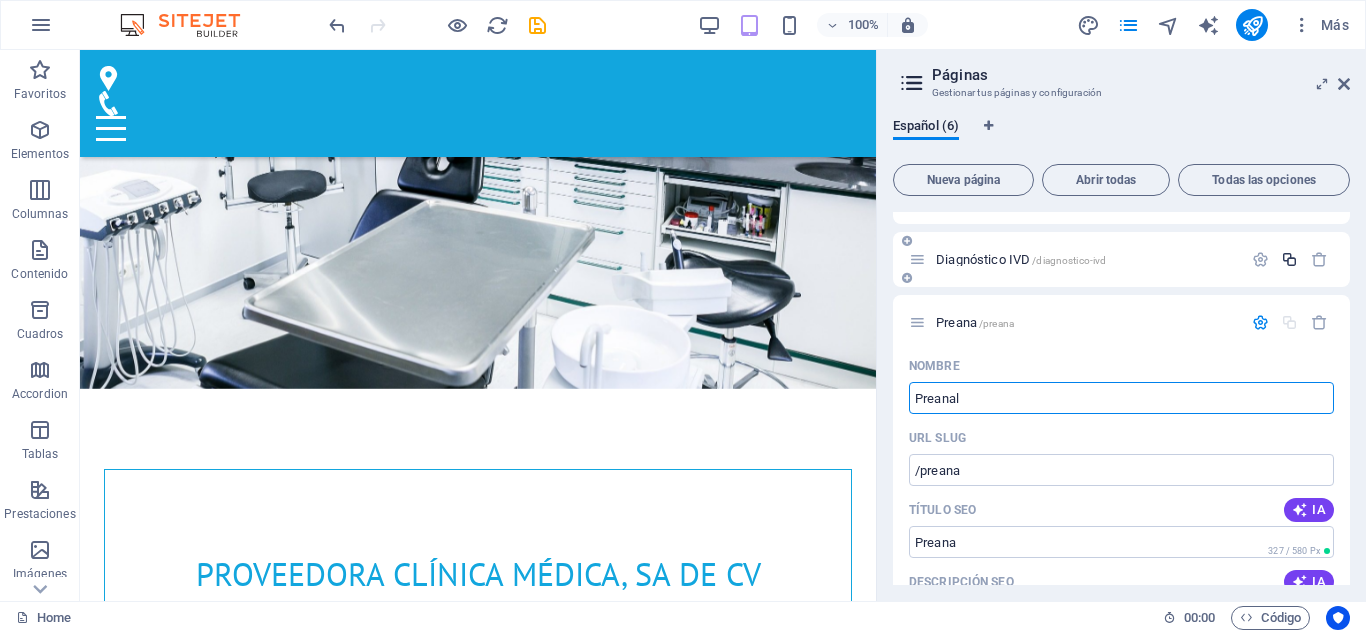 type on "Preanal" 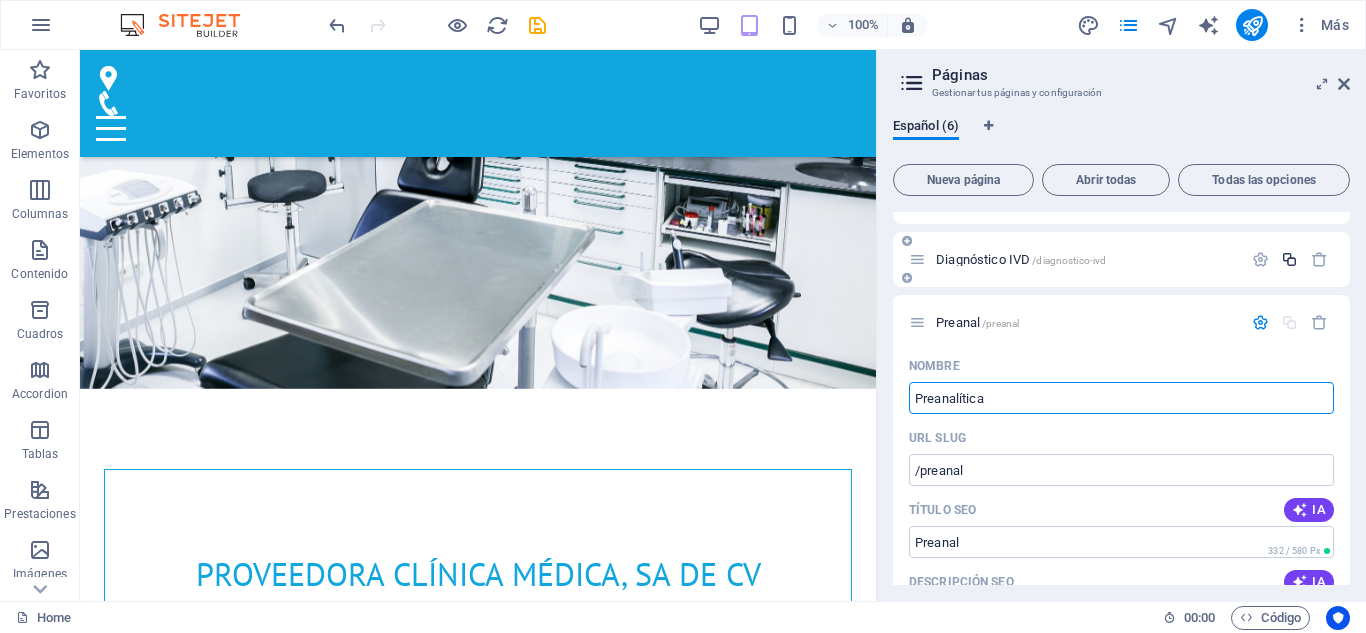 type on "Preanalítica" 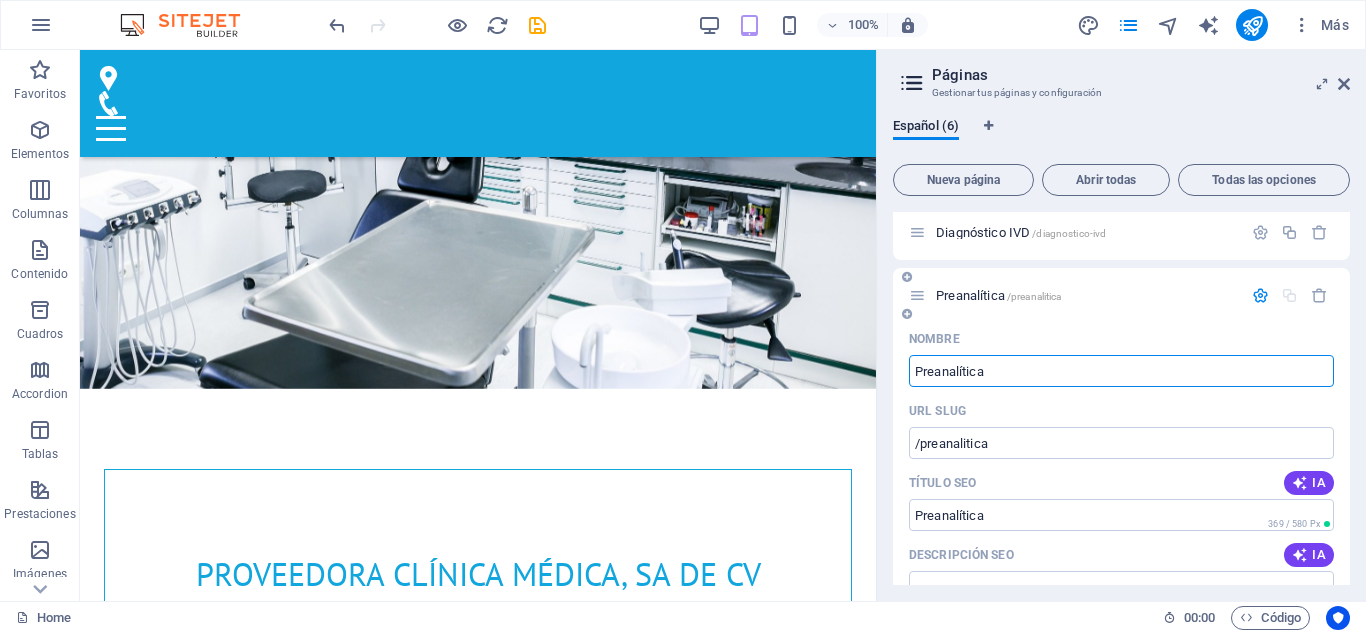 scroll, scrollTop: 232, scrollLeft: 0, axis: vertical 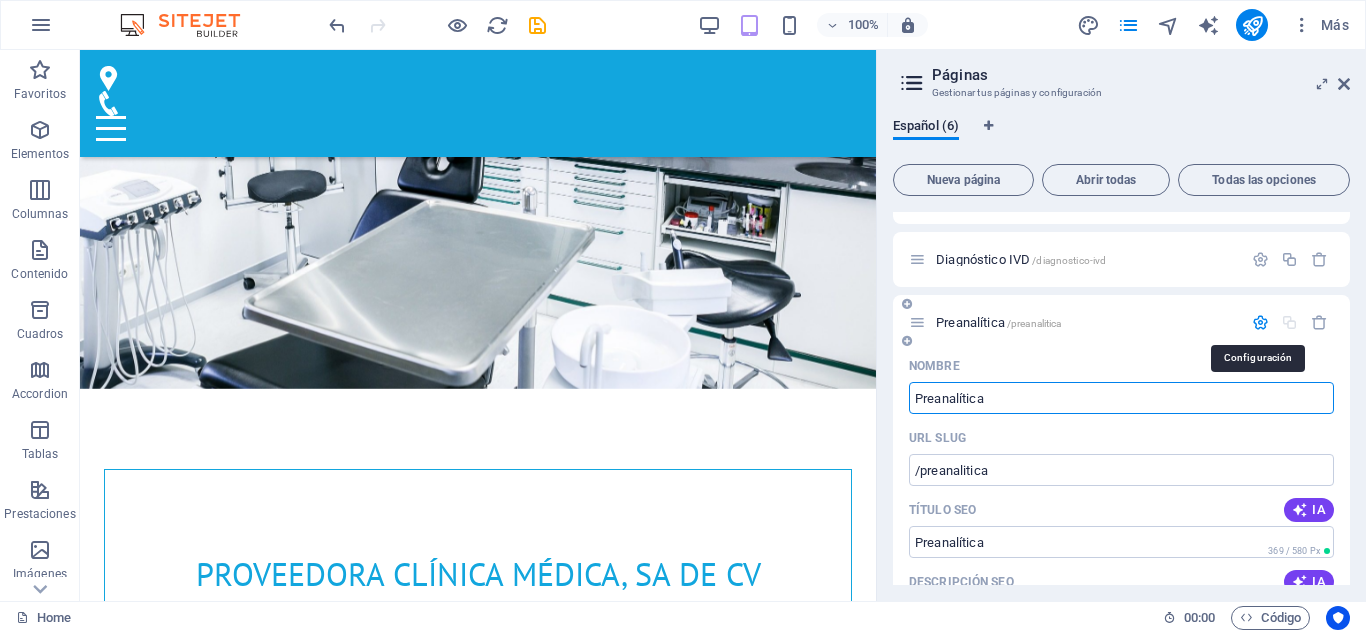 type on "Preanalítica" 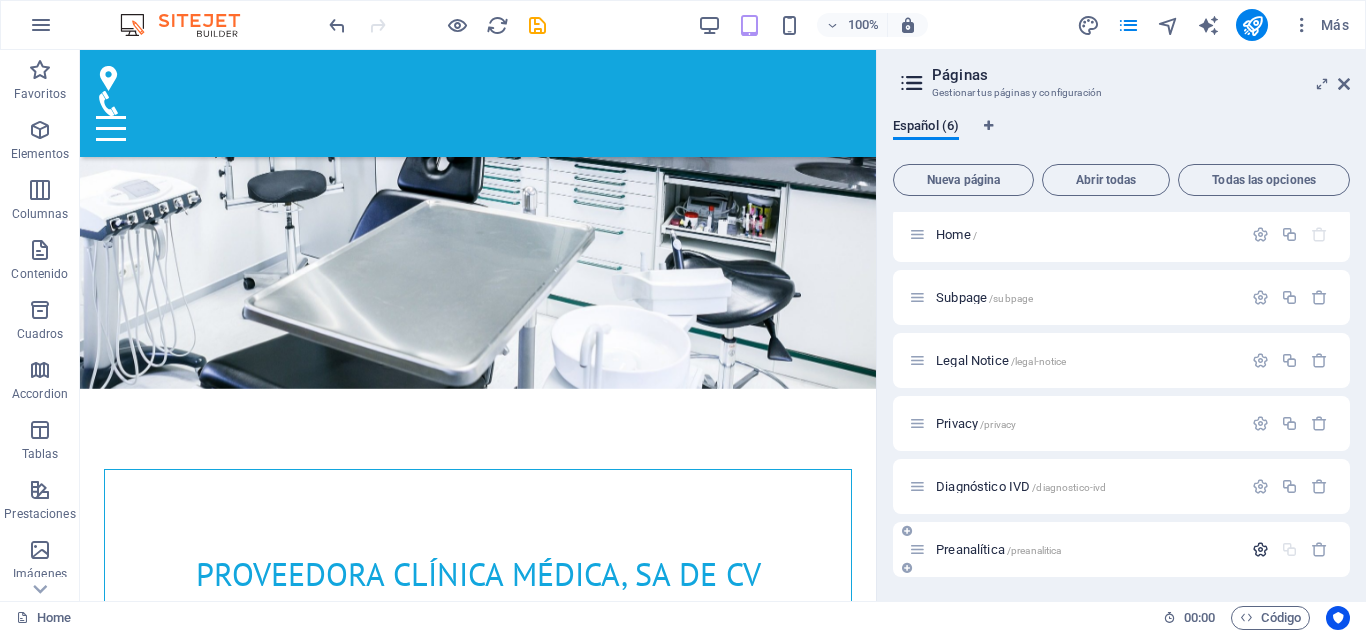scroll, scrollTop: 5, scrollLeft: 0, axis: vertical 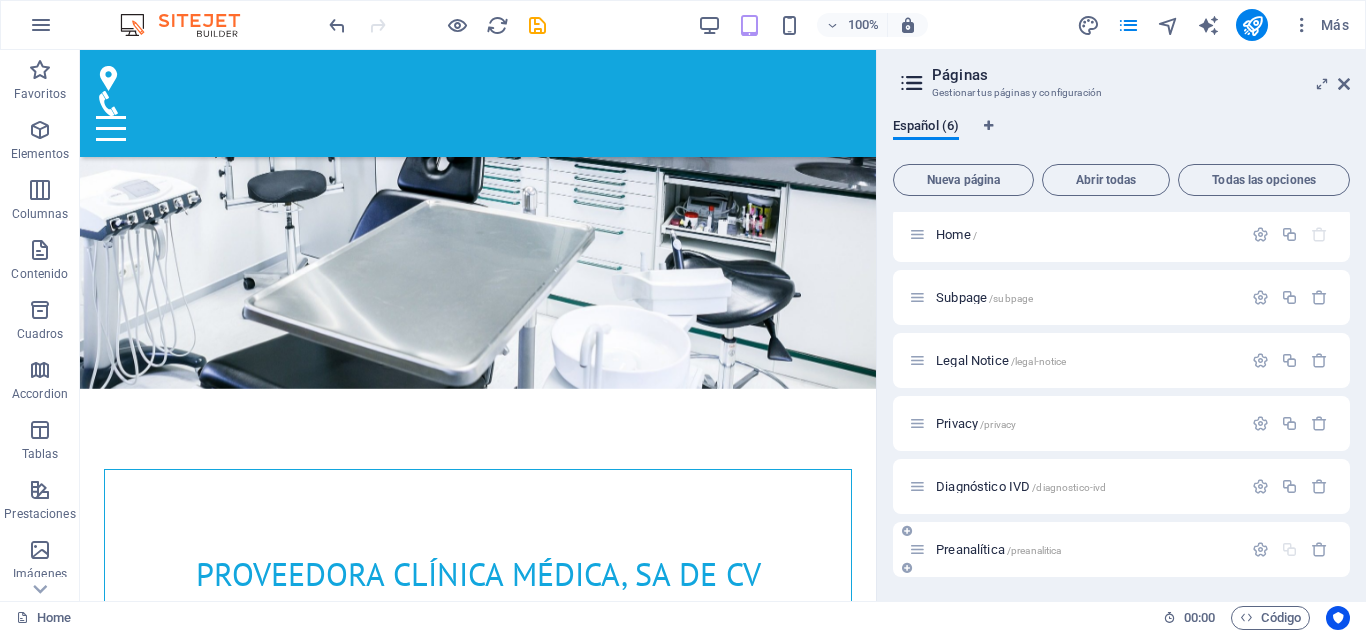 click on "Preanalítica /preanalitica" at bounding box center (998, 549) 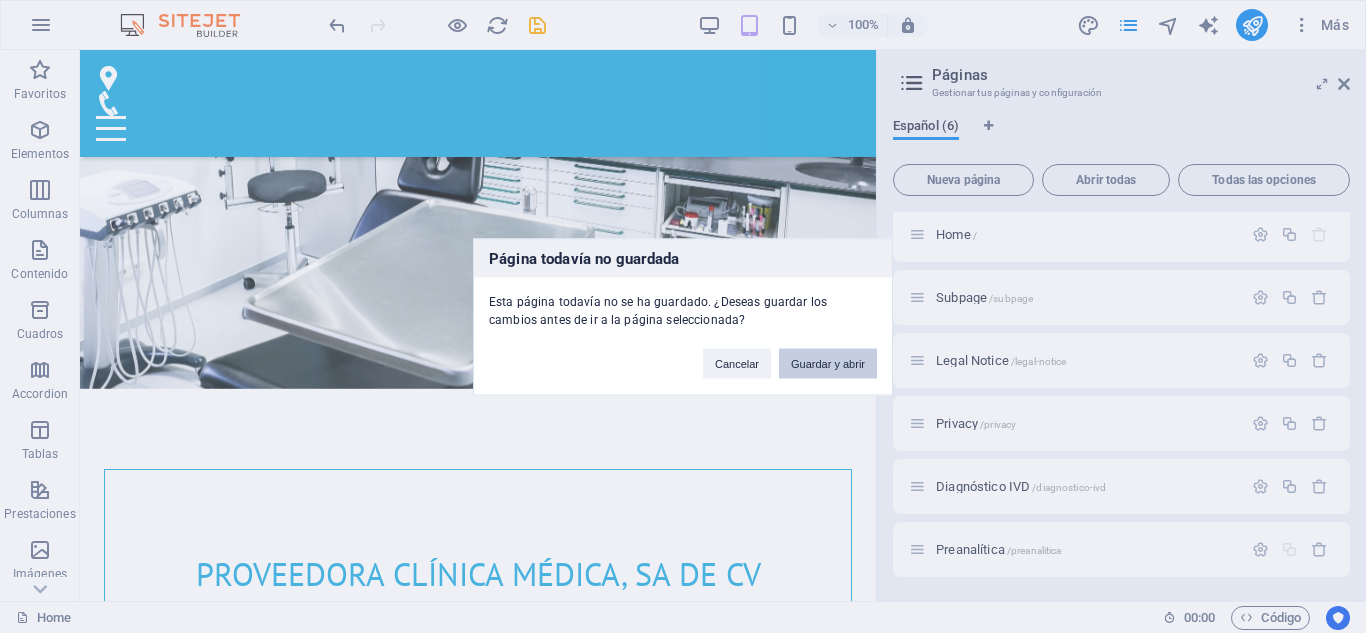 click on "Guardar y abrir" at bounding box center [828, 363] 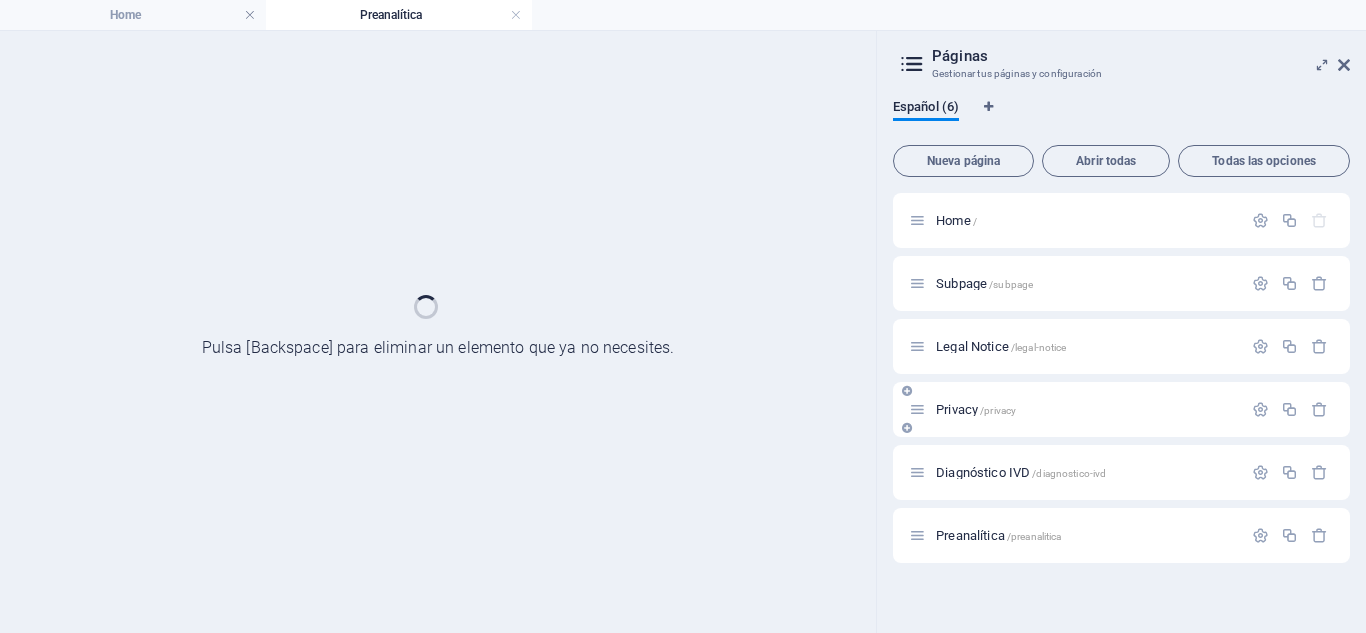 scroll, scrollTop: 0, scrollLeft: 0, axis: both 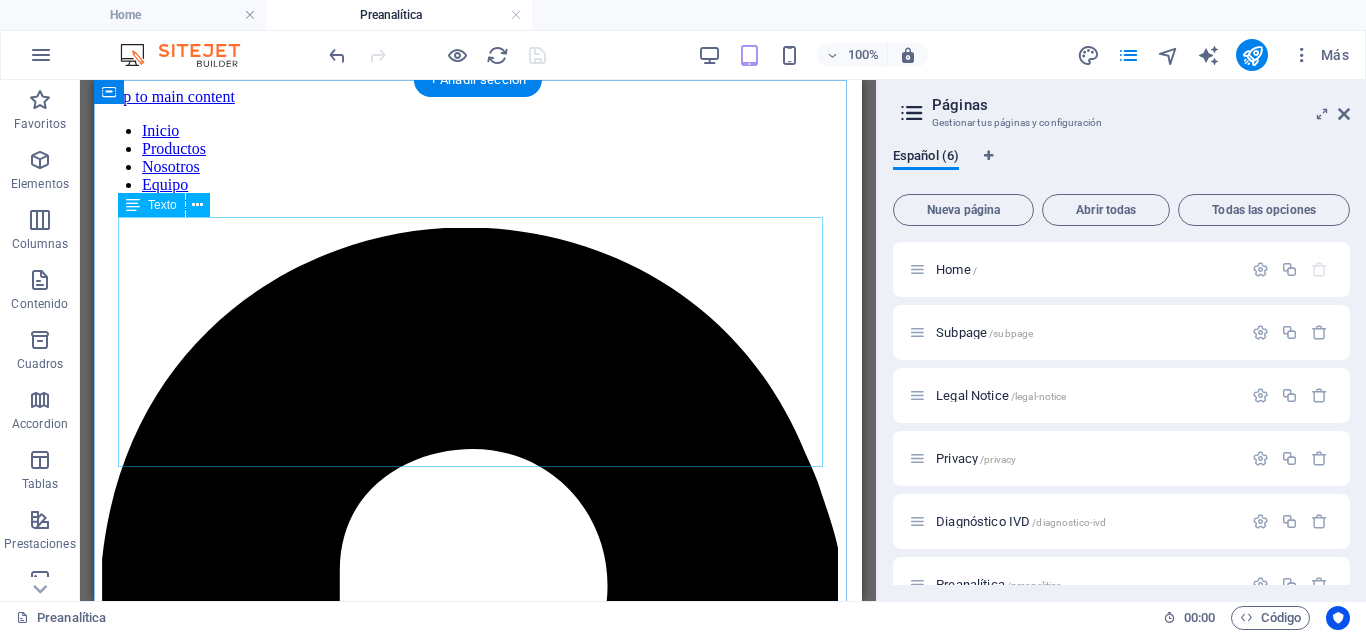 click on "Un "CUTE" de 5 partes Basado en la innovación continua de Mindray en el campo de la hematología, el BC-5150 está especialmente diseñado para apoyar a laboratorios de diagnóstico que necesitan los resultados totales de CBC+5 diferenciales, con un volumen diario de muestra relativamente bajo, espacio de laboratorio restringido y presupuesto ajustado. Siendo el analizador hematológico de 5 diferenciales más ligero y compacto de Mindray, el BC-5150 es un analizador innovador y muy fácil de usar que ofrece resultados diferenciales de glóbulos blancos de 5 diferenciales y CBC rentables. Está pensado para cumplir y exceder los requisitos de nuestros clientes globales al proporcionar soluciones para laboratorios más precisas, eficientes e innovadoras." at bounding box center [478, 2416] 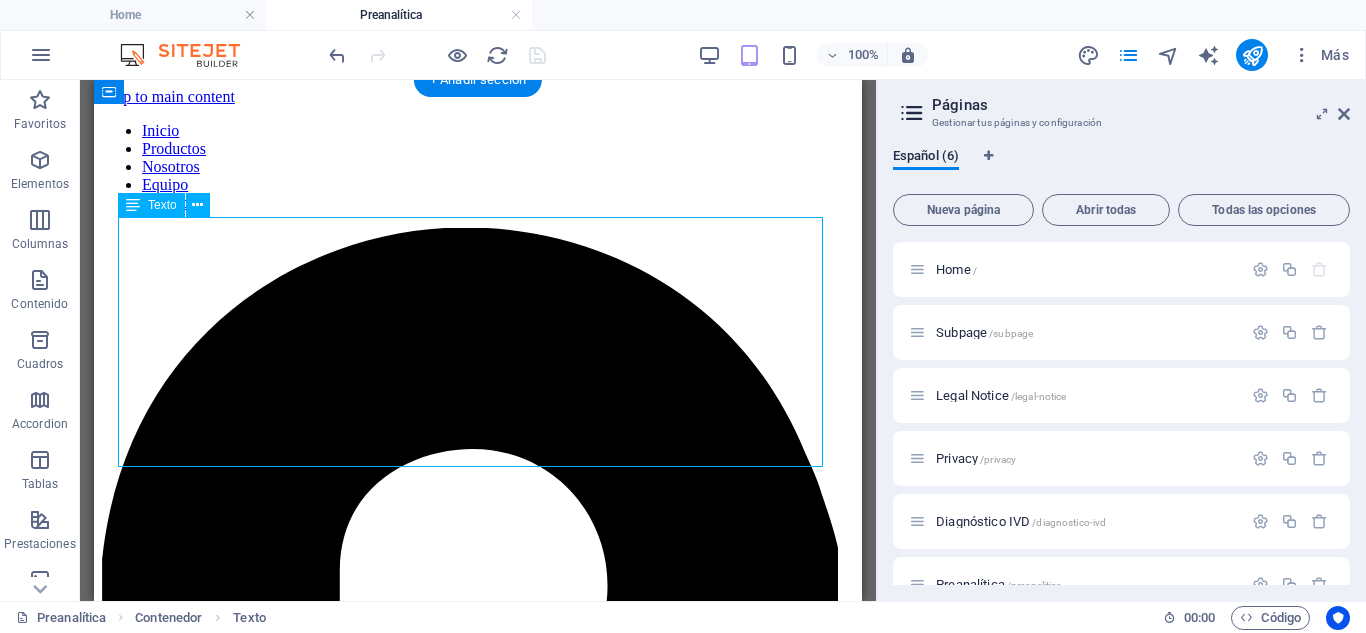 click on "Un "CUTE" de 5 partes Basado en la innovación continua de Mindray en el campo de la hematología, el BC-5150 está especialmente diseñado para apoyar a laboratorios de diagnóstico que necesitan los resultados totales de CBC+5 diferenciales, con un volumen diario de muestra relativamente bajo, espacio de laboratorio restringido y presupuesto ajustado. Siendo el analizador hematológico de 5 diferenciales más ligero y compacto de Mindray, el BC-5150 es un analizador innovador y muy fácil de usar que ofrece resultados diferenciales de glóbulos blancos de 5 diferenciales y CBC rentables. Está pensado para cumplir y exceder los requisitos de nuestros clientes globales al proporcionar soluciones para laboratorios más precisas, eficientes e innovadoras." at bounding box center (478, 2416) 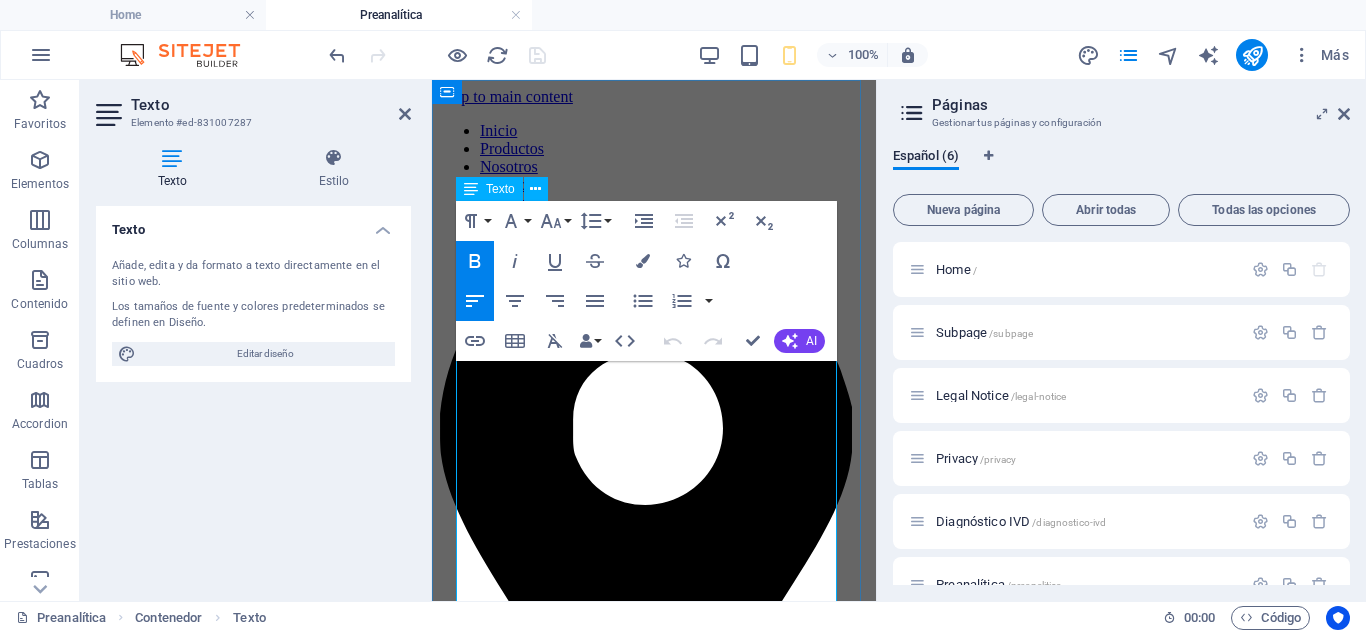 drag, startPoint x: 605, startPoint y: 372, endPoint x: 456, endPoint y: 371, distance: 149.00336 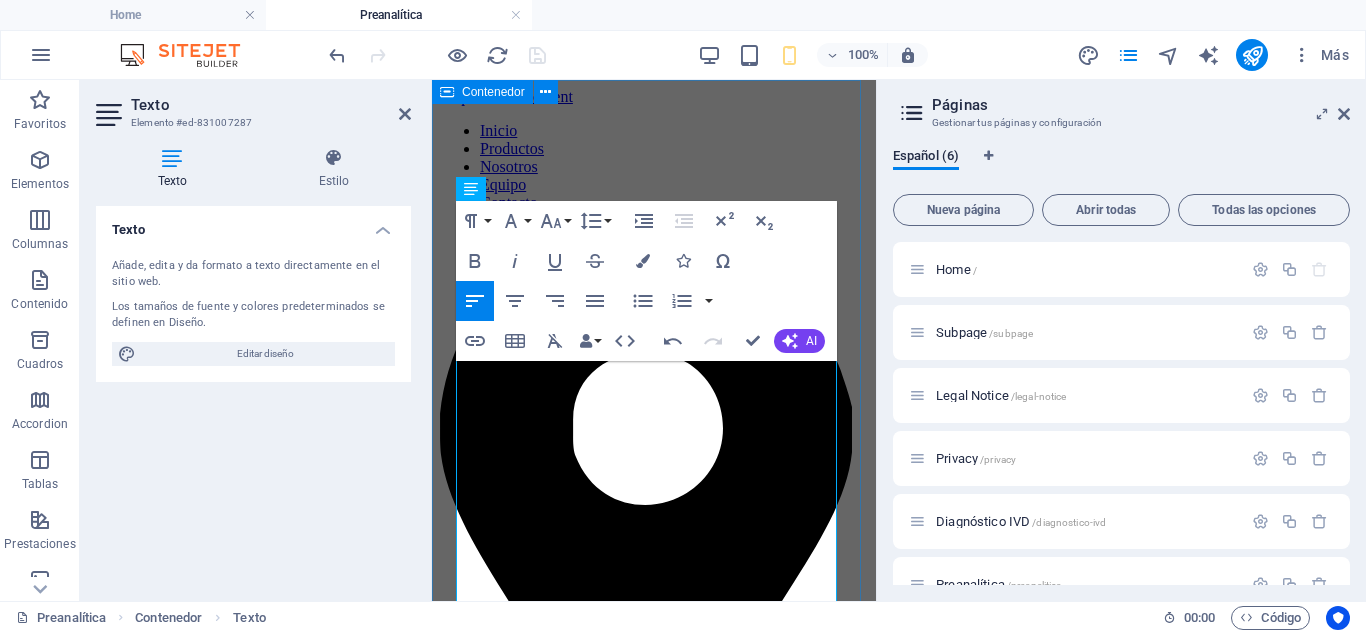 drag, startPoint x: 647, startPoint y: 368, endPoint x: 450, endPoint y: 368, distance: 197 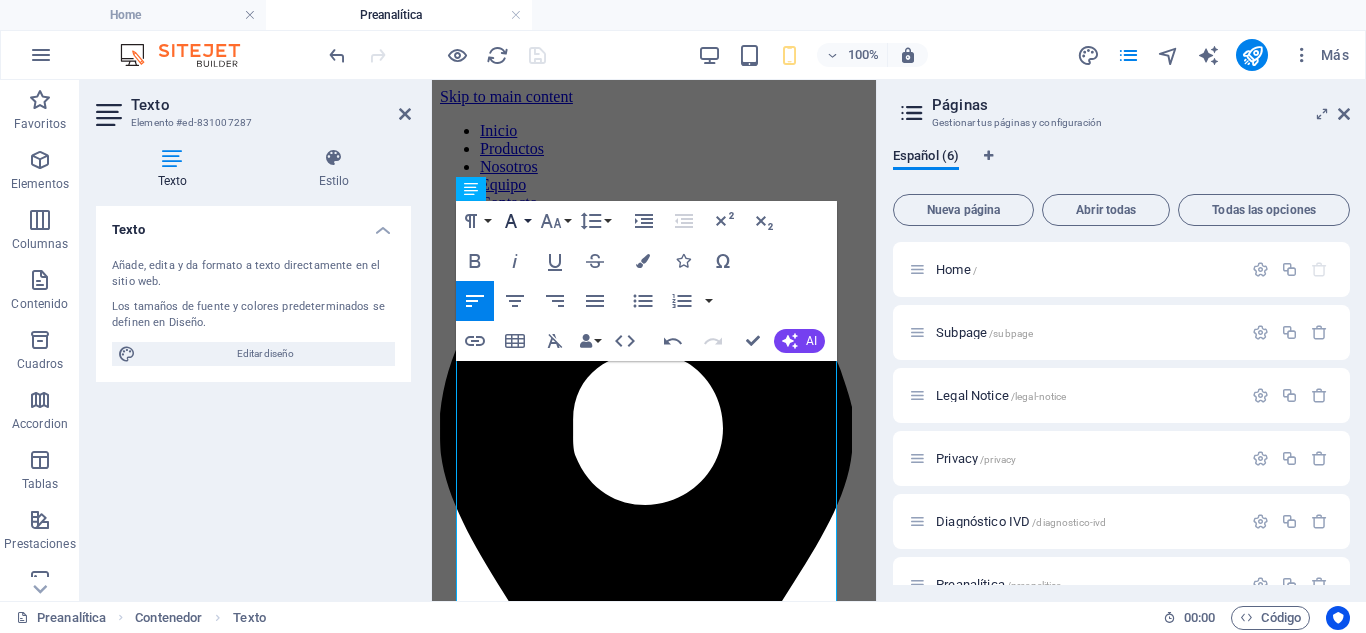 click 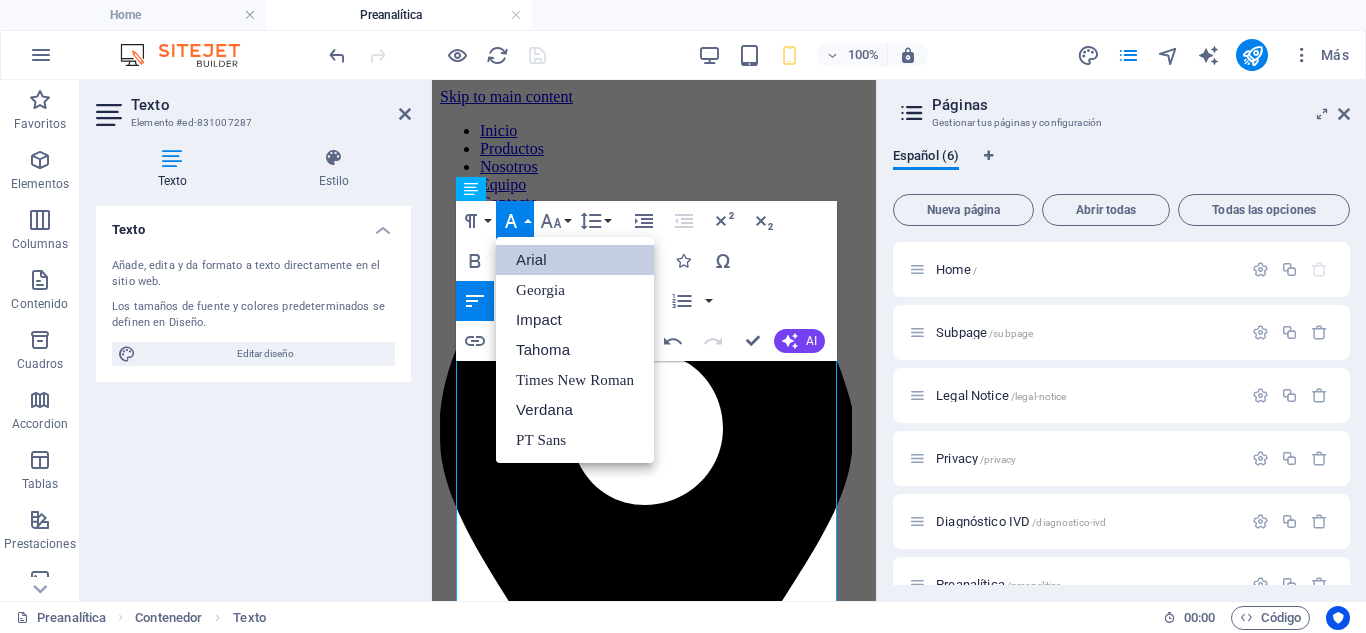 click on "Arial" at bounding box center [575, 260] 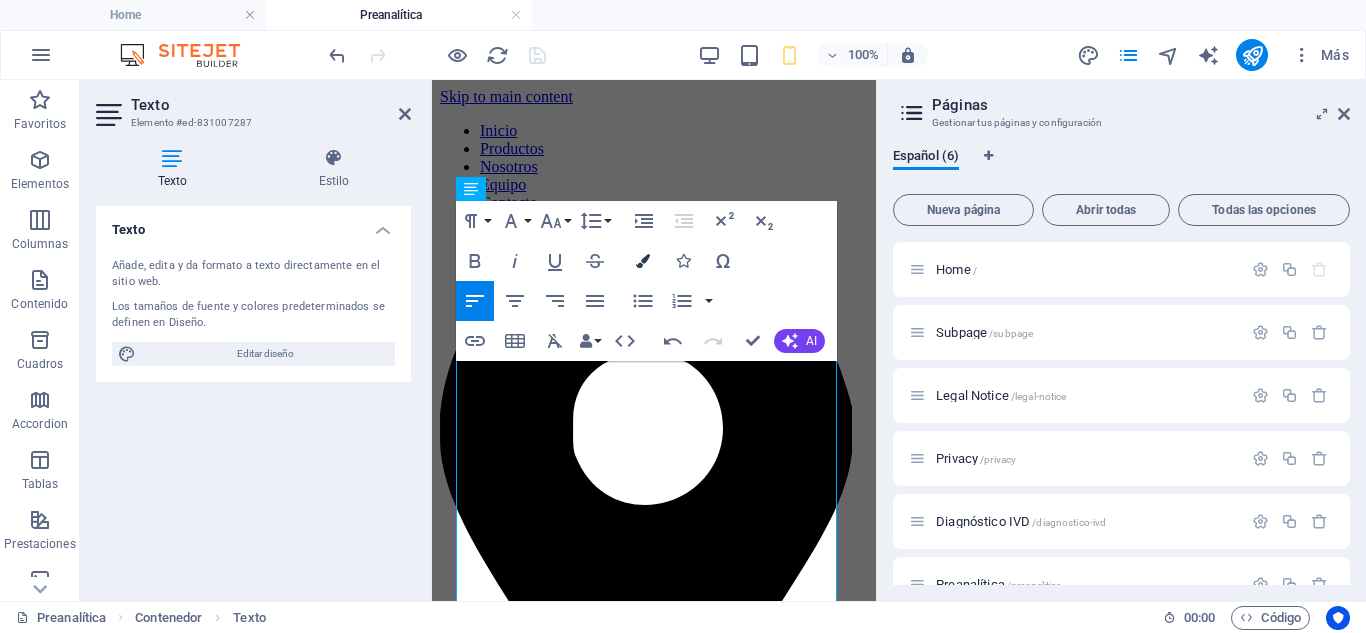 click at bounding box center (643, 261) 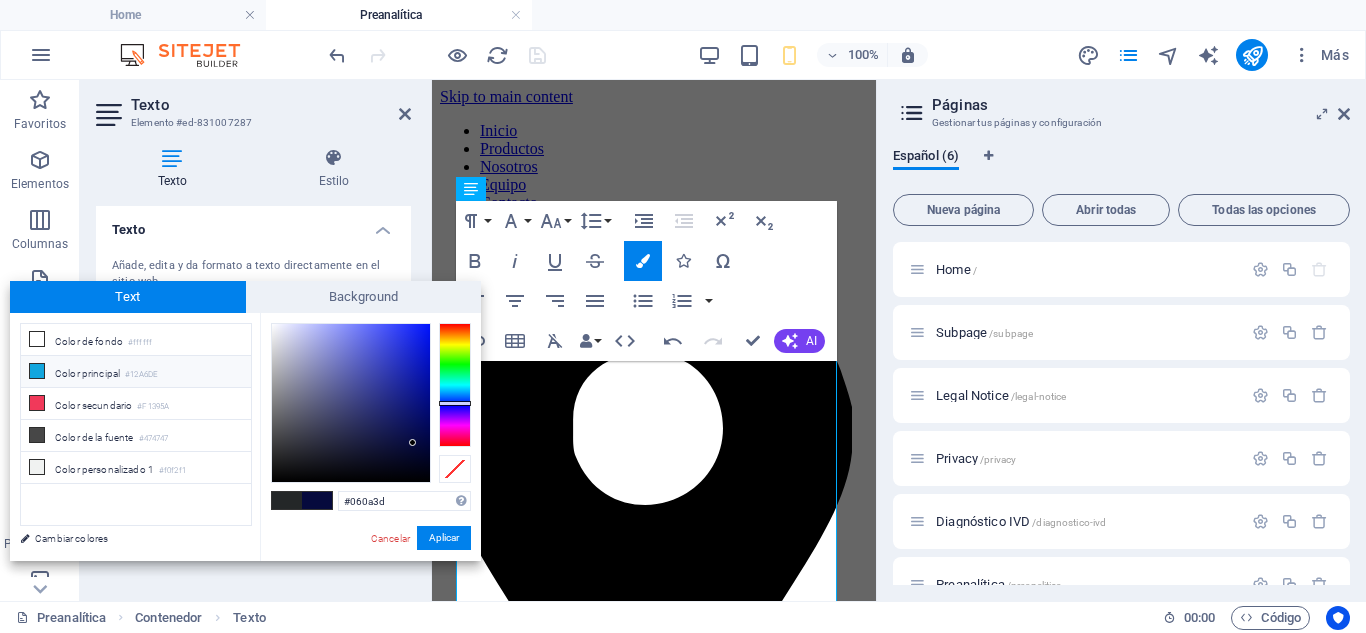 click on "#12A6DE" at bounding box center [141, 375] 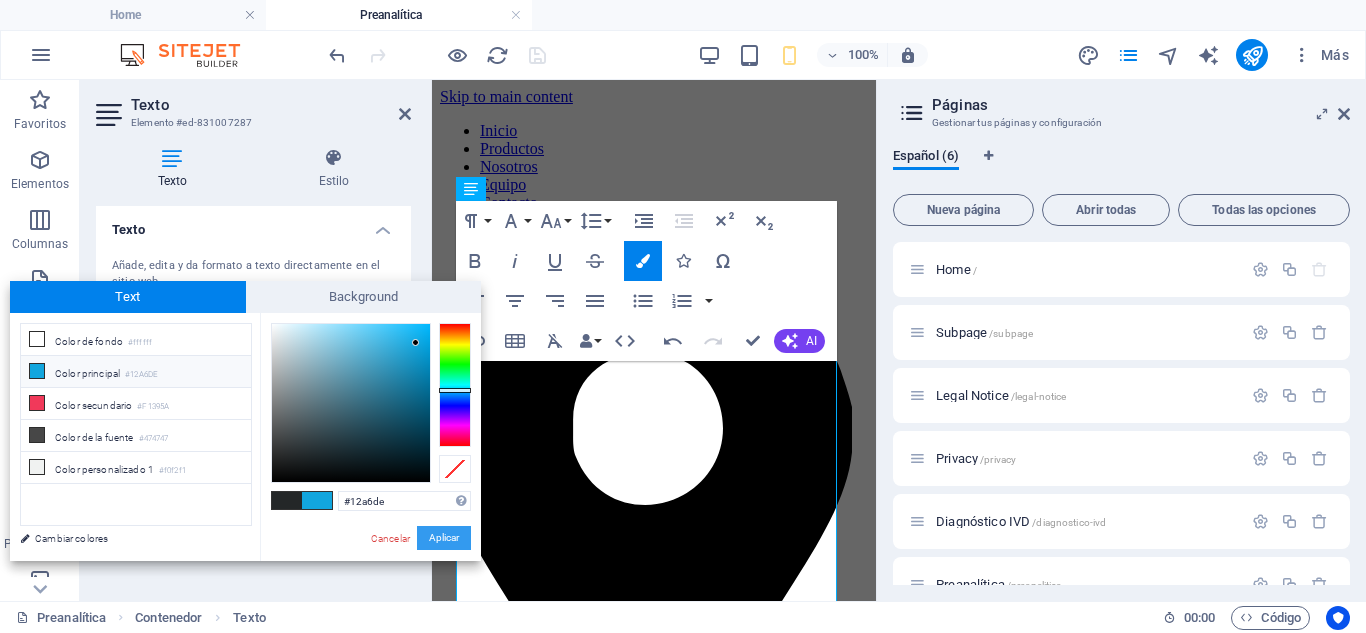 click on "Aplicar" at bounding box center (444, 538) 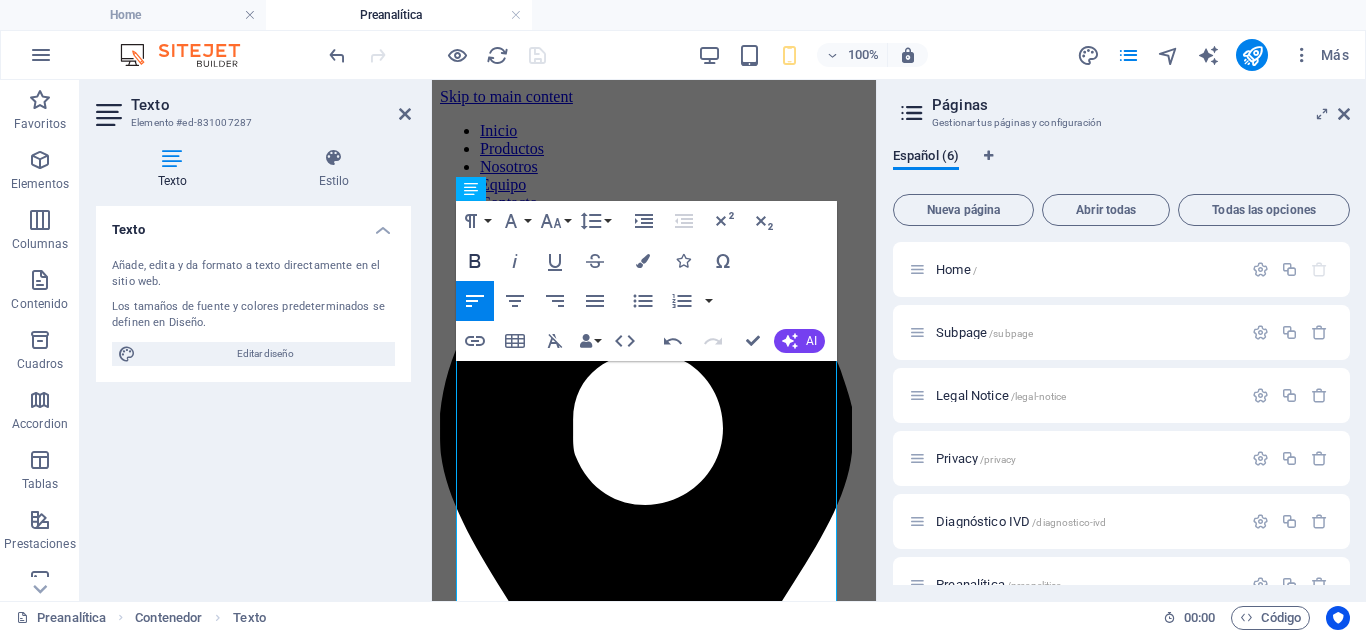 click 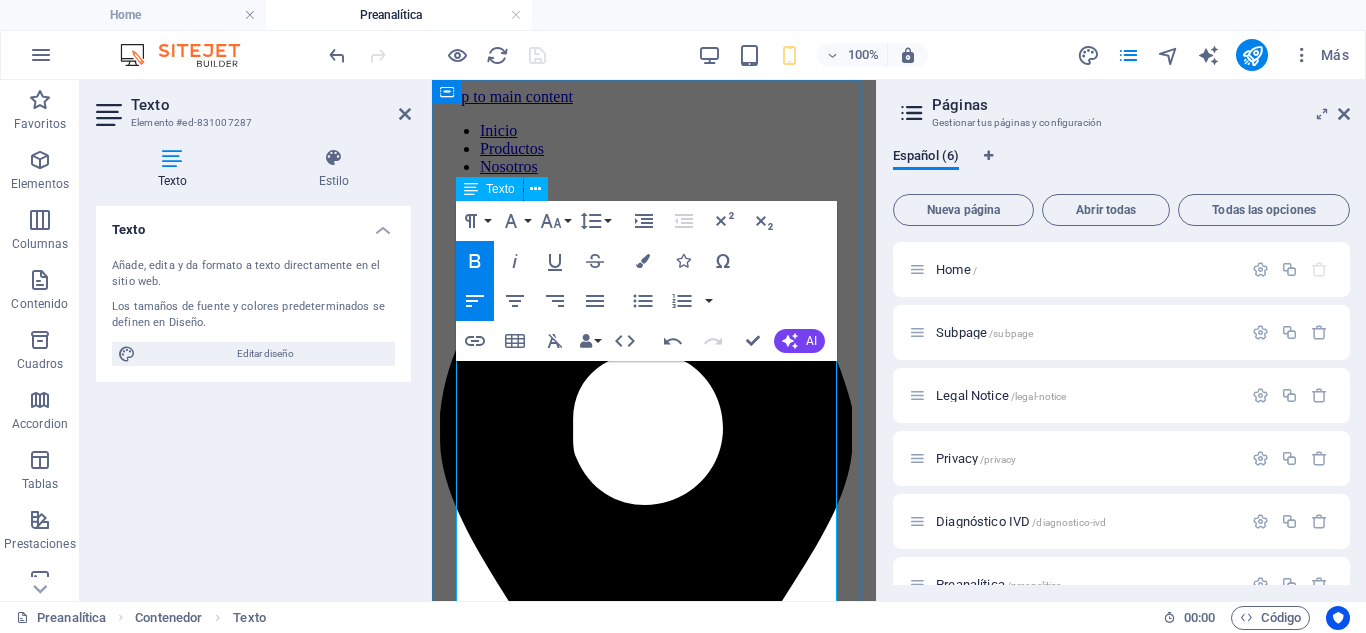 click on "tubo BD Vacutainer" at bounding box center (506, 1569) 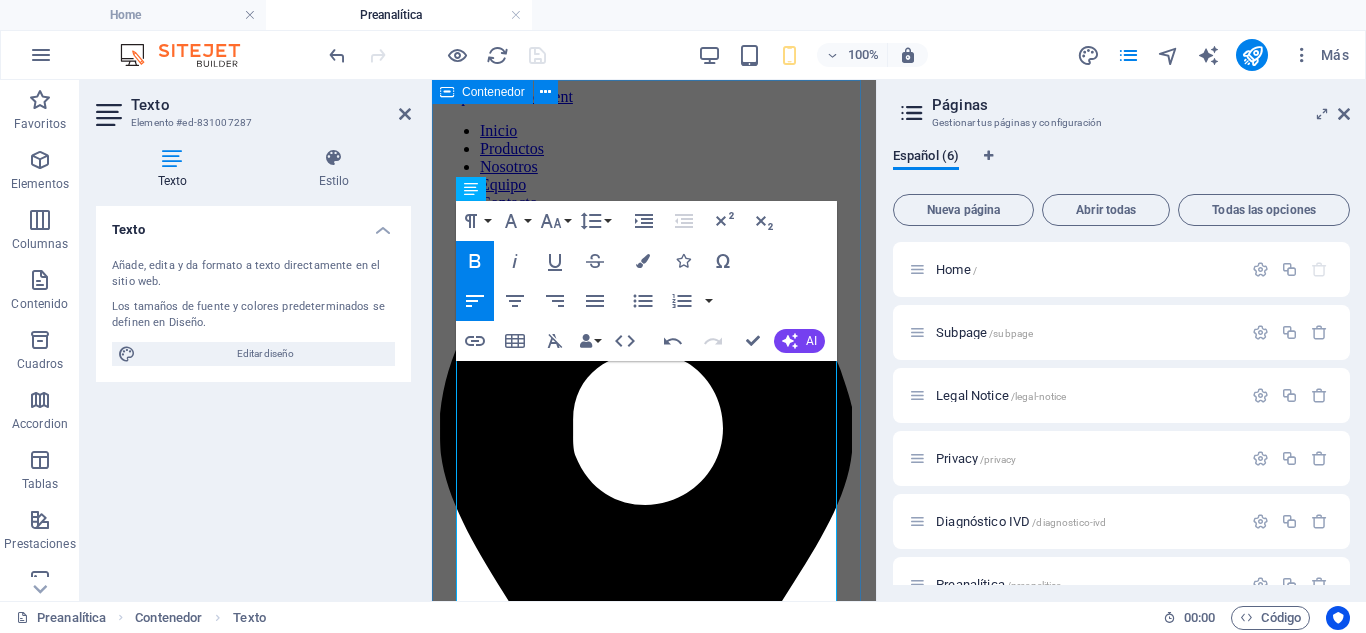 click on "Tubo BD Vacutainer ®  Barricor™ Basado en la innovación continua de Mindray en el campo de la hematología, el BC-5150 está especialmente diseñado para apoyar a laboratorios de diagnóstico que necesitan los resultados totales de CBC+5 diferenciales, con un volumen diario de muestra relativamente bajo, espacio de laboratorio restringido y presupuesto ajustado. Siendo el analizador hematológico de 5 diferenciales más ligero y compacto de Mindray, el BC-5150 es un analizador innovador y muy fácil de usar que ofrece resultados diferenciales de glóbulos blancos de 5 diferenciales y CBC rentables. Está pensado para cumplir y exceder los requisitos de nuestros clientes globales al proporcionar soluciones para laboratorios más precisas, eficientes e innovadoras." at bounding box center (654, 1735) 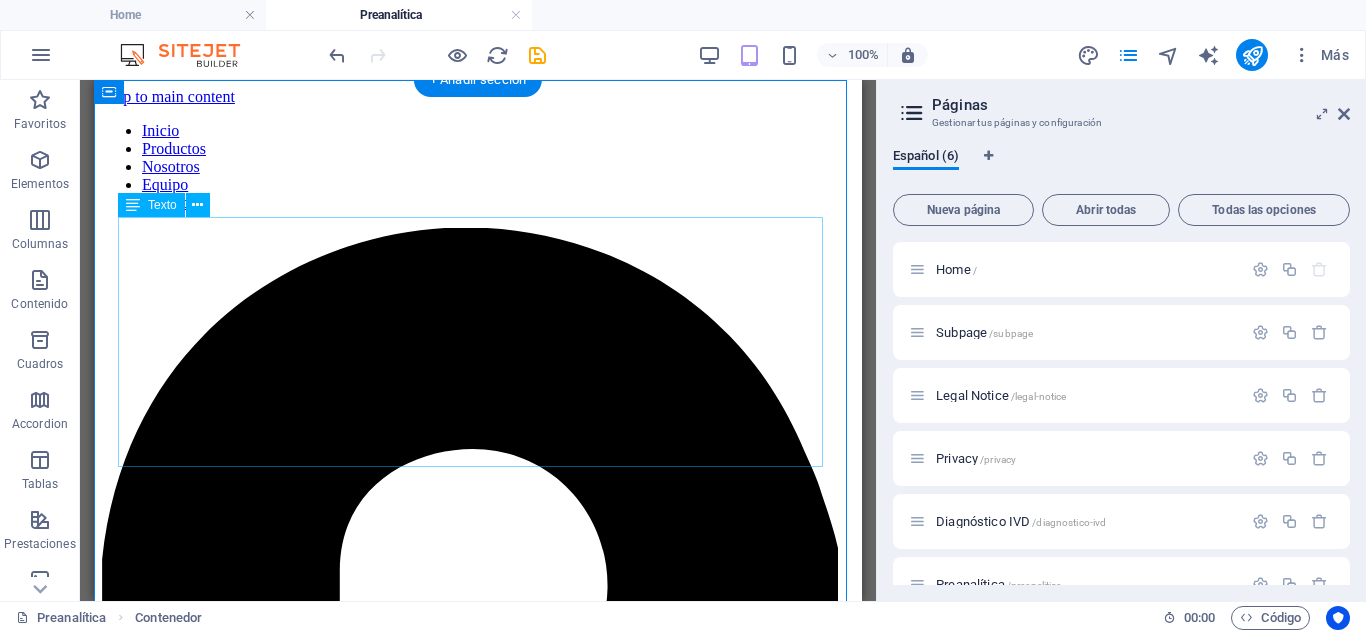 click on "Tubo BD Vacutainer ®  Barricor™ Basado en la innovación continua de Mindray en el campo de la hematología, el BC-5150 está especialmente diseñado para apoyar a laboratorios de diagnóstico que necesitan los resultados totales de CBC+5 diferenciales, con un volumen diario de muestra relativamente bajo, espacio de laboratorio restringido y presupuesto ajustado. Siendo el analizador hematológico de 5 diferenciales más ligero y compacto de Mindray, el BC-5150 es un analizador innovador y muy fácil de usar que ofrece resultados diferenciales de glóbulos blancos de 5 diferenciales y CBC rentables. Está pensado para cumplir y exceder los requisitos de nuestros clientes globales al proporcionar soluciones para laboratorios más precisas, eficientes e innovadoras." at bounding box center (478, 2416) 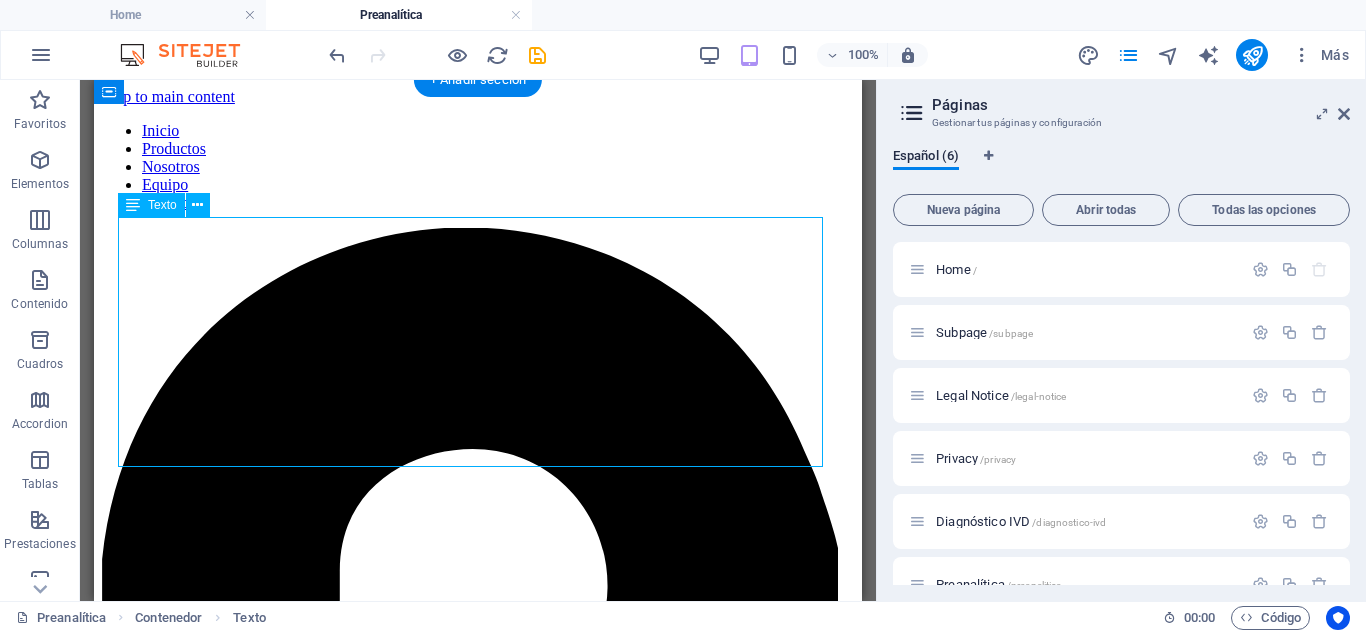 click on "Tubo BD Vacutainer ®  Barricor™ Basado en la innovación continua de Mindray en el campo de la hematología, el BC-5150 está especialmente diseñado para apoyar a laboratorios de diagnóstico que necesitan los resultados totales de CBC+5 diferenciales, con un volumen diario de muestra relativamente bajo, espacio de laboratorio restringido y presupuesto ajustado. Siendo el analizador hematológico de 5 diferenciales más ligero y compacto de Mindray, el BC-5150 es un analizador innovador y muy fácil de usar que ofrece resultados diferenciales de glóbulos blancos de 5 diferenciales y CBC rentables. Está pensado para cumplir y exceder los requisitos de nuestros clientes globales al proporcionar soluciones para laboratorios más precisas, eficientes e innovadoras." at bounding box center [478, 2416] 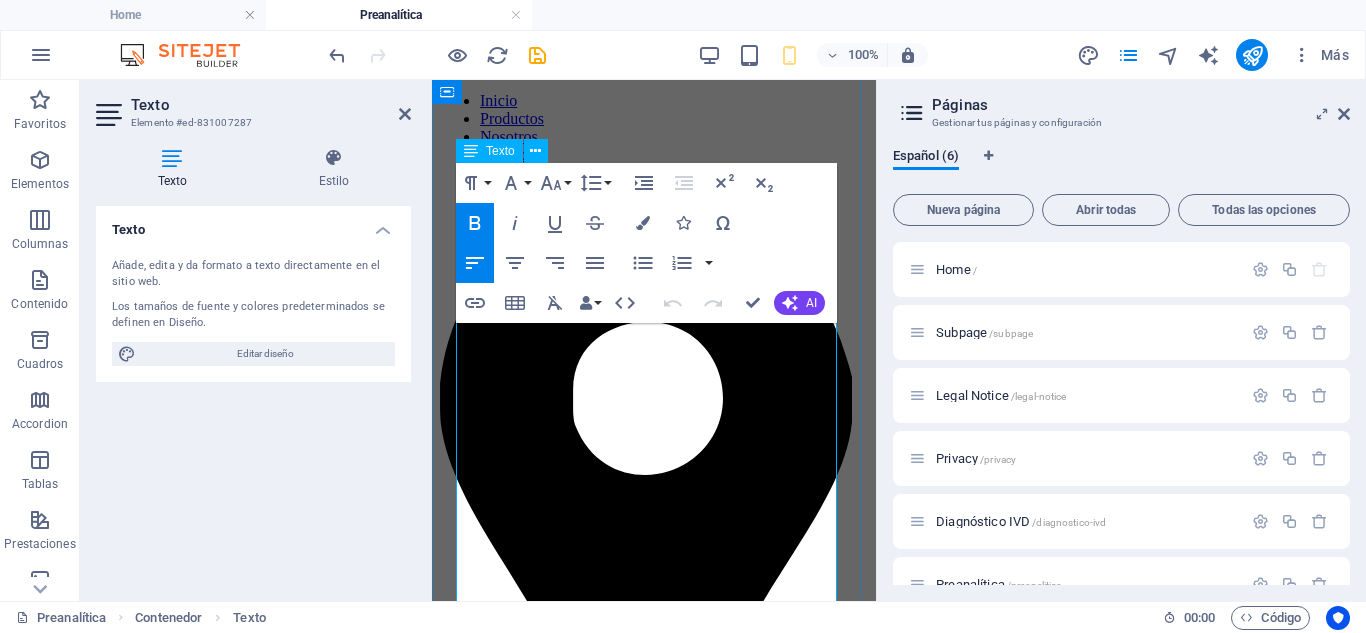 scroll, scrollTop: 163, scrollLeft: 0, axis: vertical 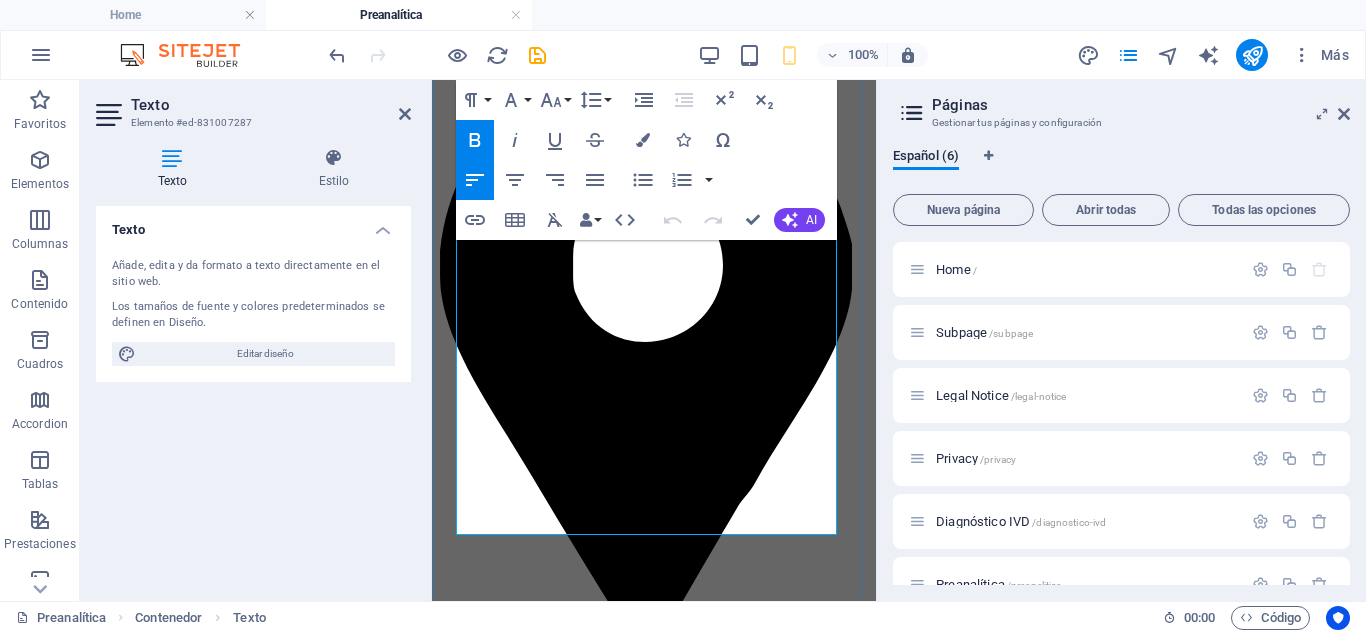 drag, startPoint x: 458, startPoint y: 401, endPoint x: 765, endPoint y: 515, distance: 327.48282 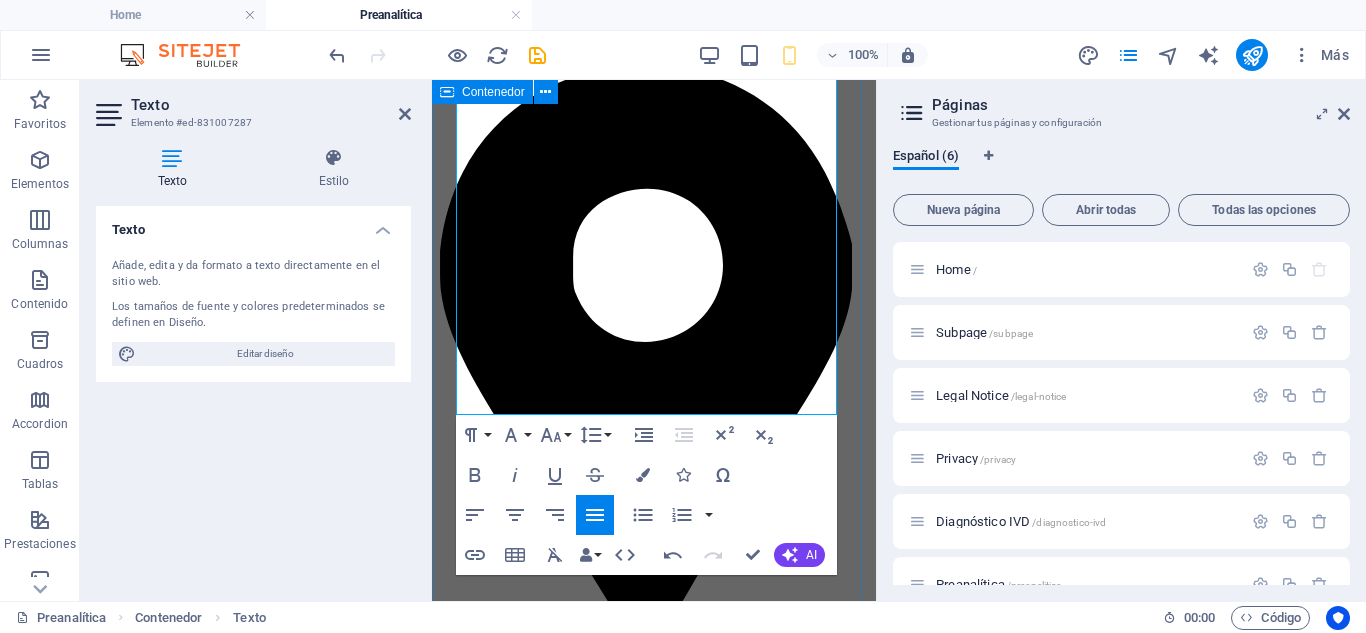 drag, startPoint x: 609, startPoint y: 380, endPoint x: 454, endPoint y: 240, distance: 208.86598 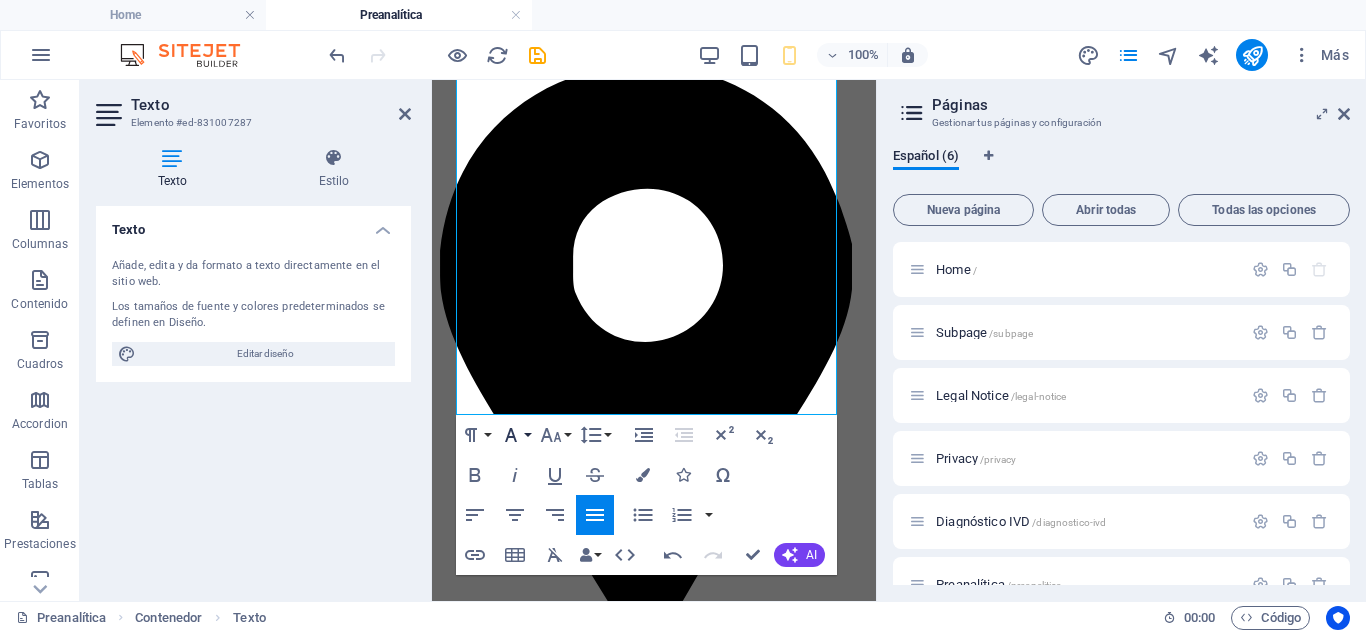 click on "Font Family" at bounding box center [515, 435] 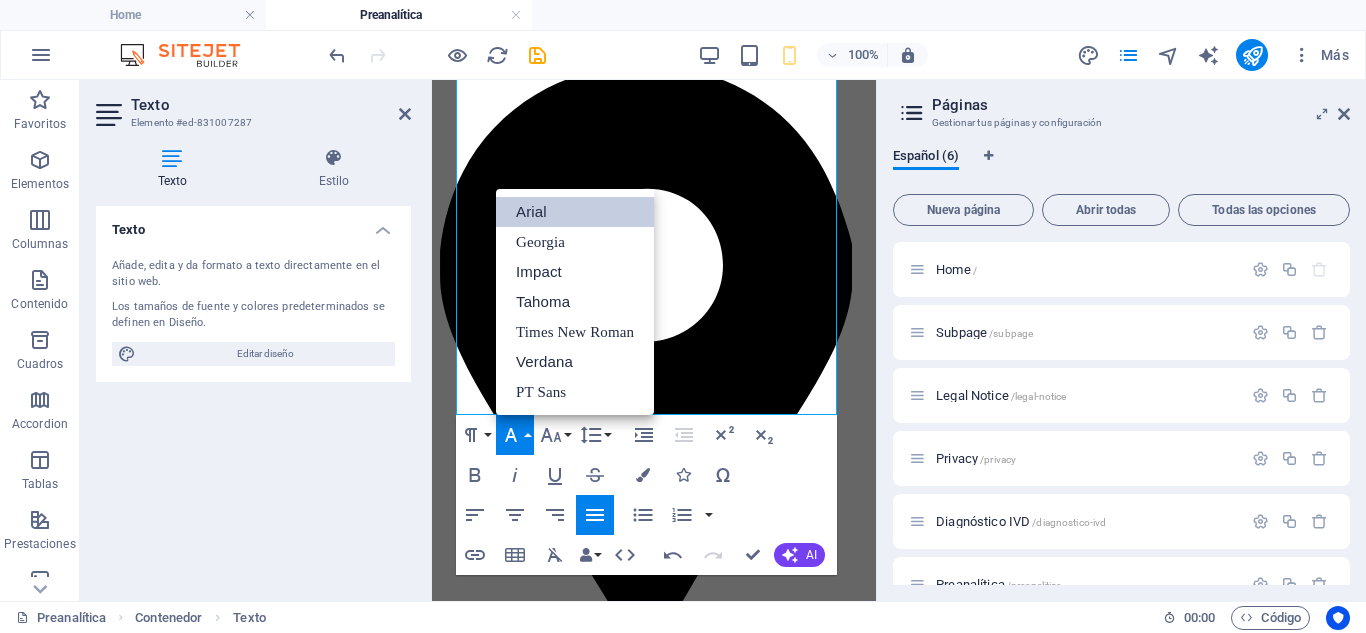 click on "Arial" at bounding box center (575, 212) 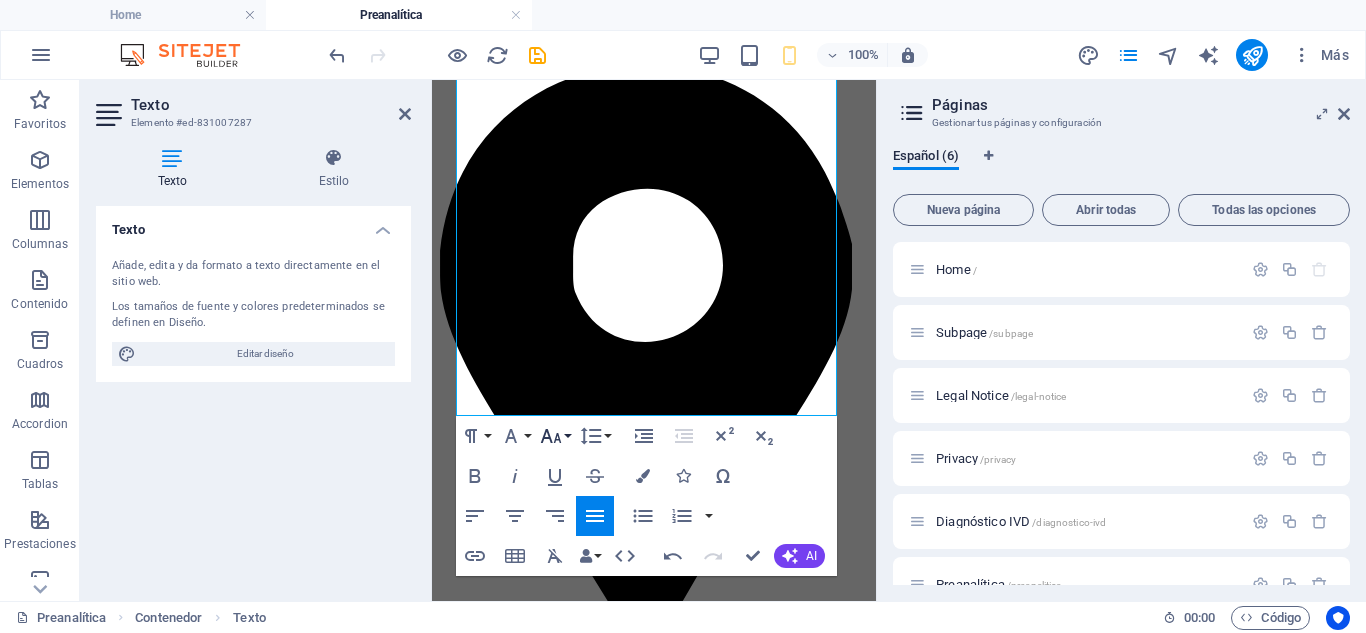 click 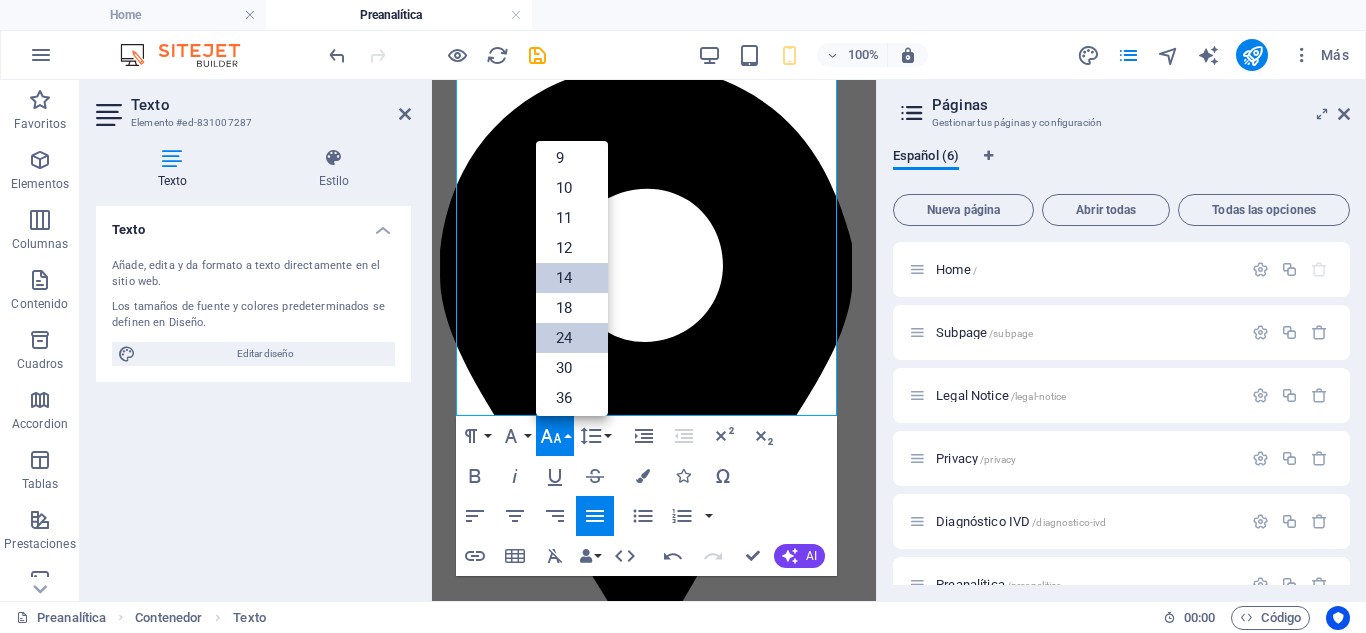 scroll, scrollTop: 28, scrollLeft: 0, axis: vertical 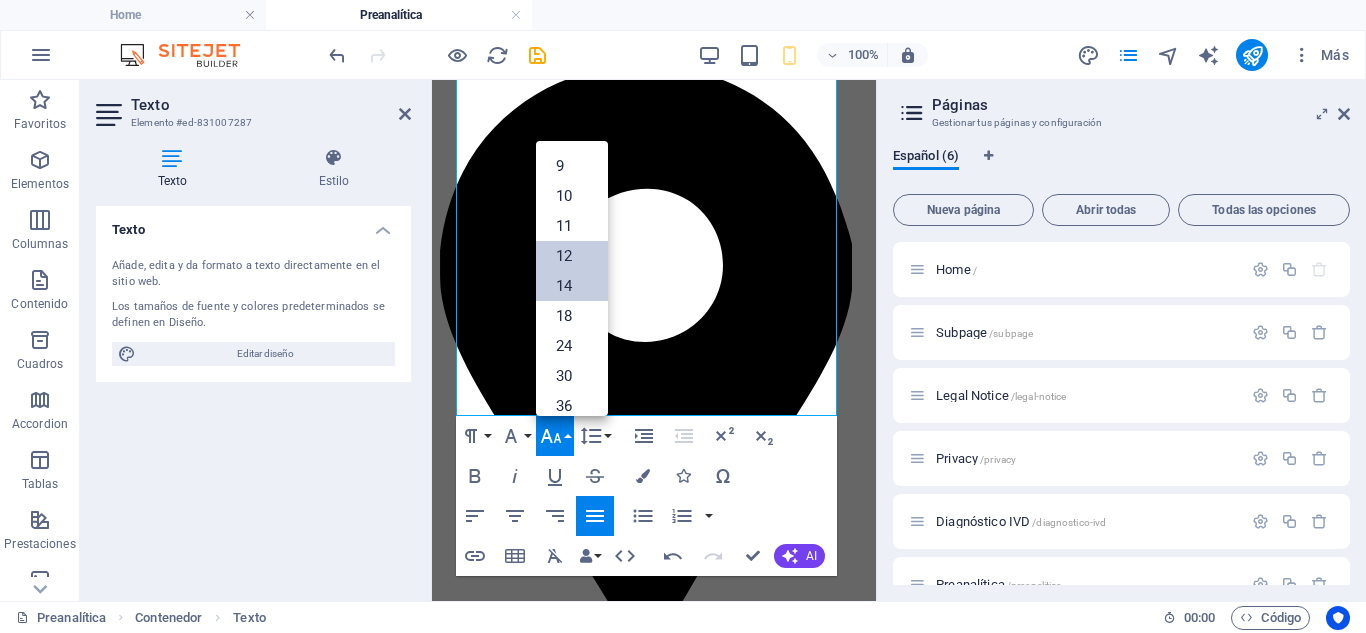 click on "12" at bounding box center [572, 256] 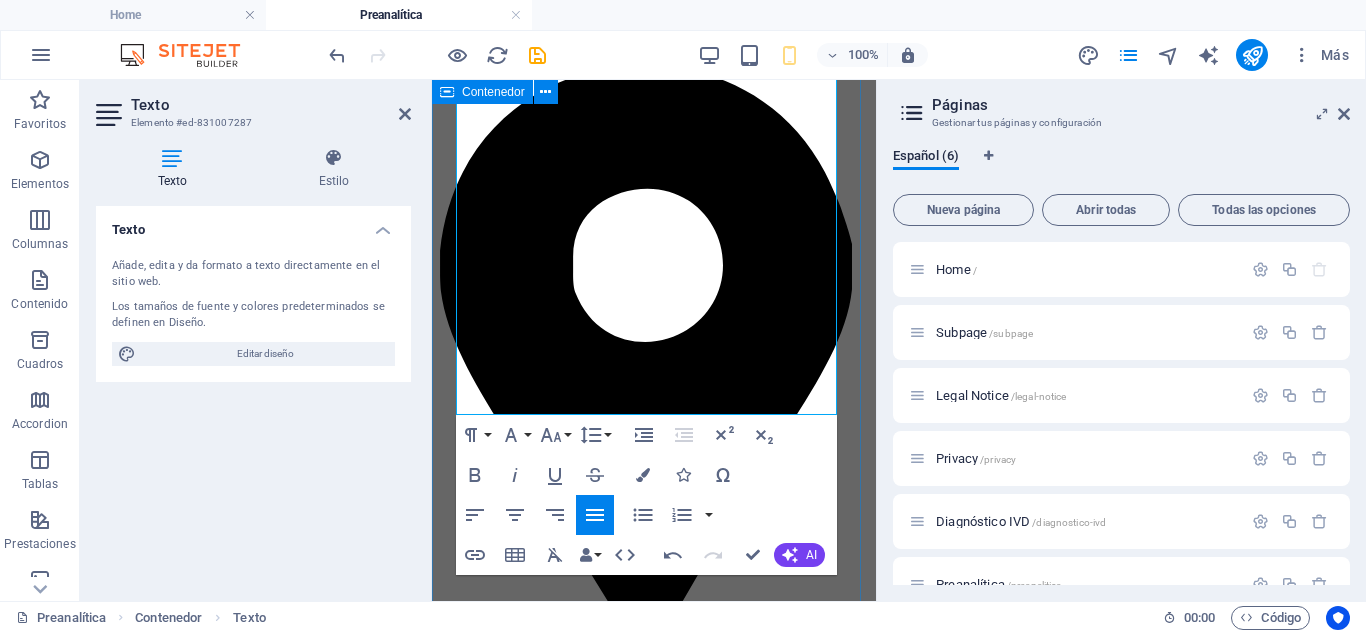 click on "Tubo BD Vacutainer ®  Barricor™ El tubo BD Vacutainer ®  Barricor™ usa un nuevo separador mecánico para separar con eficacia plasma de alta calidad. Esta tecnología reduce el tiempo de centrifugado de 10 a 3 minutos y reduce la contaminación celular entre un 50% y un 65% en comparación con los tubos de gel de plasma. Este avance revolucionario puede mejorar la precisión y velocidad de la toma de decisiones clínicas." at bounding box center (654, 1502) 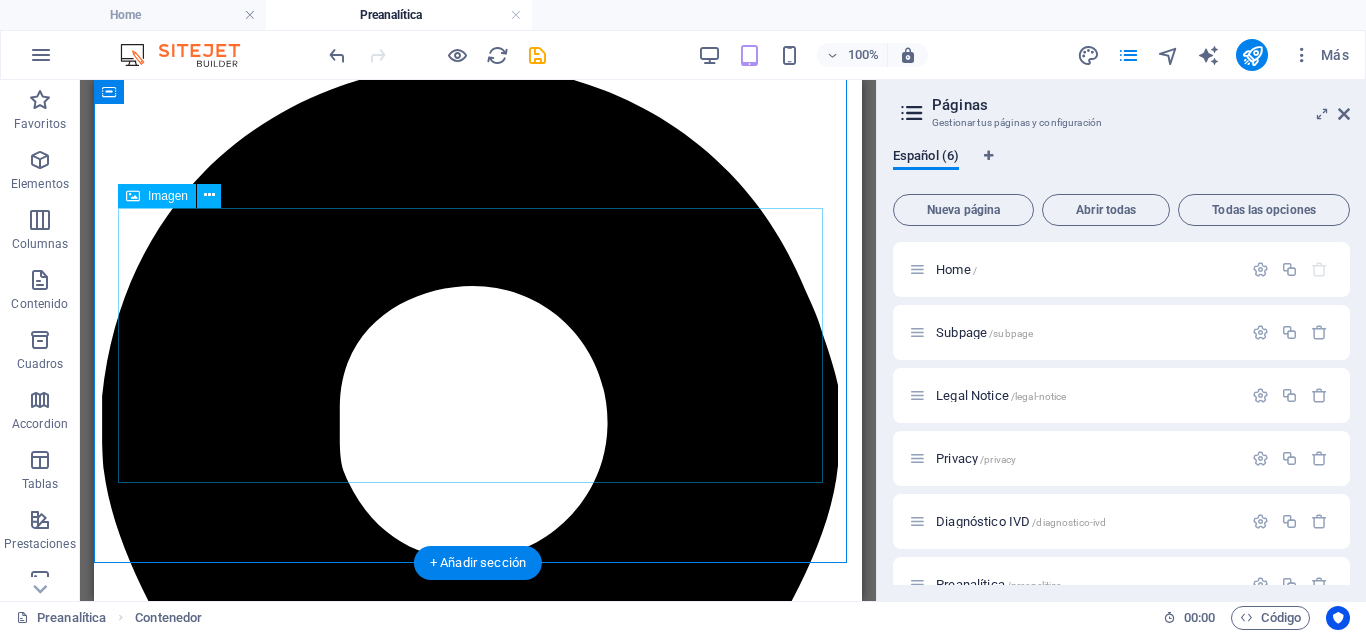 click at bounding box center [478, 2432] 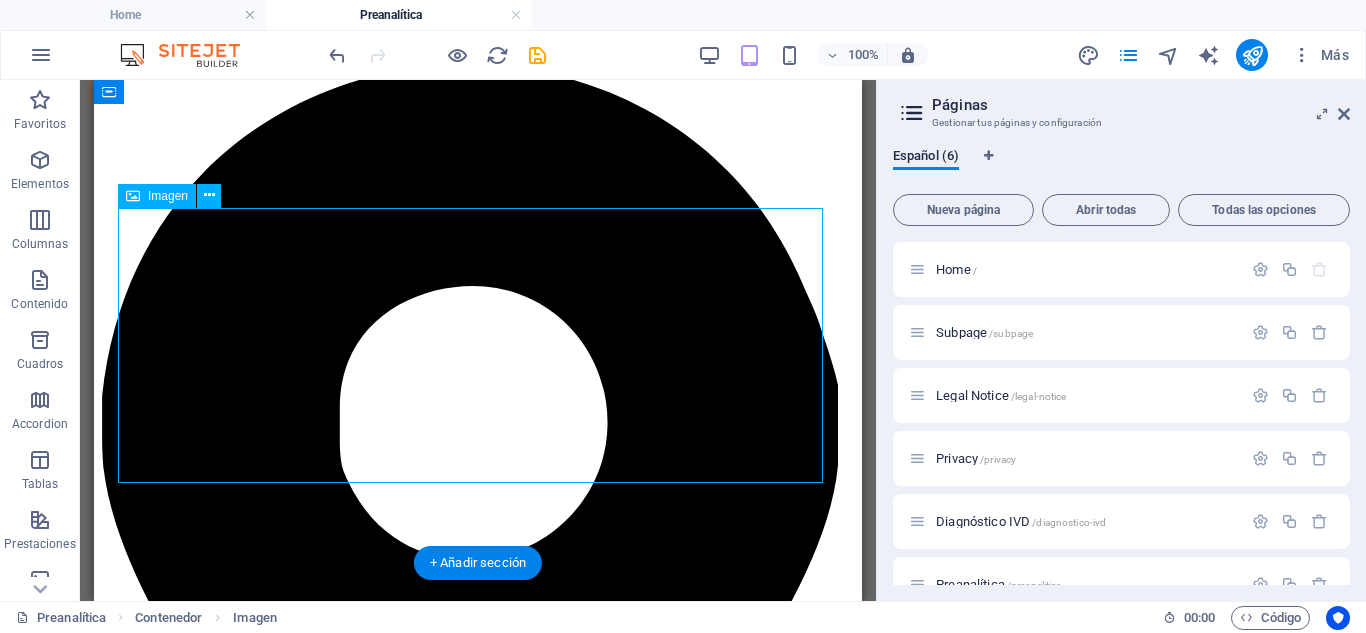 click at bounding box center (478, 2432) 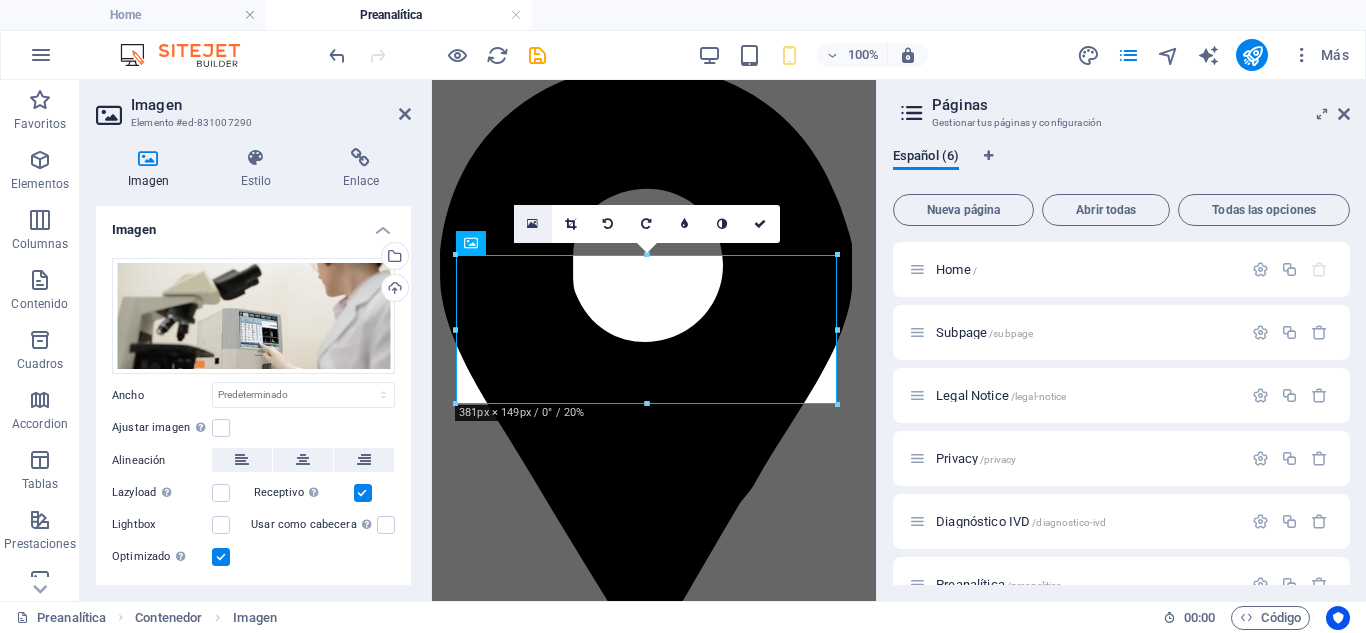 click at bounding box center [533, 224] 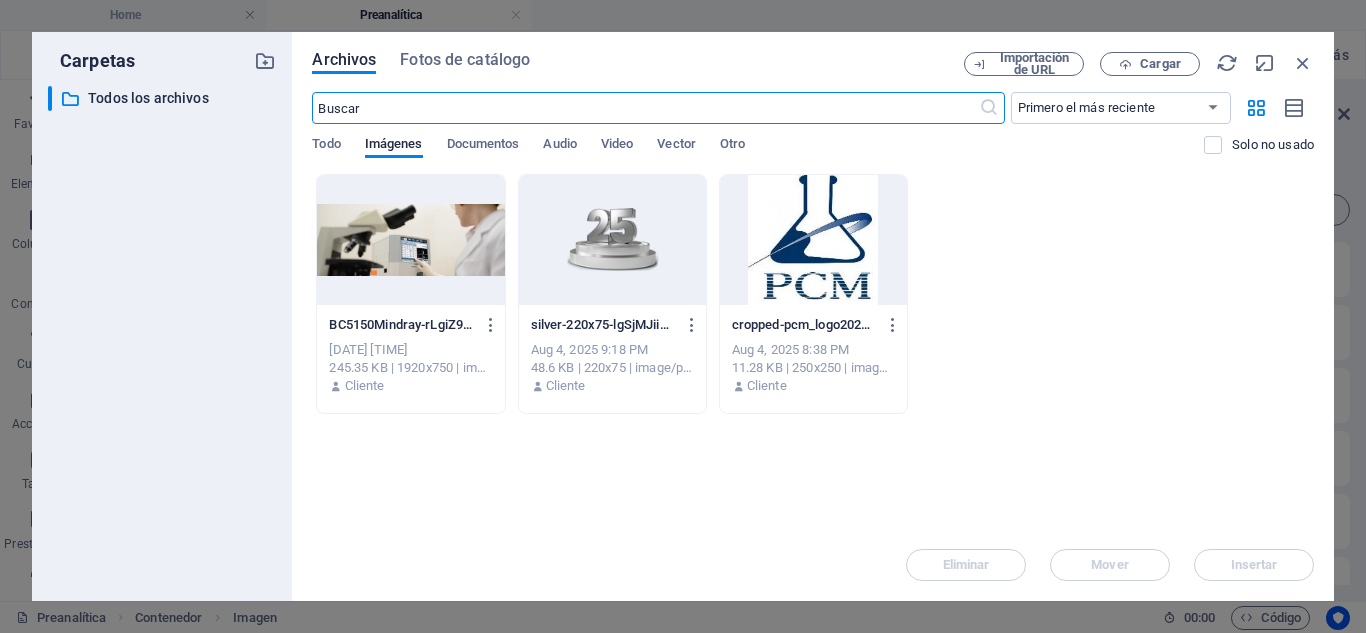scroll, scrollTop: 0, scrollLeft: 0, axis: both 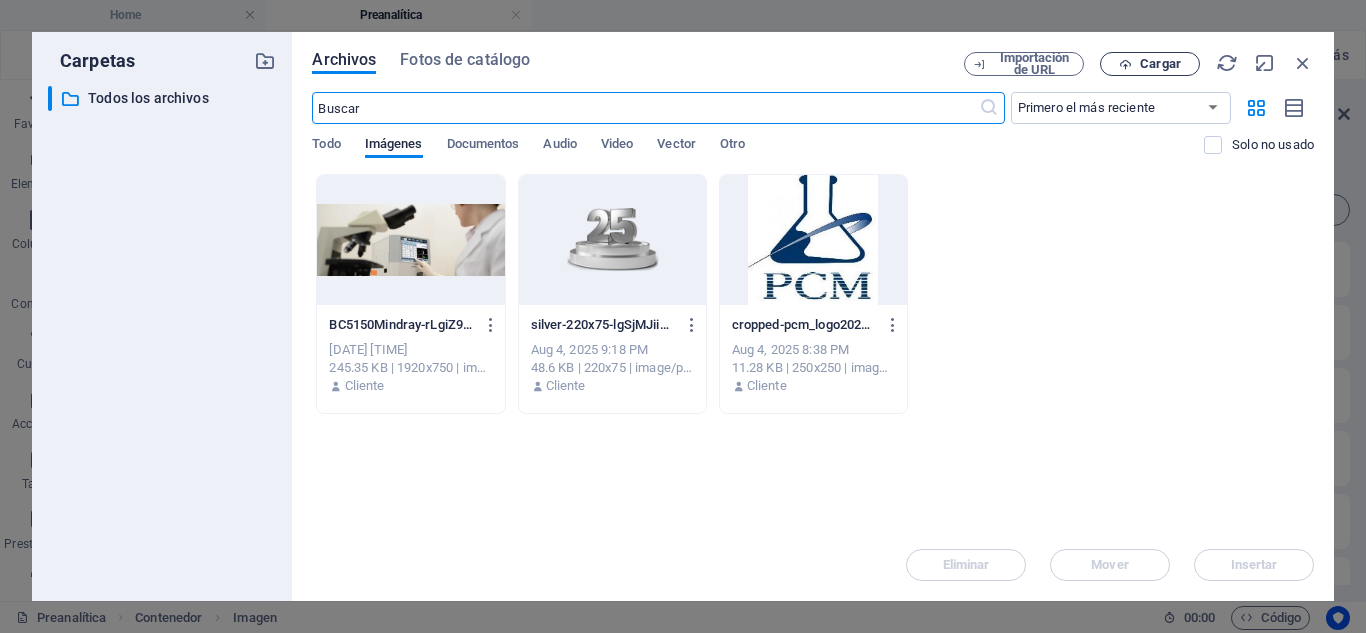 click at bounding box center [1125, 64] 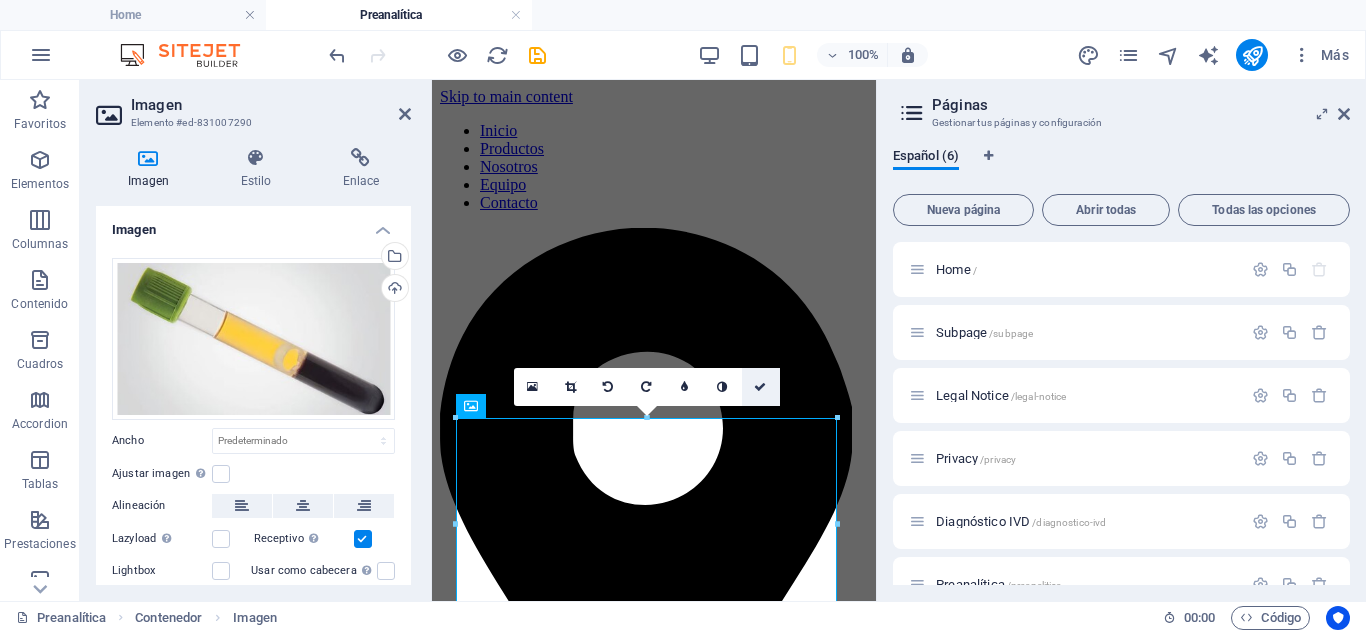 click at bounding box center [760, 387] 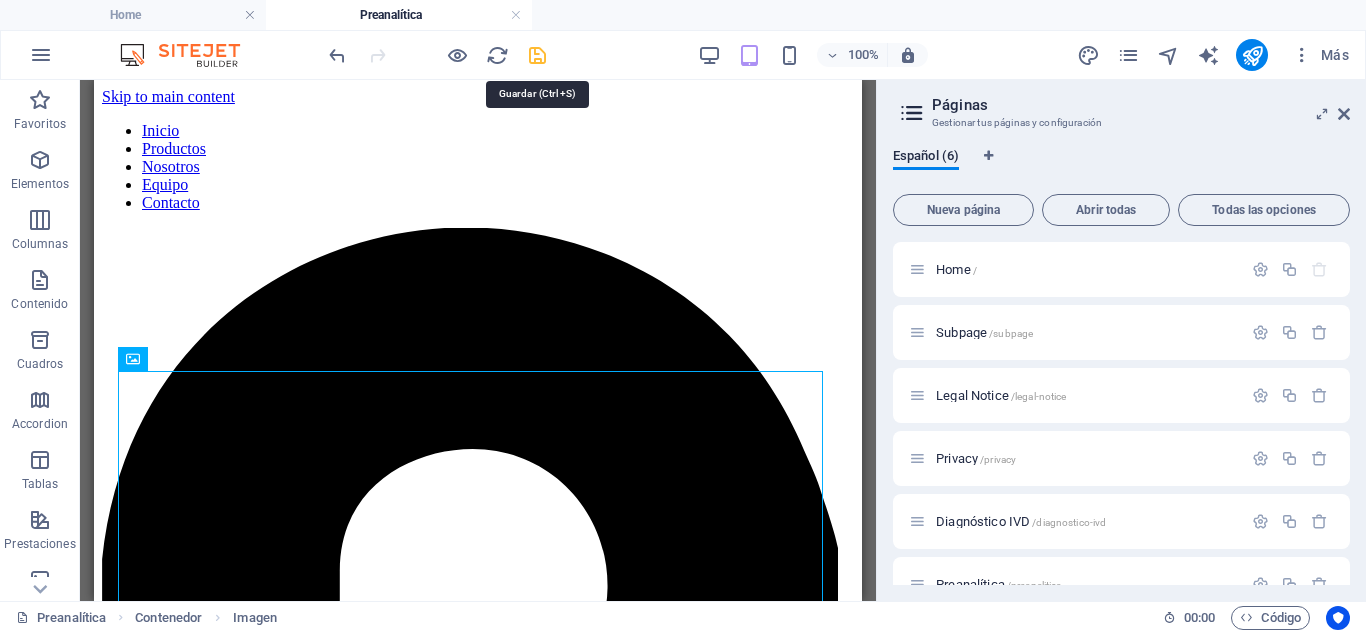 click at bounding box center (537, 55) 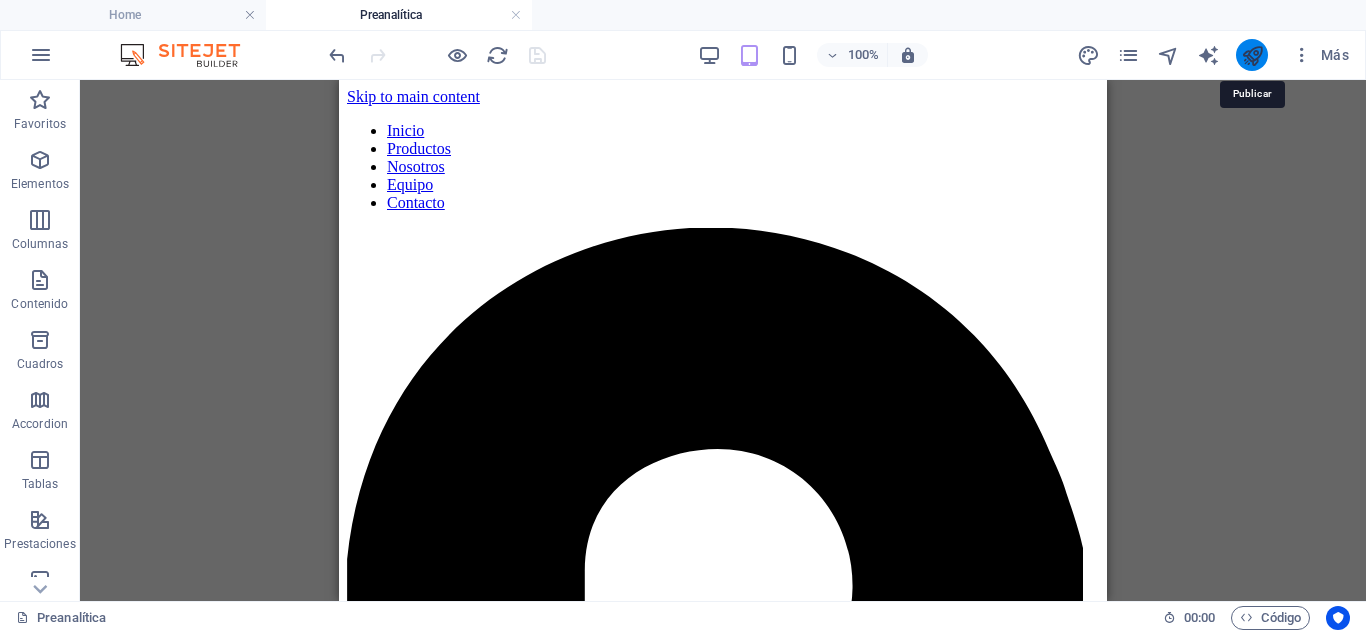 click at bounding box center [1252, 55] 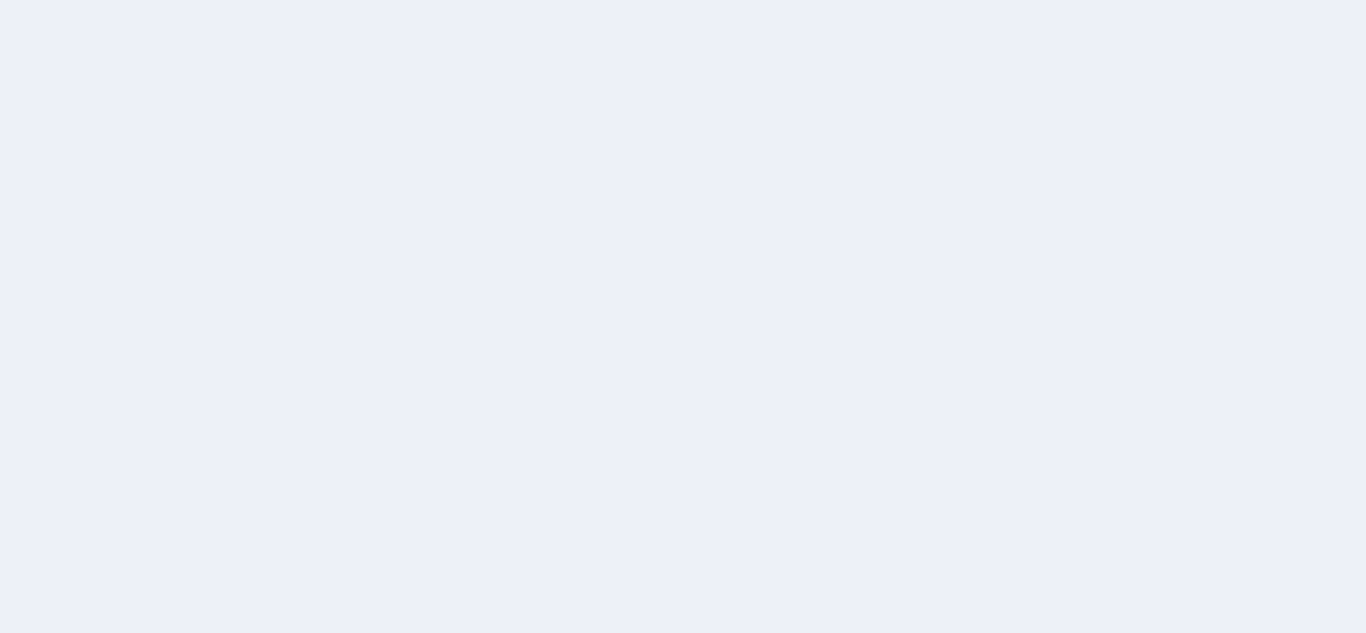 scroll, scrollTop: 0, scrollLeft: 0, axis: both 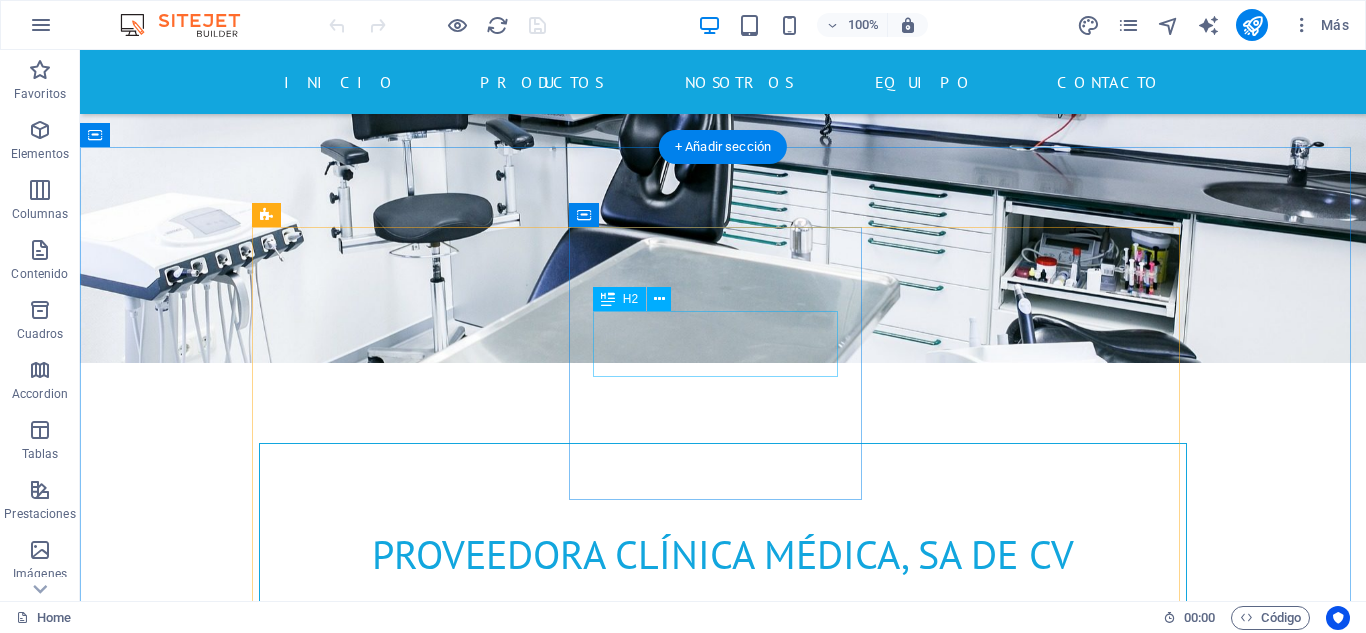 click on "Preanalítica" at bounding box center [723, 1347] 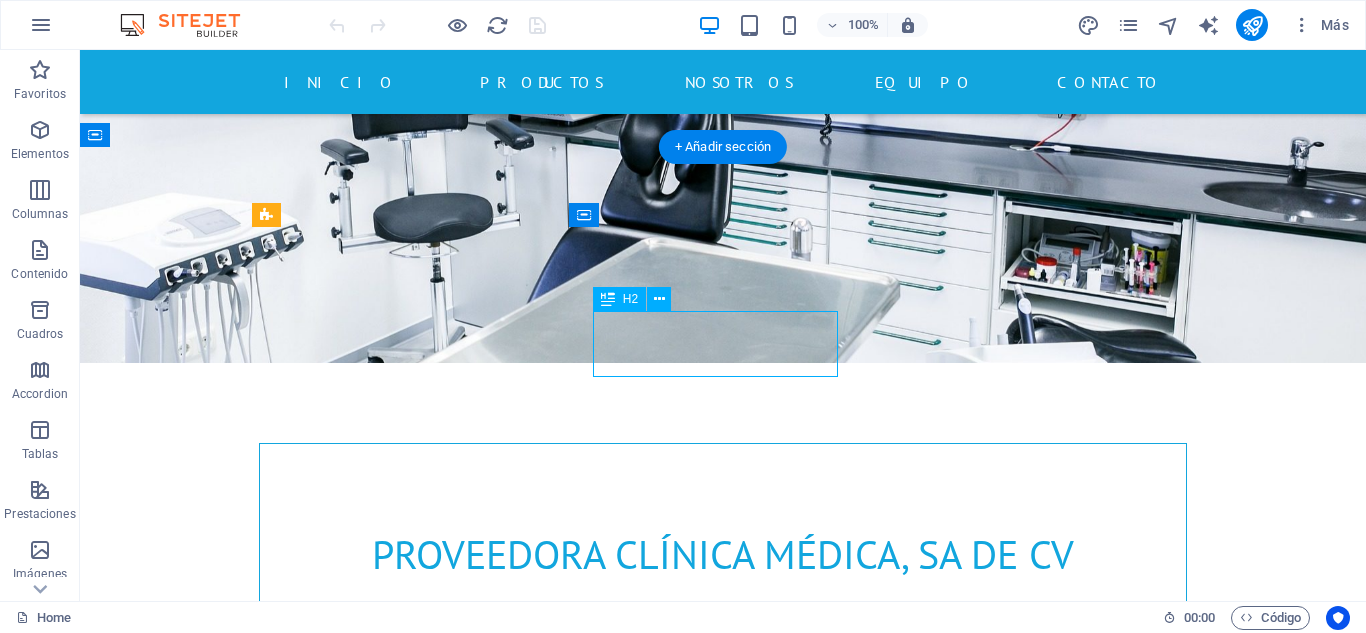 click on "Preanalítica" at bounding box center (723, 1347) 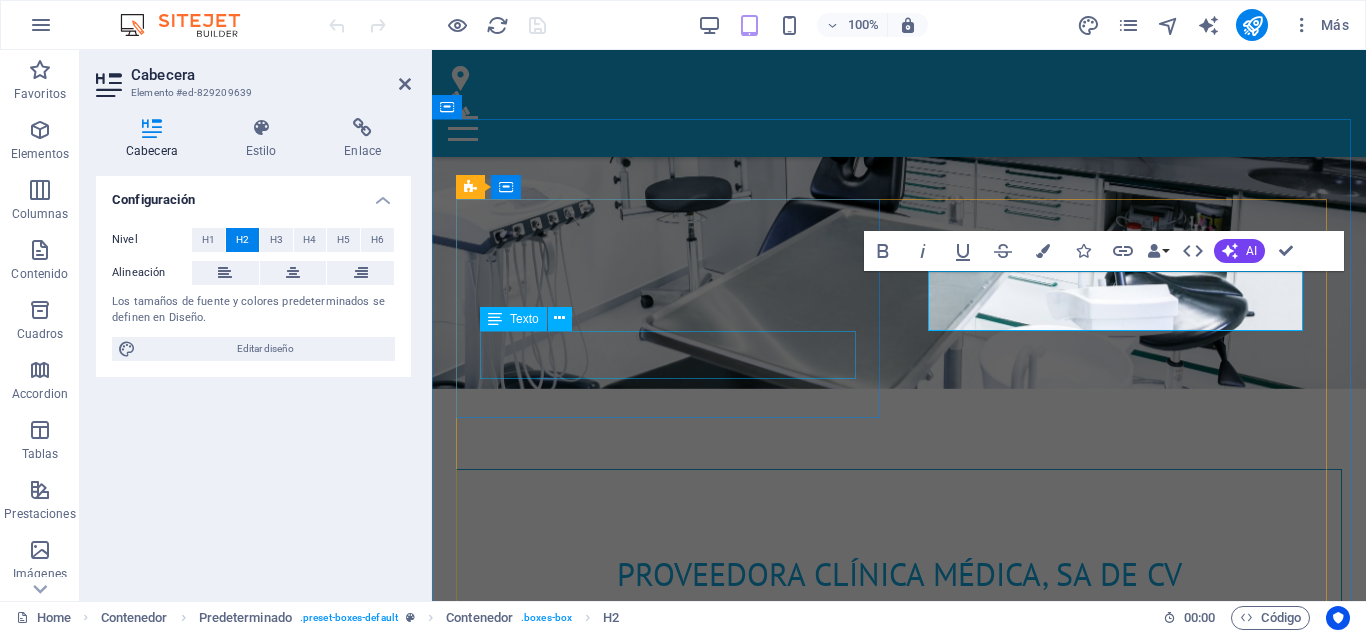 scroll, scrollTop: 797, scrollLeft: 0, axis: vertical 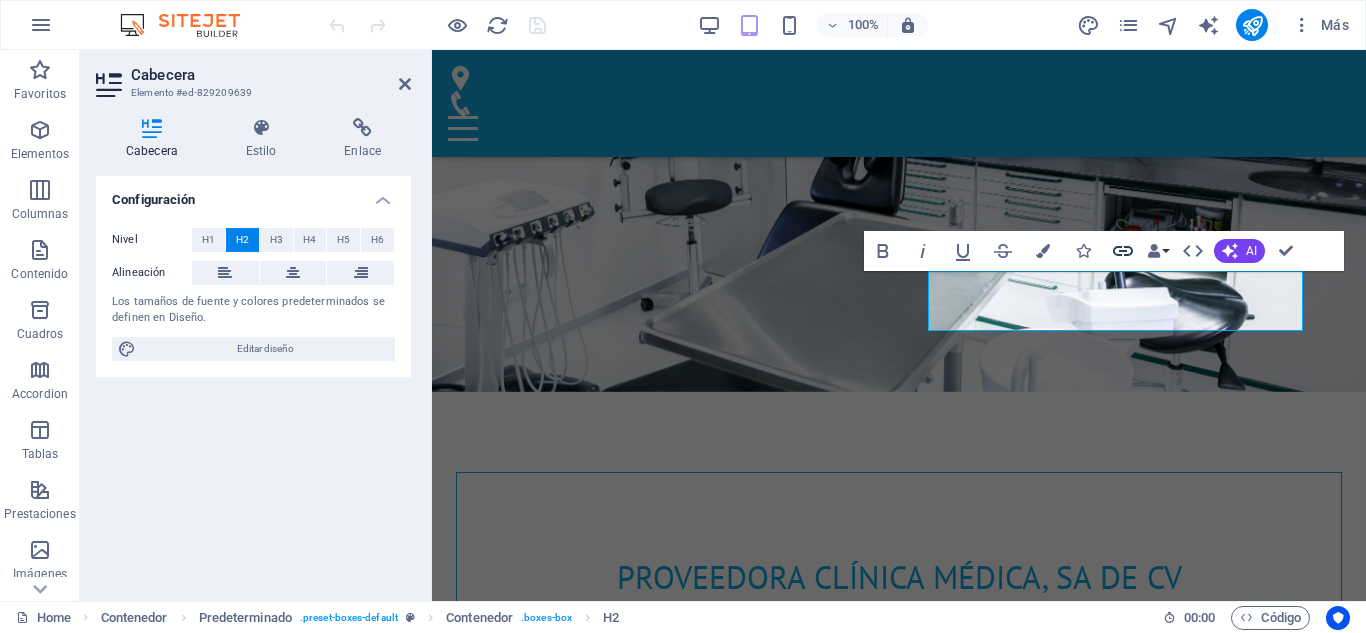 click 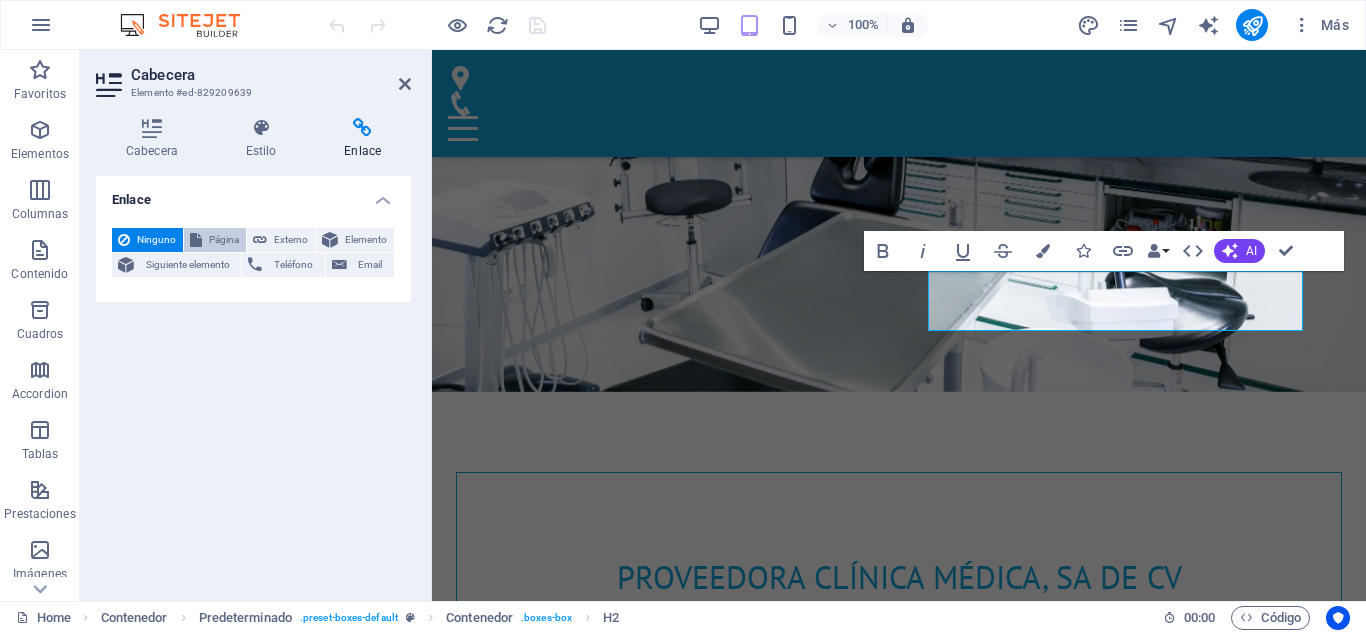 click on "Página" at bounding box center (224, 240) 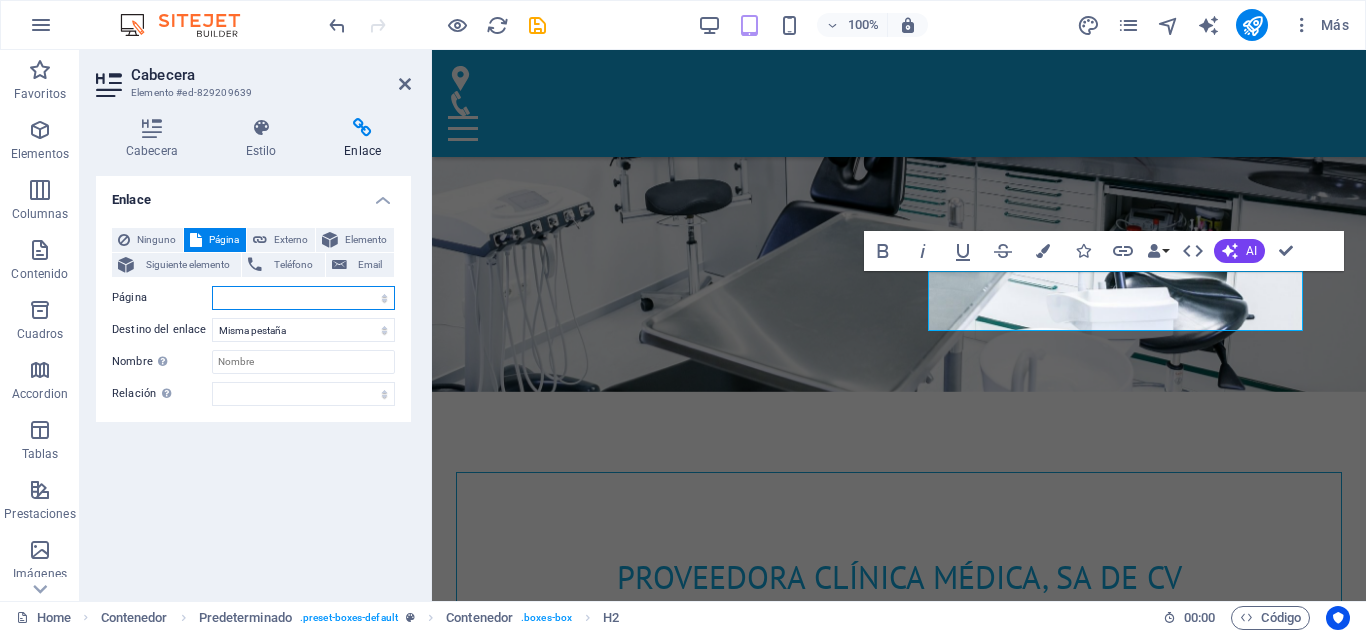 click on "Home Subpage Legal Notice Privacy Diagnóstico IVD Preanalítica" at bounding box center [303, 298] 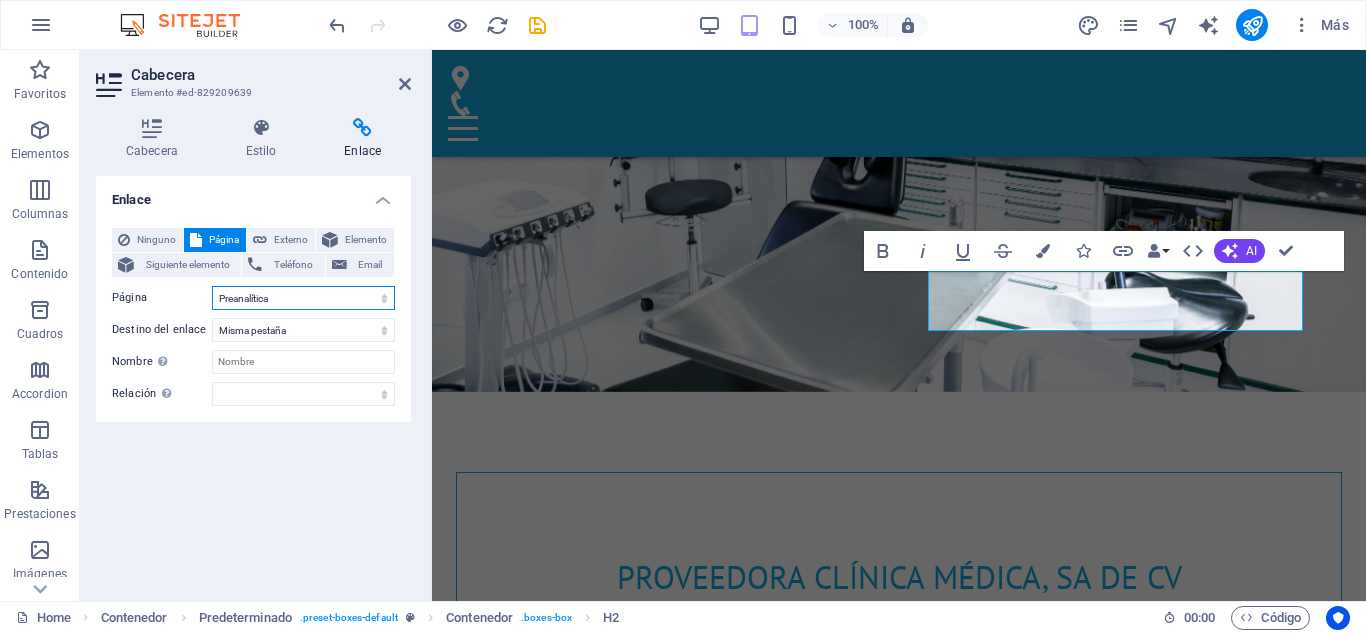 click on "Home Subpage Legal Notice Privacy Diagnóstico IVD Preanalítica" at bounding box center [303, 298] 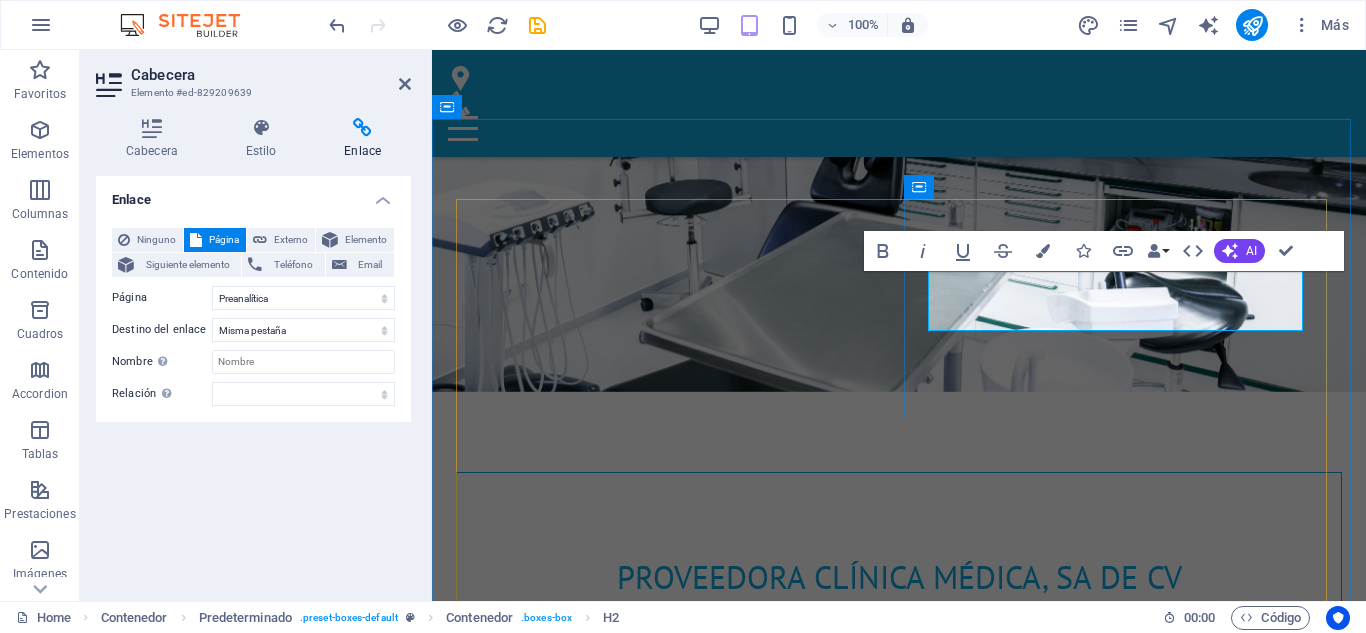 click on "Preanalítica" at bounding box center (899, 1337) 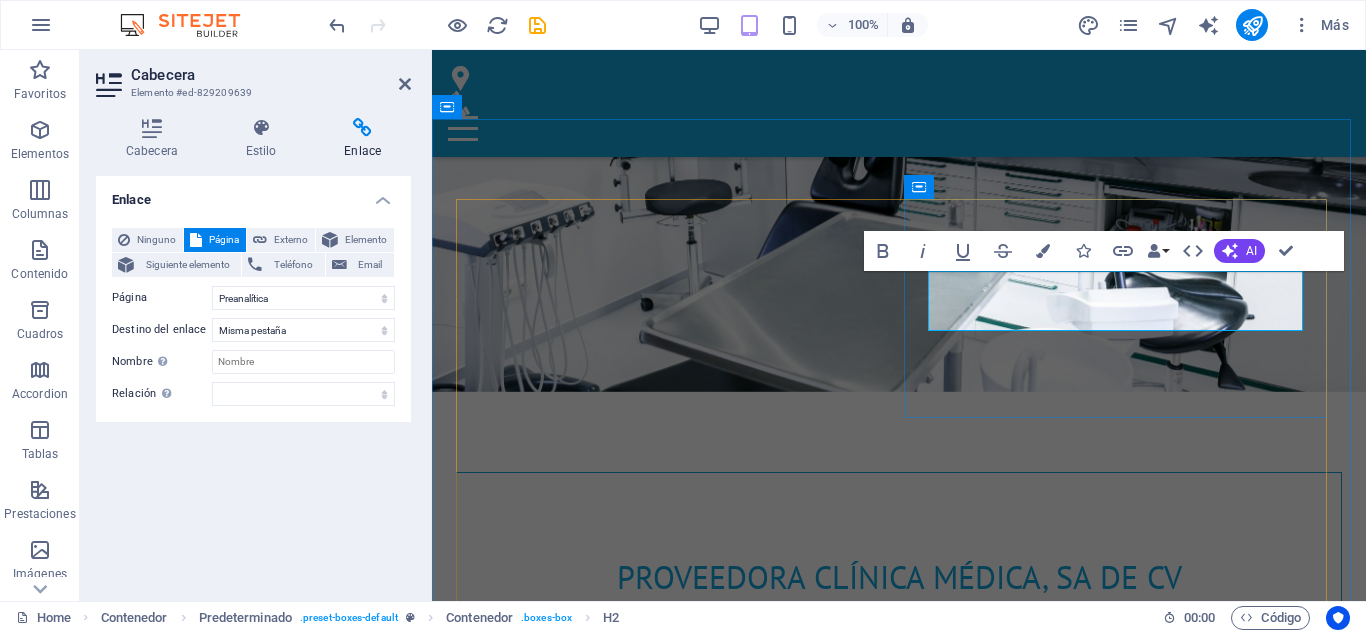 drag, startPoint x: 1201, startPoint y: 298, endPoint x: 1000, endPoint y: 311, distance: 201.41995 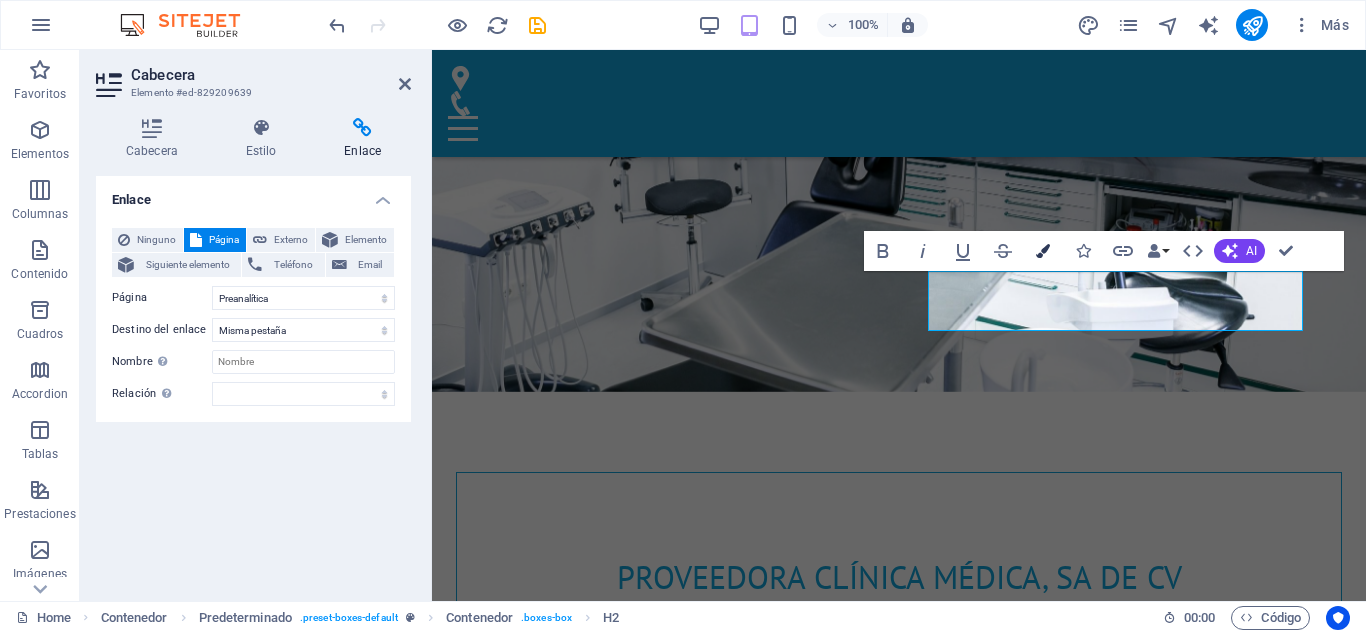 click at bounding box center (1043, 251) 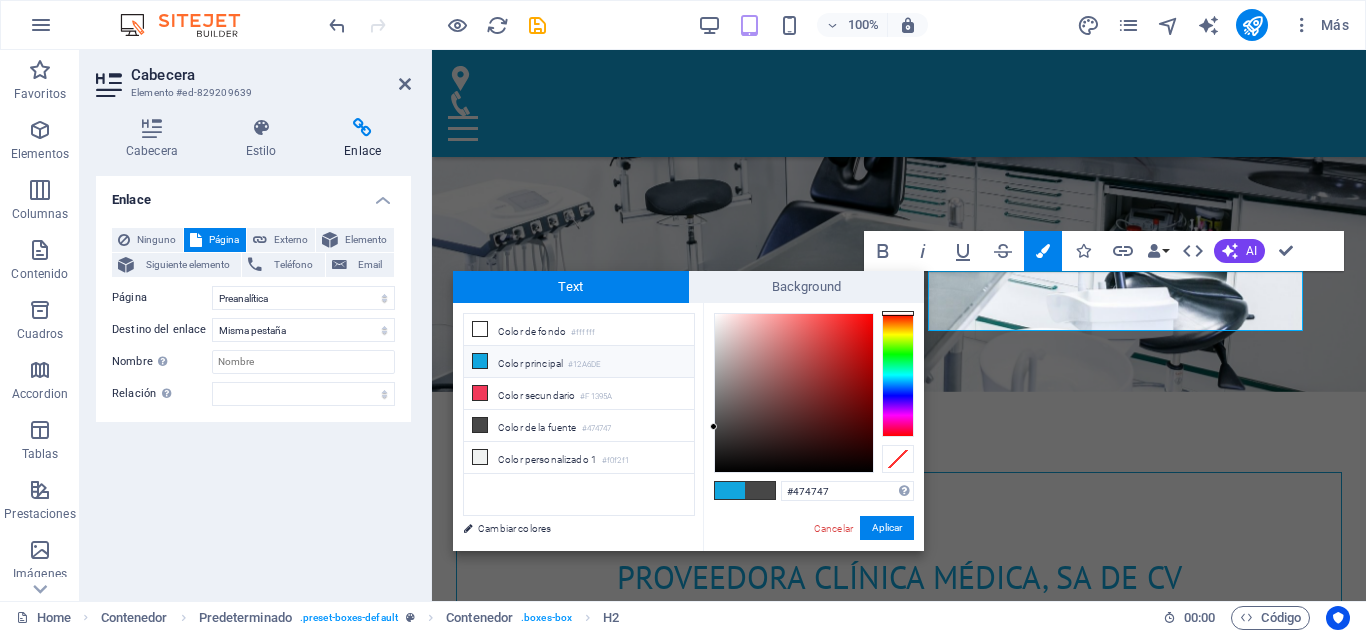 click on "Color principal
#12A6DE" at bounding box center [579, 362] 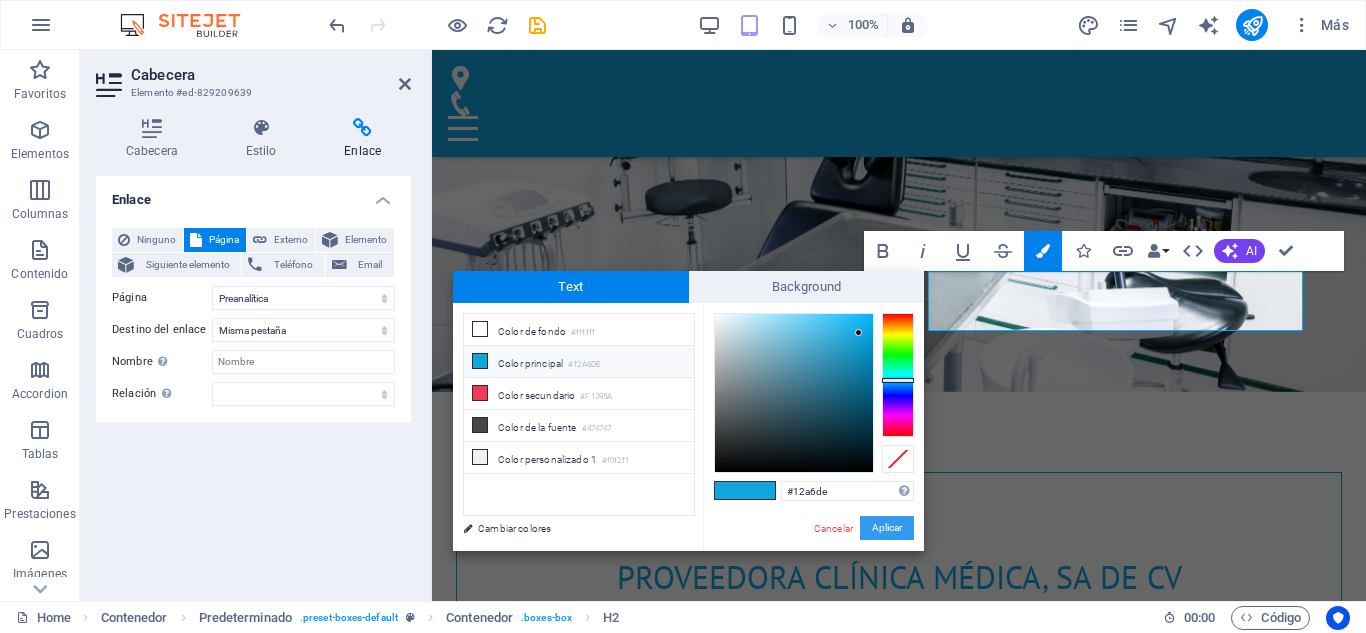 click on "Aplicar" at bounding box center (887, 528) 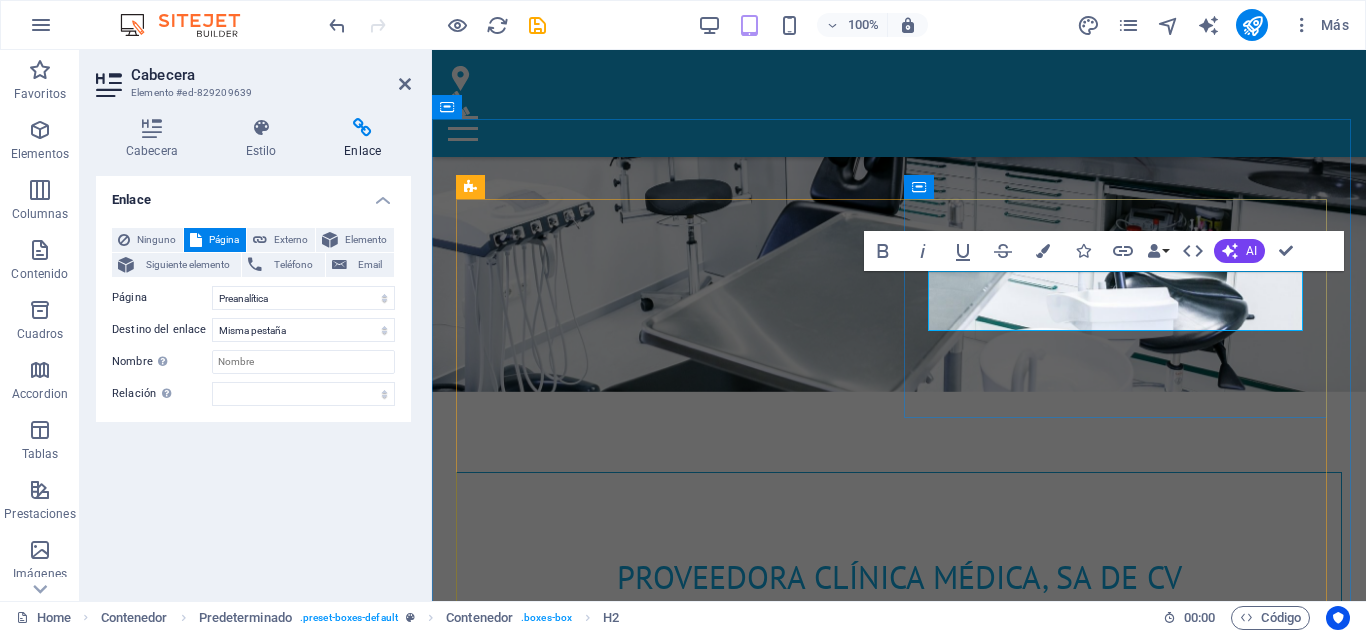 click on "Preanalítica" at bounding box center [899, 1337] 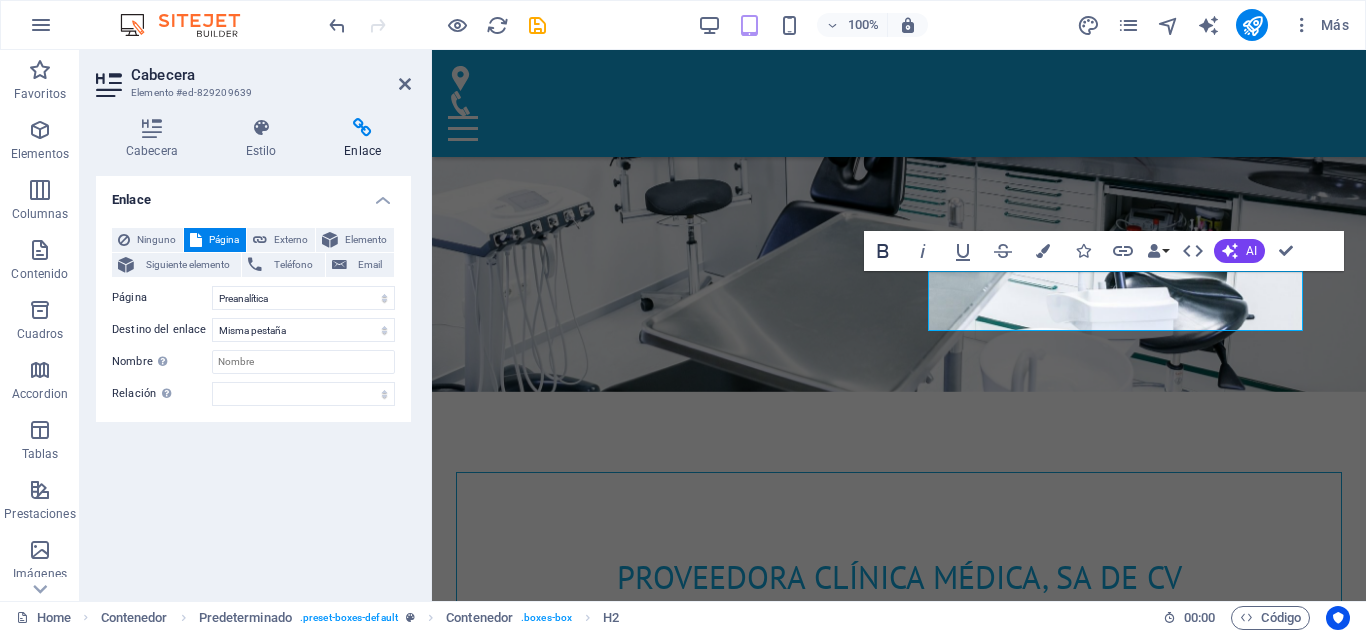 click 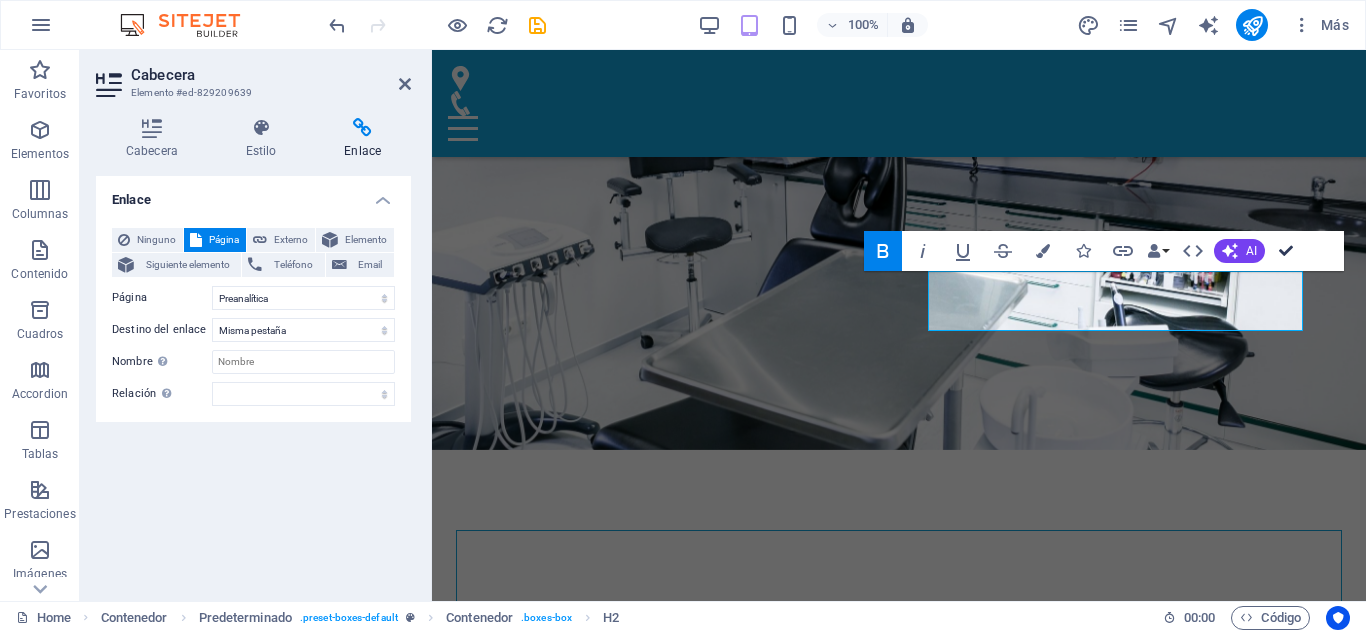 scroll, scrollTop: 833, scrollLeft: 0, axis: vertical 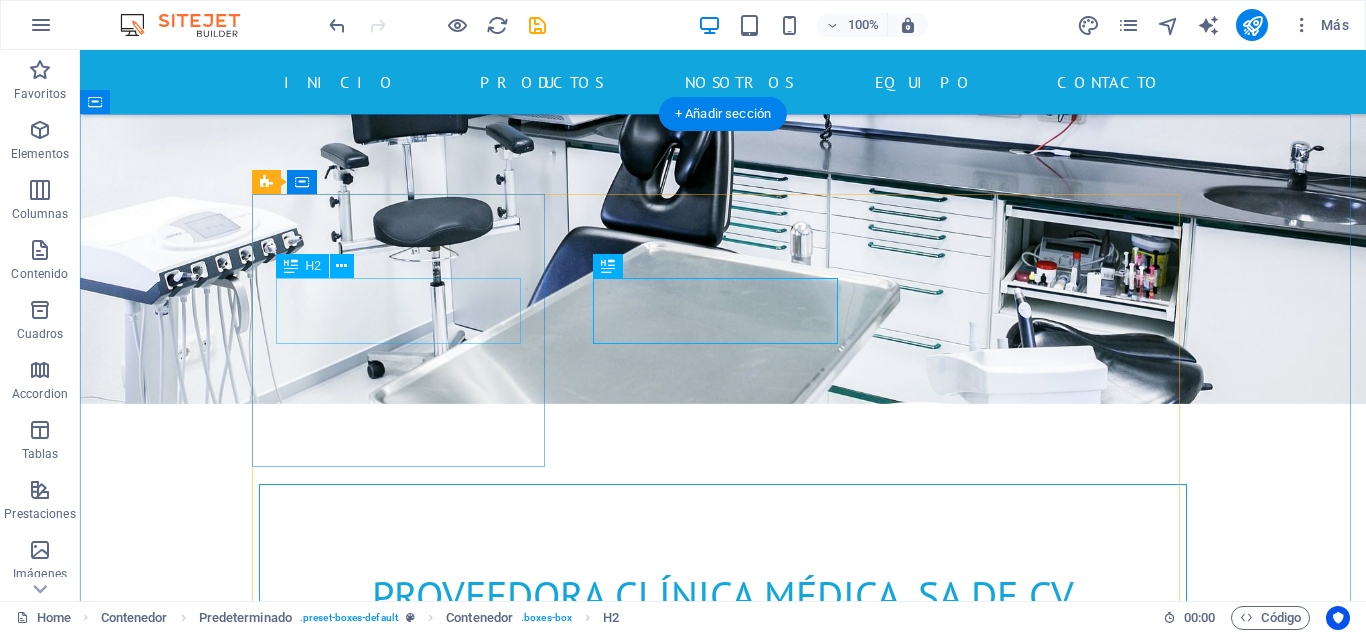 click on "Diagnóstico IVD" at bounding box center [723, 1151] 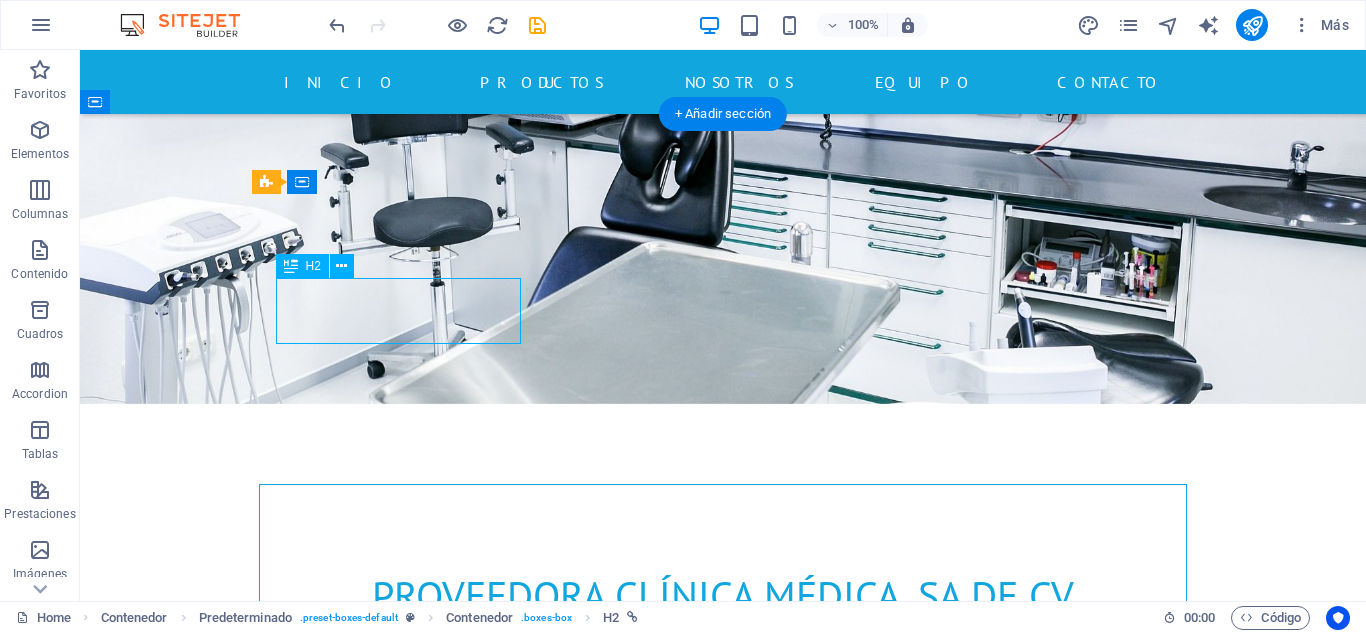 click on "Diagnóstico IVD" at bounding box center [723, 1151] 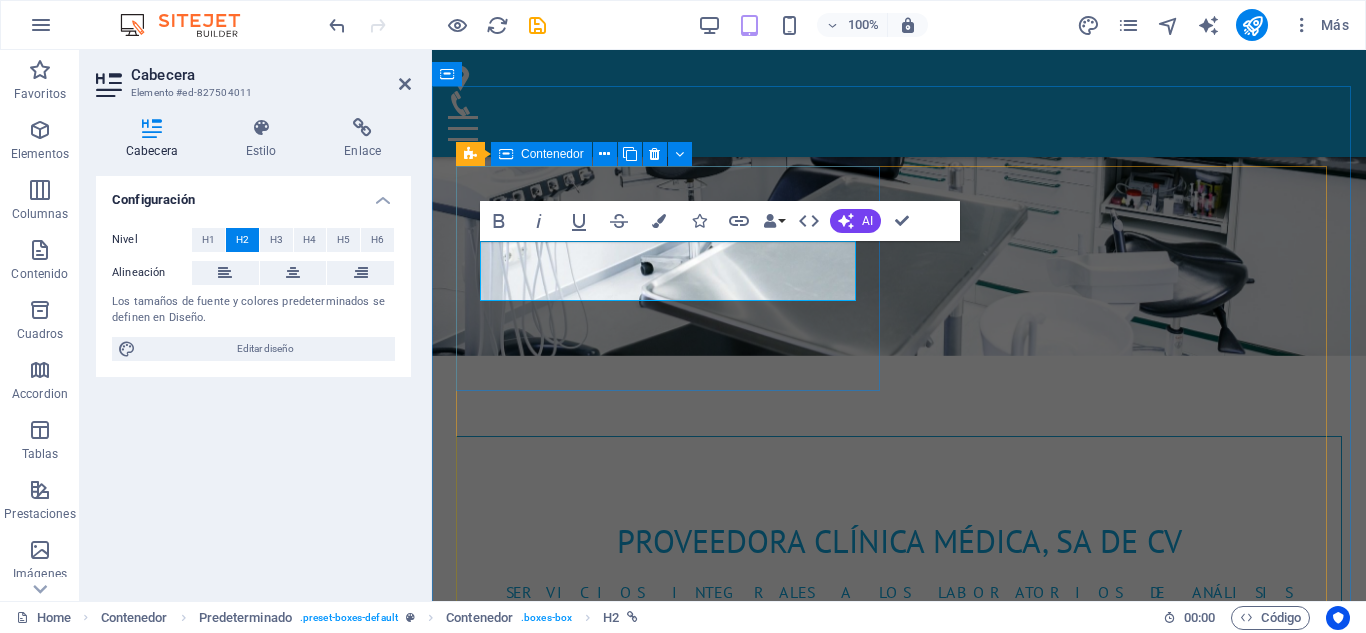 scroll, scrollTop: 830, scrollLeft: 0, axis: vertical 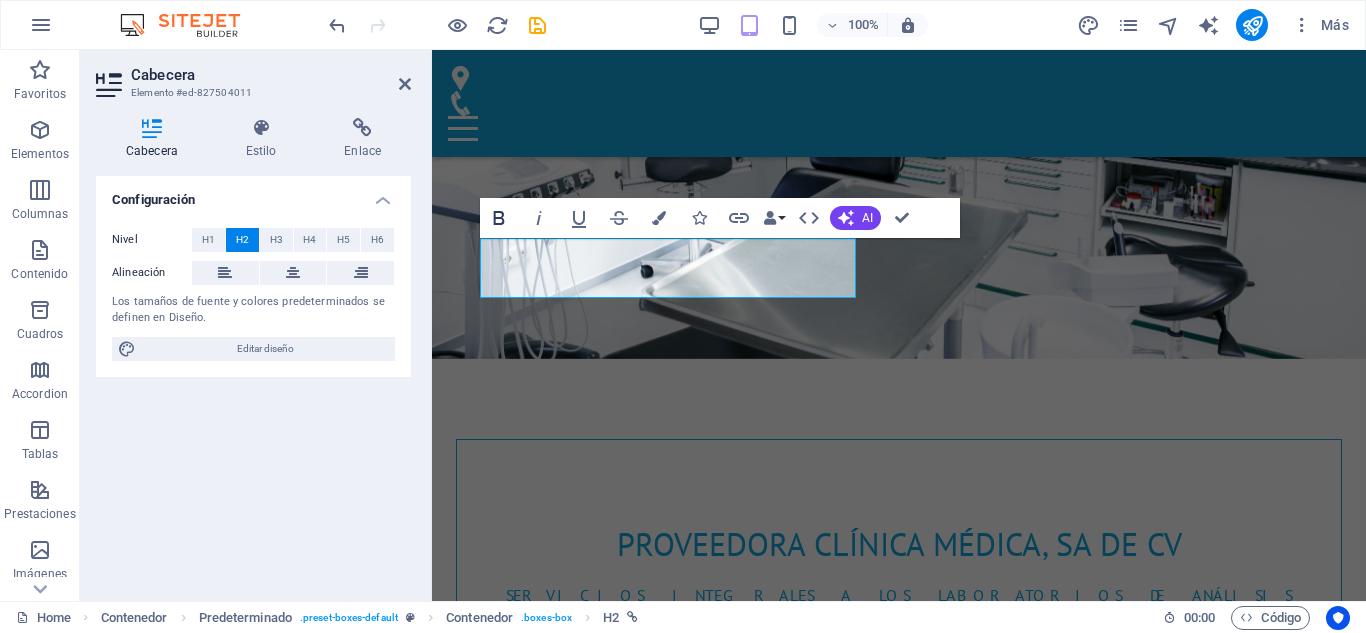 click 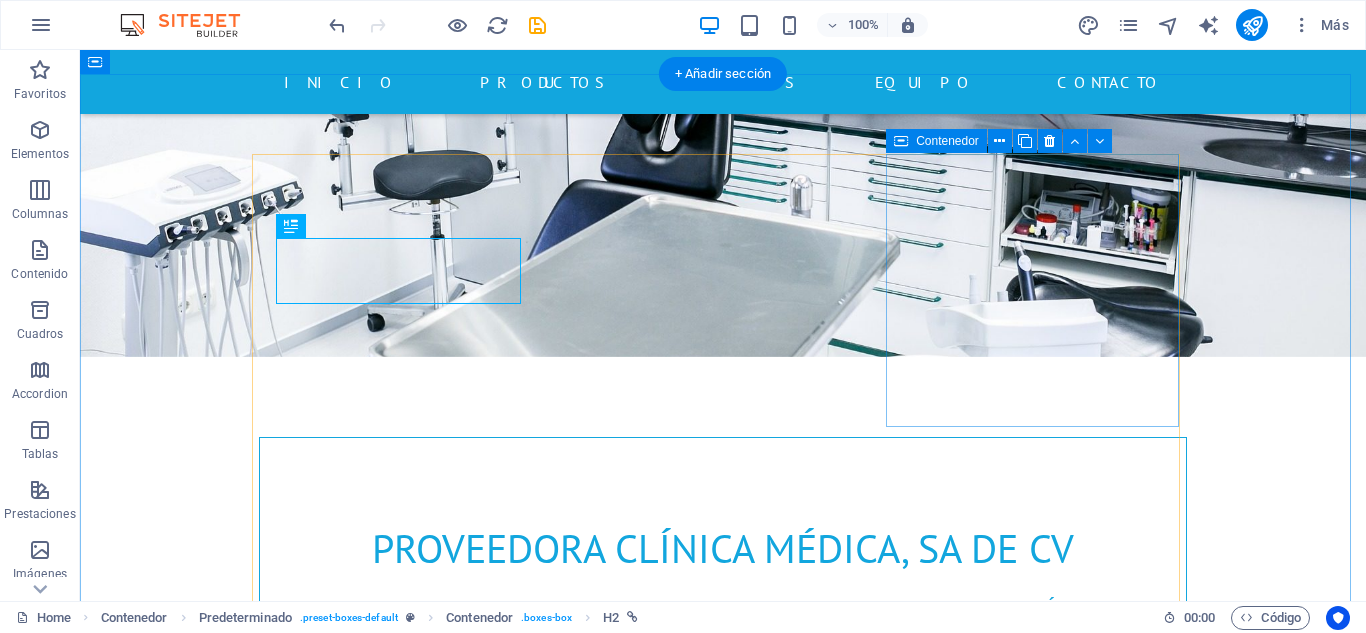 scroll, scrollTop: 873, scrollLeft: 0, axis: vertical 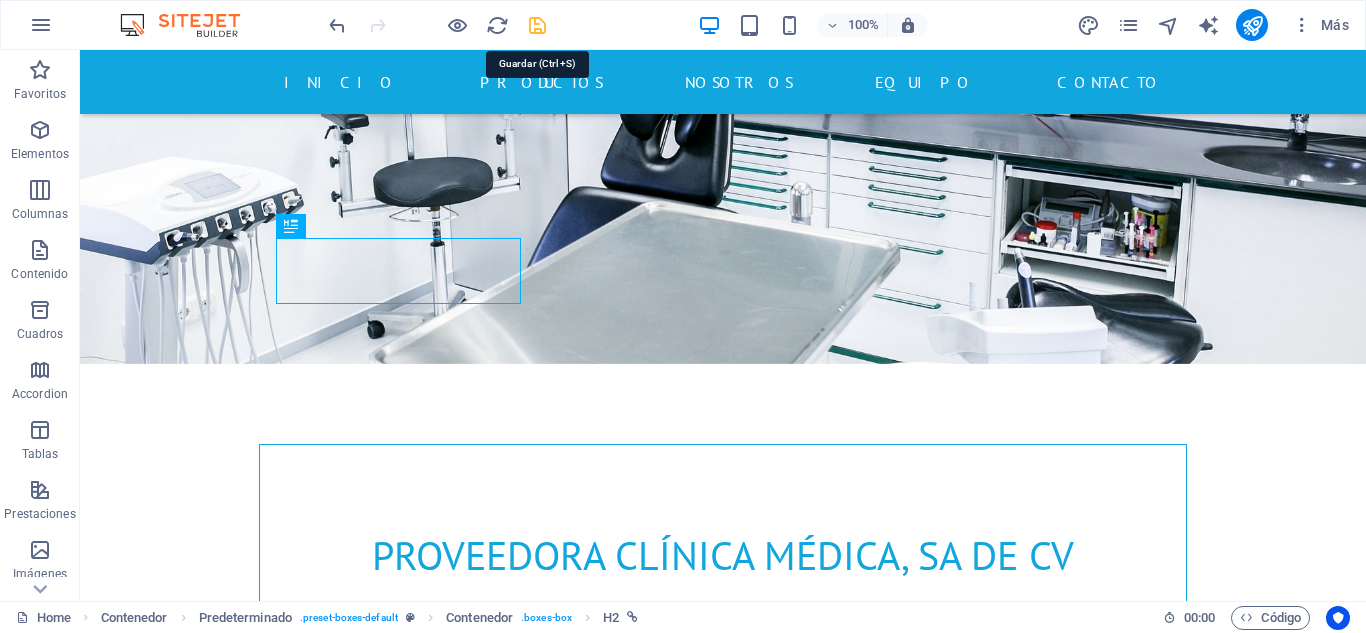 click at bounding box center [537, 25] 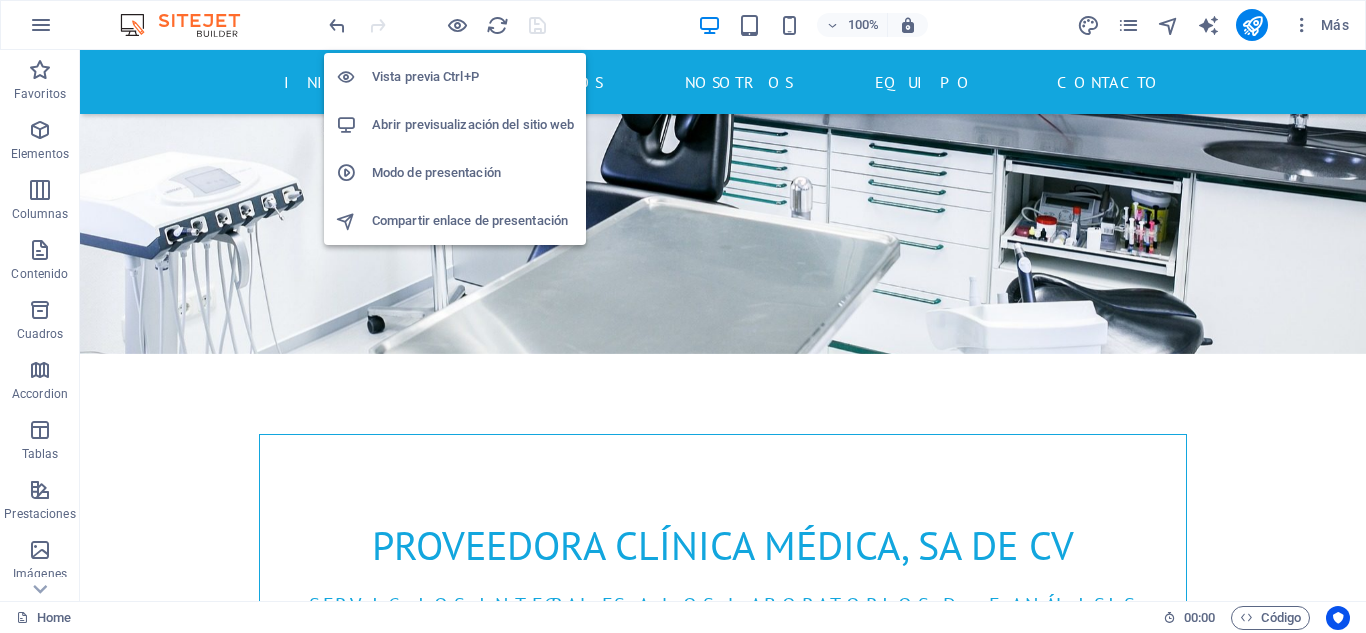 click on "Abrir previsualización del sitio web" at bounding box center [473, 125] 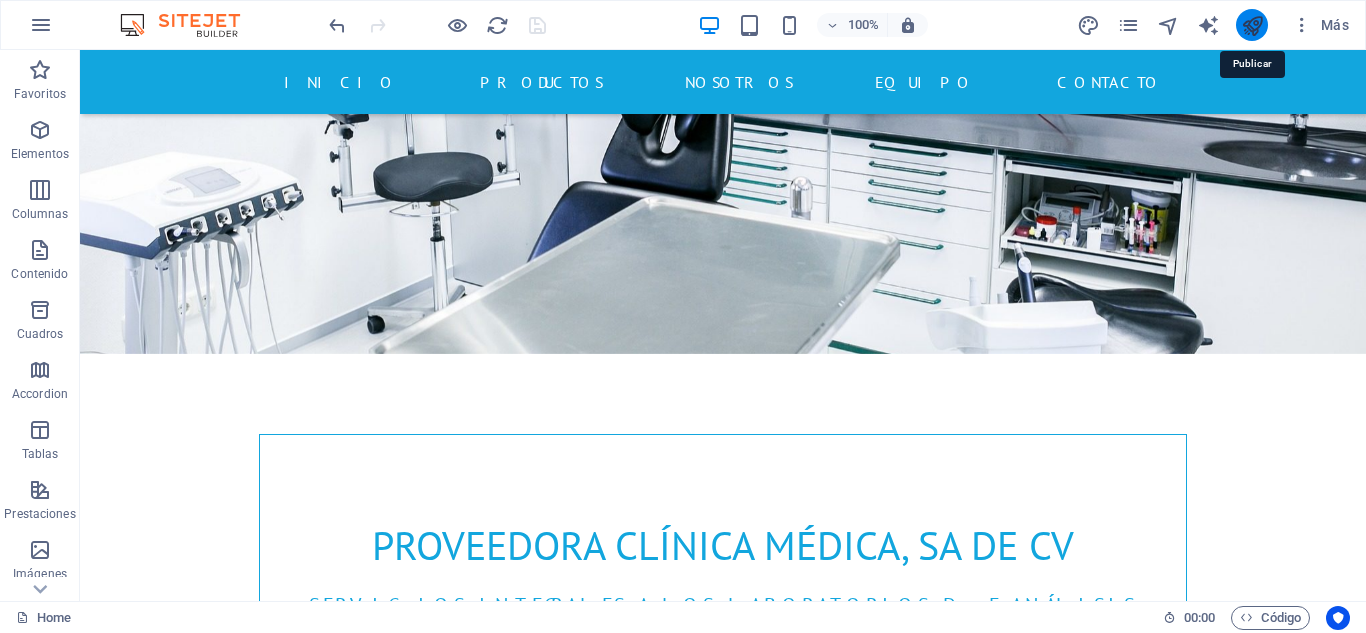 click at bounding box center (1252, 25) 